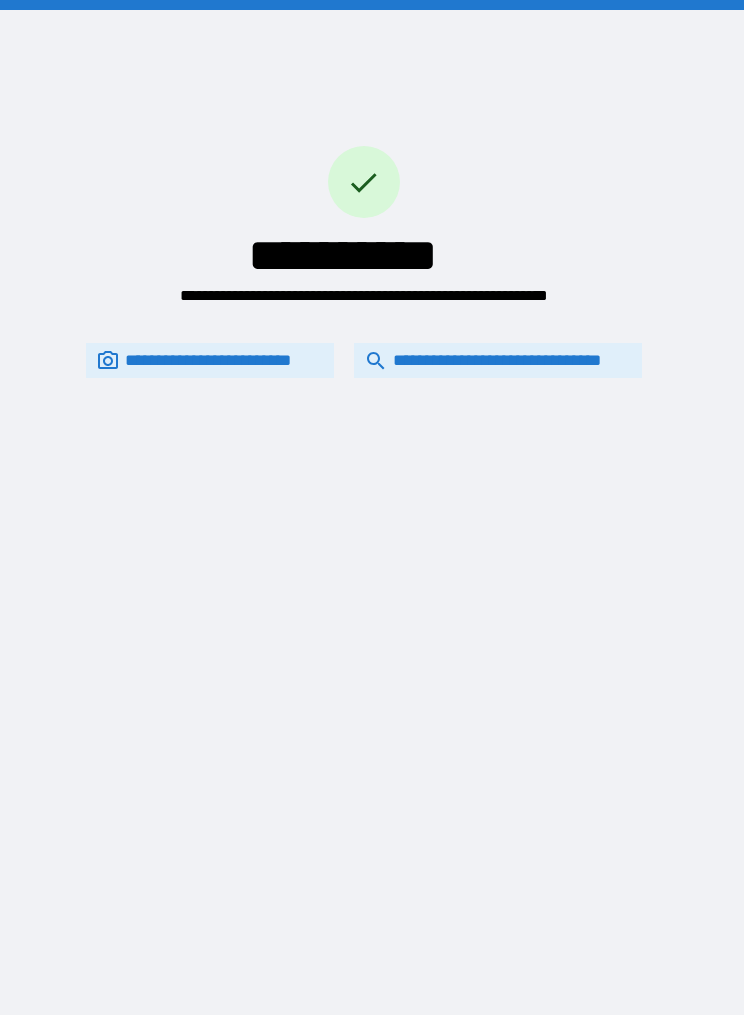 scroll, scrollTop: 0, scrollLeft: 0, axis: both 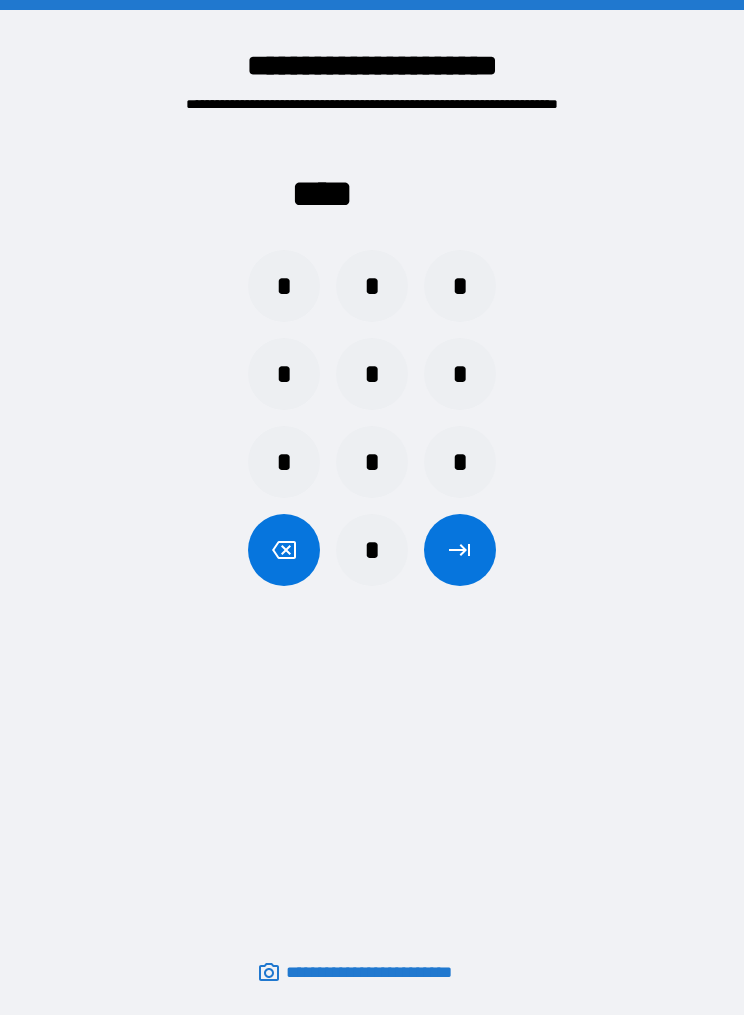 click on "*" at bounding box center (284, 286) 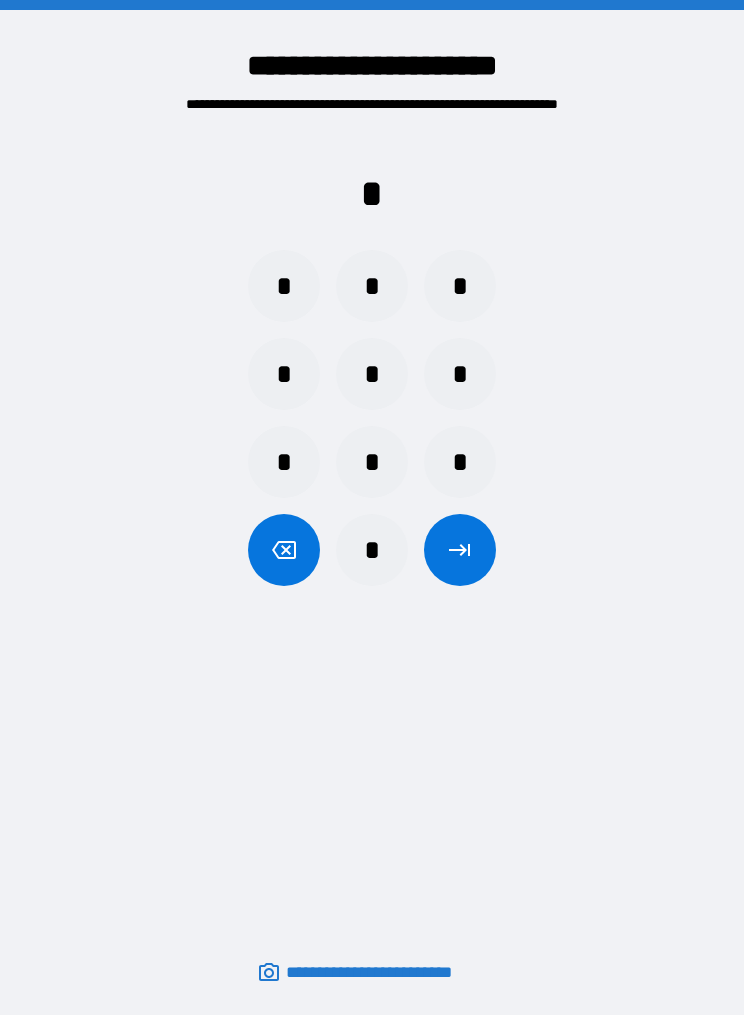 click on "*" at bounding box center [460, 374] 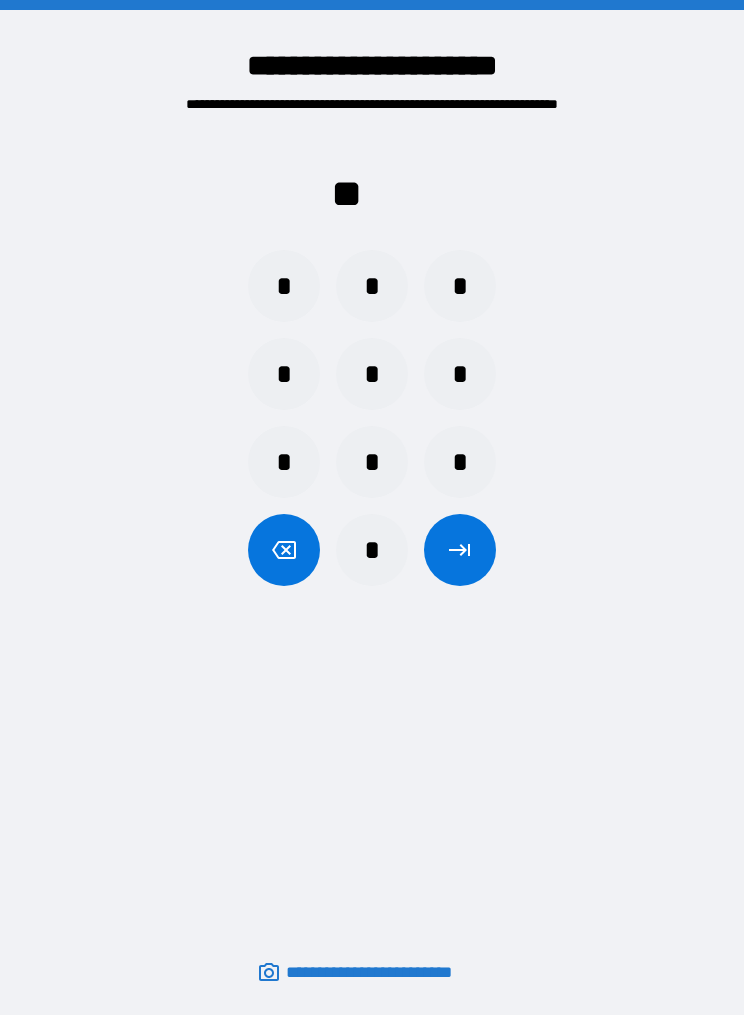 click on "*" at bounding box center (372, 550) 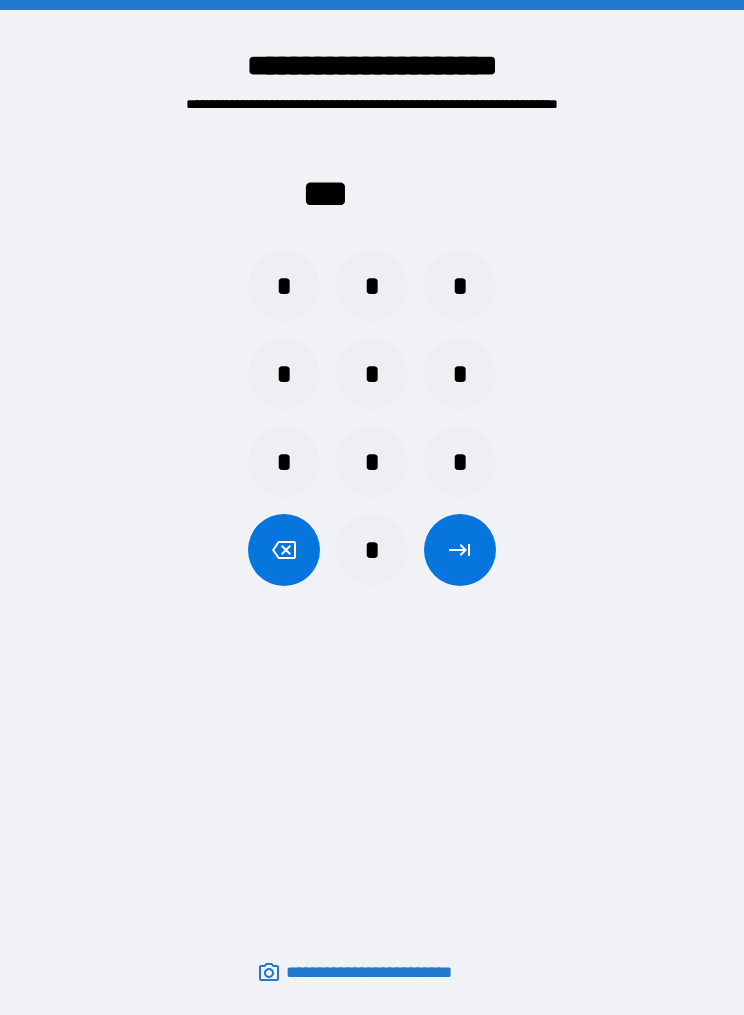 click on "*" at bounding box center [372, 550] 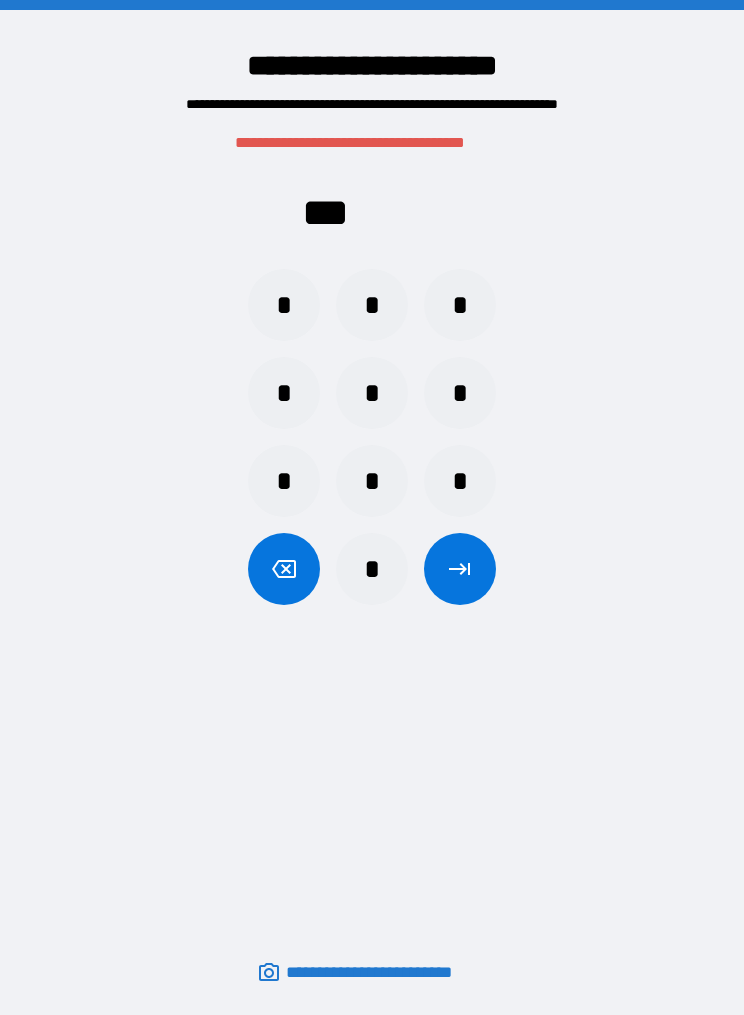 click on "*" at bounding box center (372, 569) 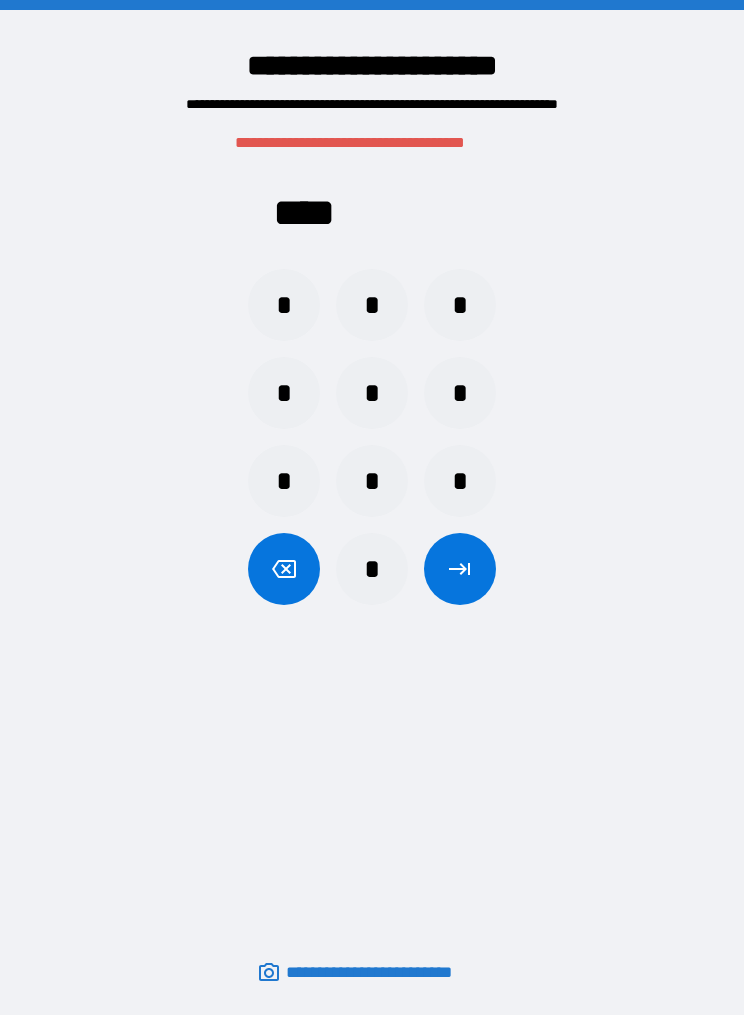 click at bounding box center (460, 569) 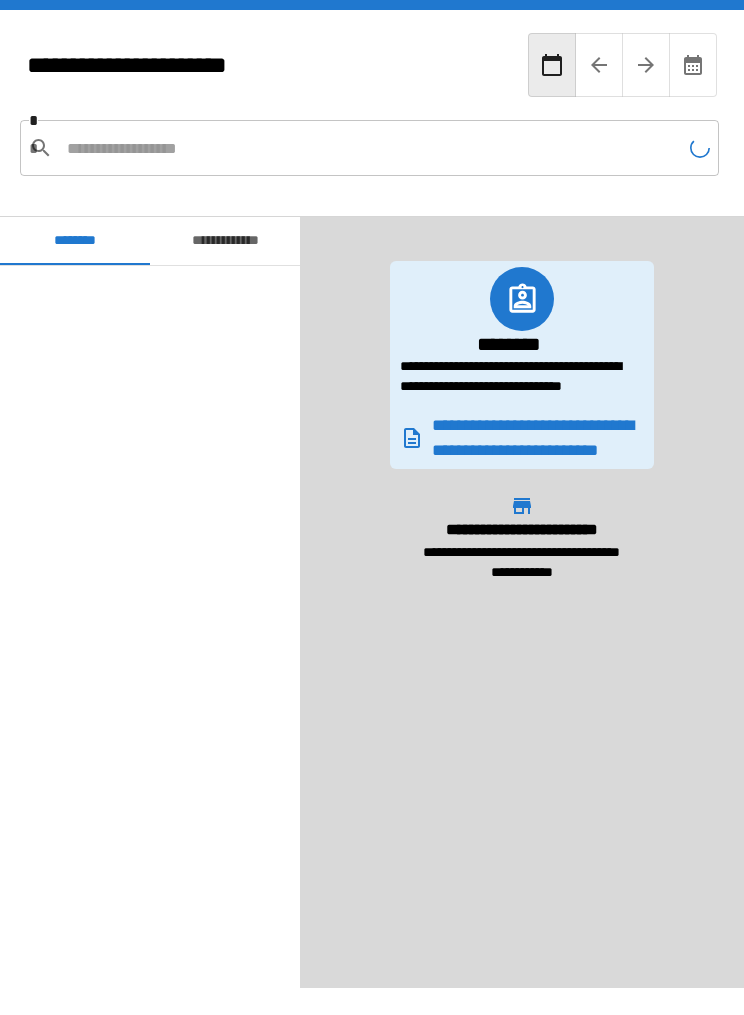 scroll, scrollTop: 1920, scrollLeft: 0, axis: vertical 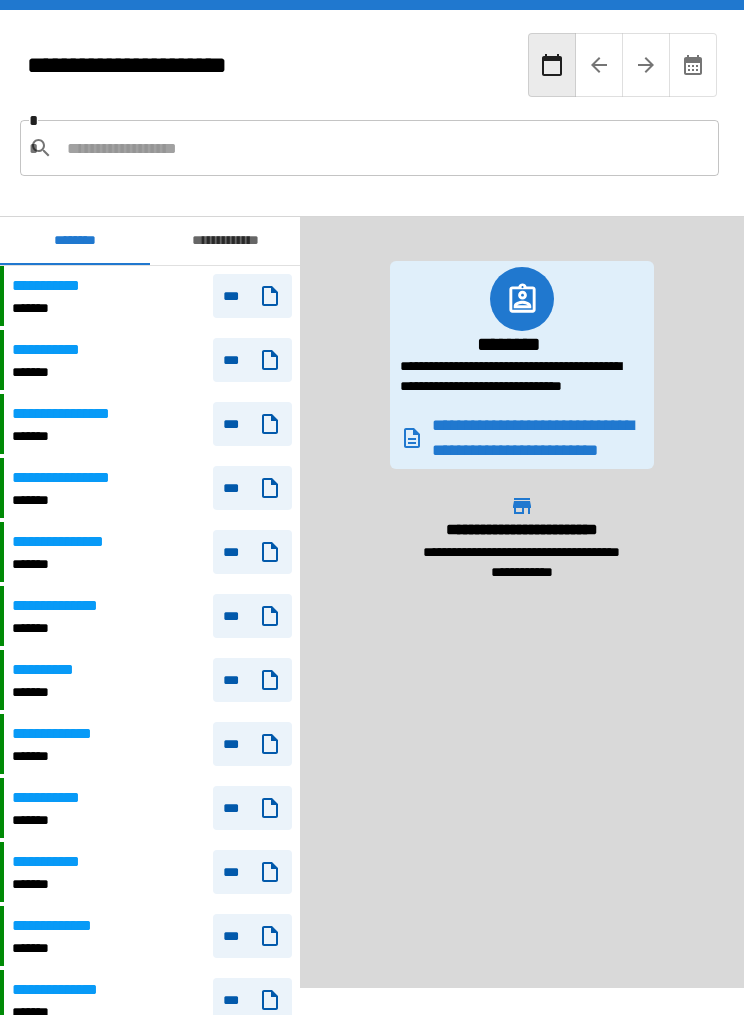 click on "**********" at bounding box center [225, 241] 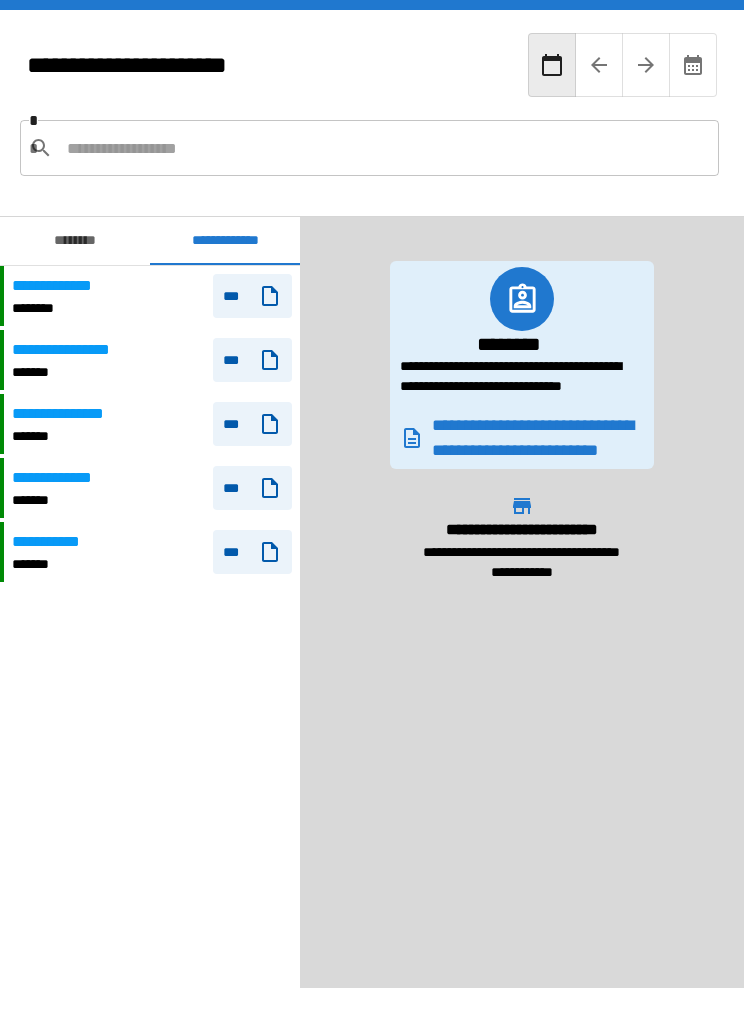 scroll, scrollTop: 0, scrollLeft: 0, axis: both 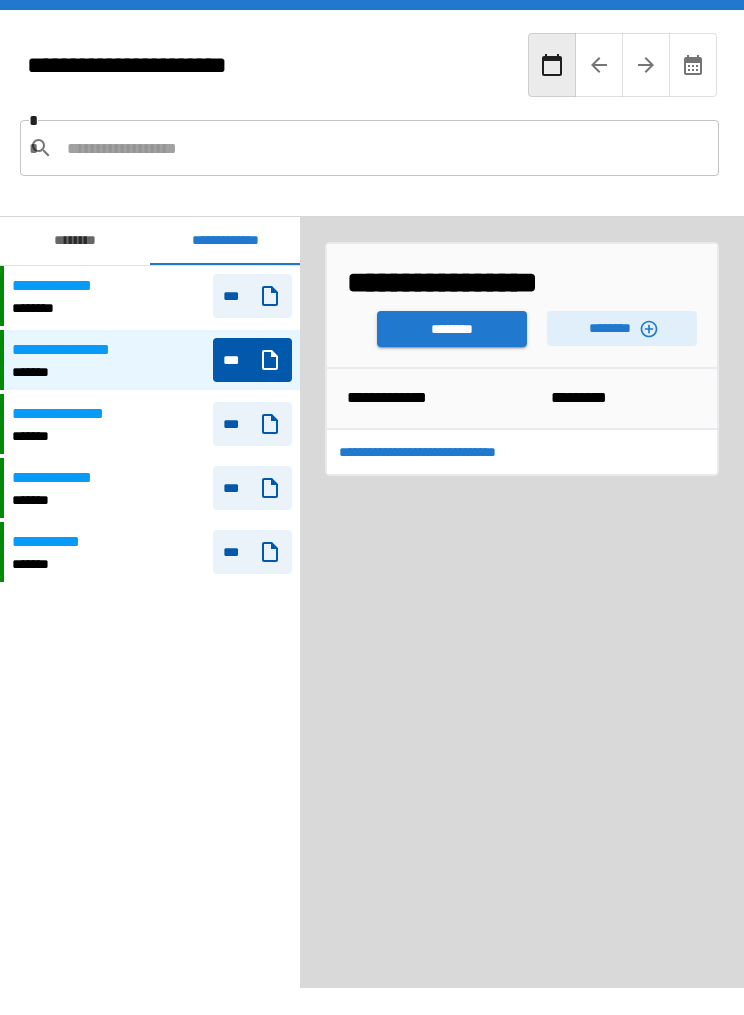 click on "********" at bounding box center (452, 329) 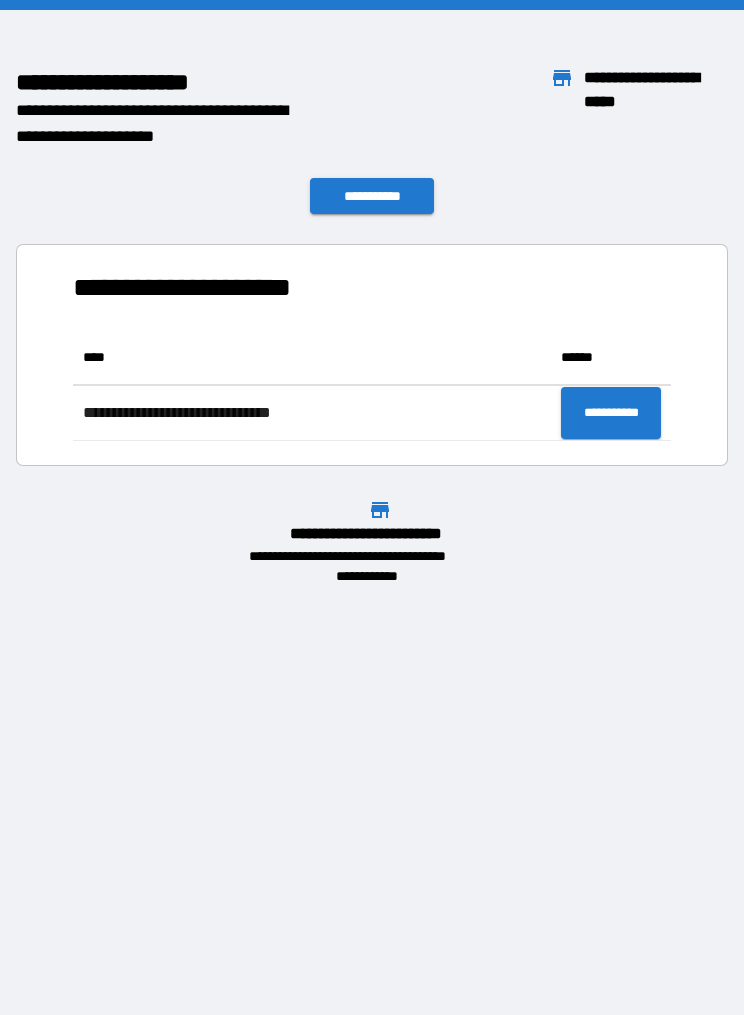 scroll, scrollTop: 1, scrollLeft: 1, axis: both 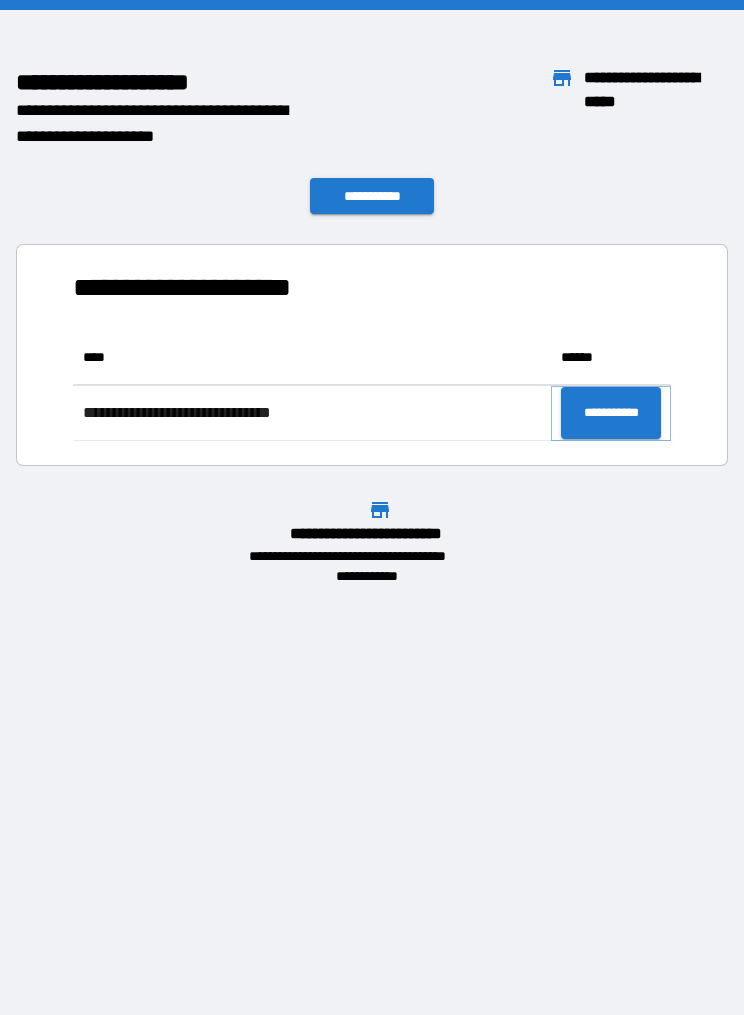 click on "**********" at bounding box center (611, 413) 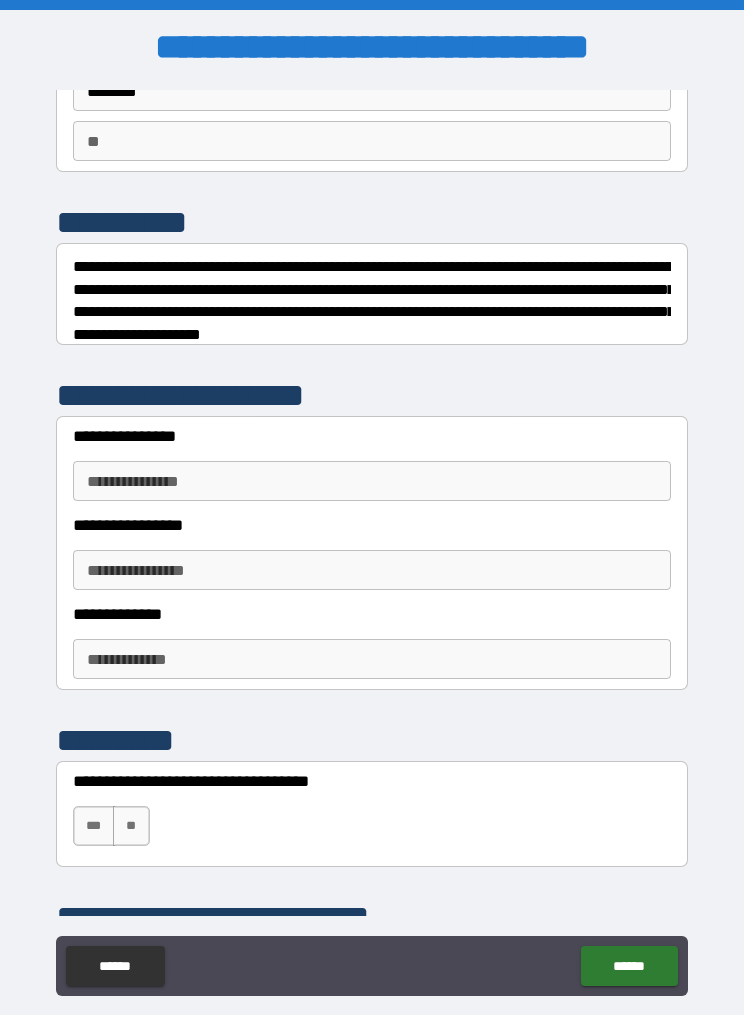 scroll, scrollTop: 172, scrollLeft: 0, axis: vertical 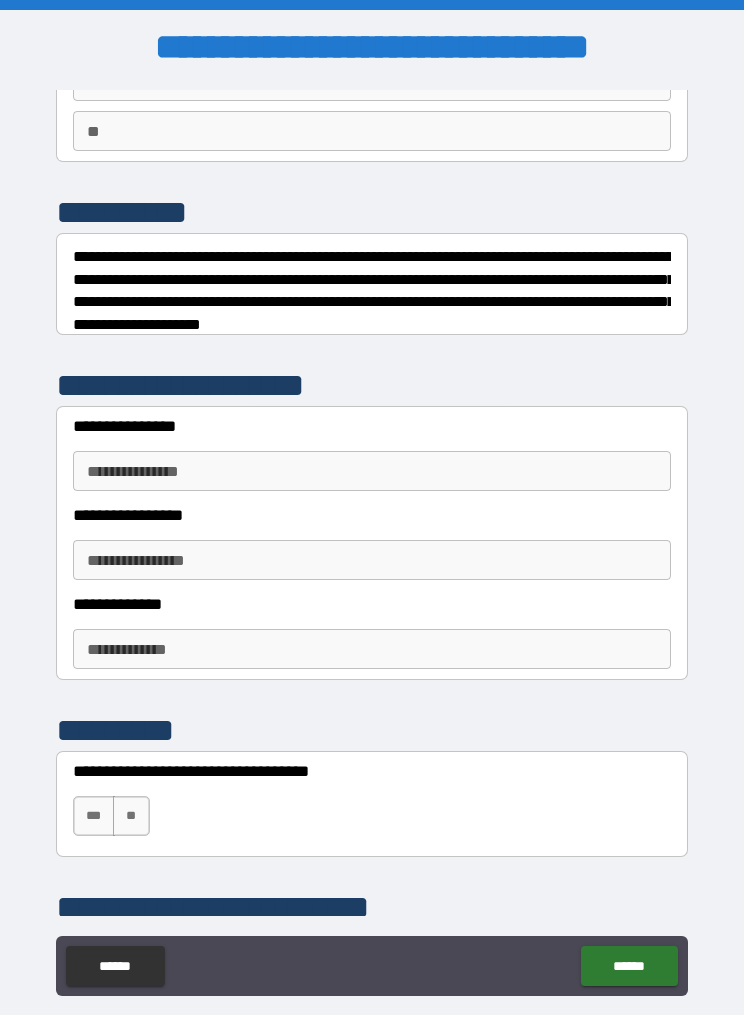 click on "**********" at bounding box center [372, 471] 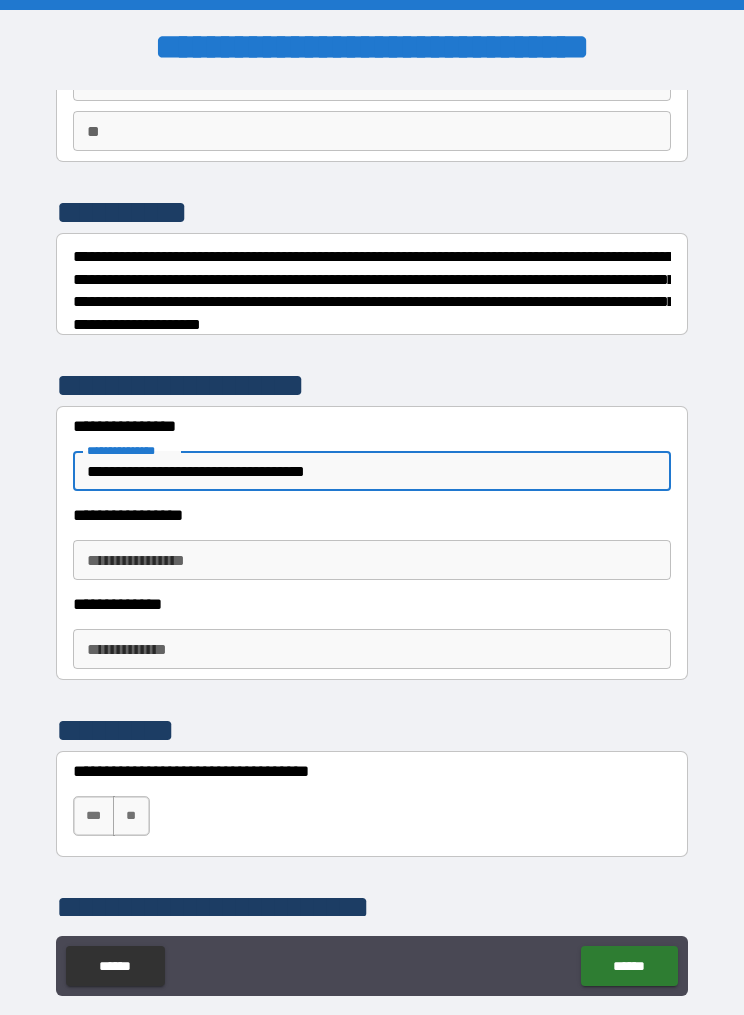 type on "**********" 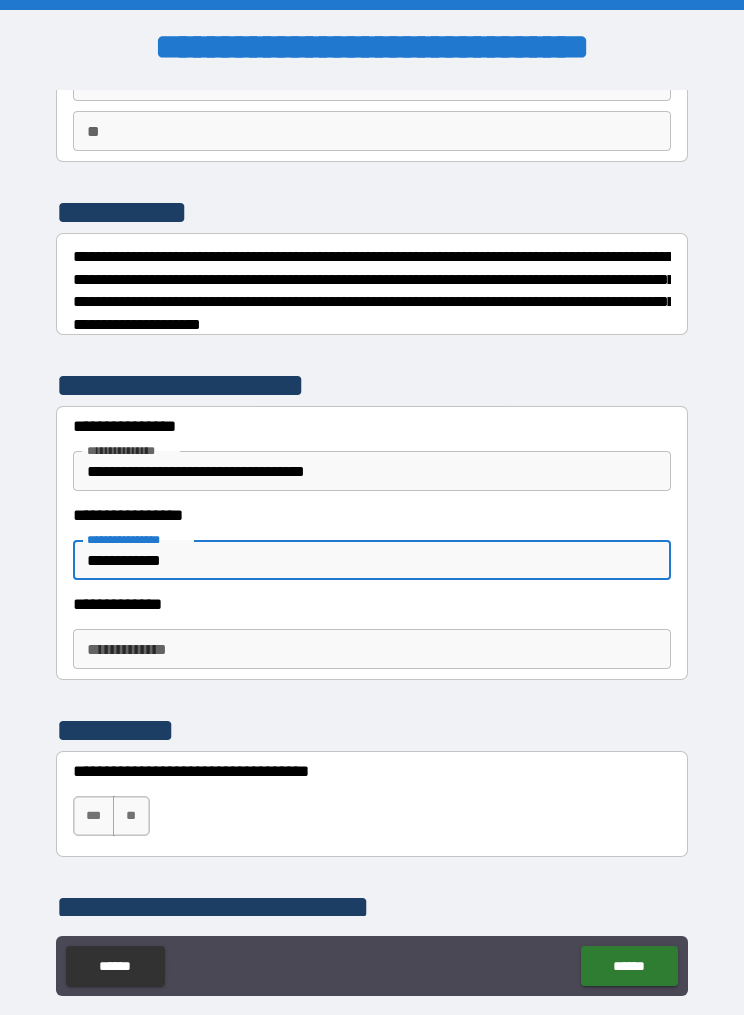 type on "**********" 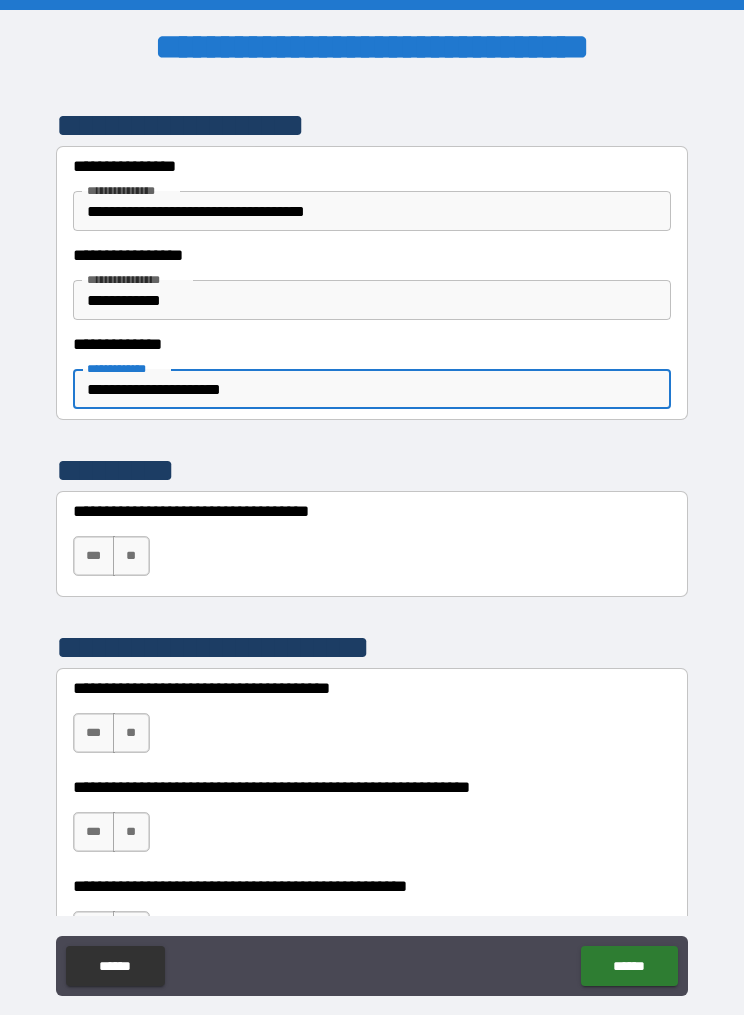 scroll, scrollTop: 434, scrollLeft: 0, axis: vertical 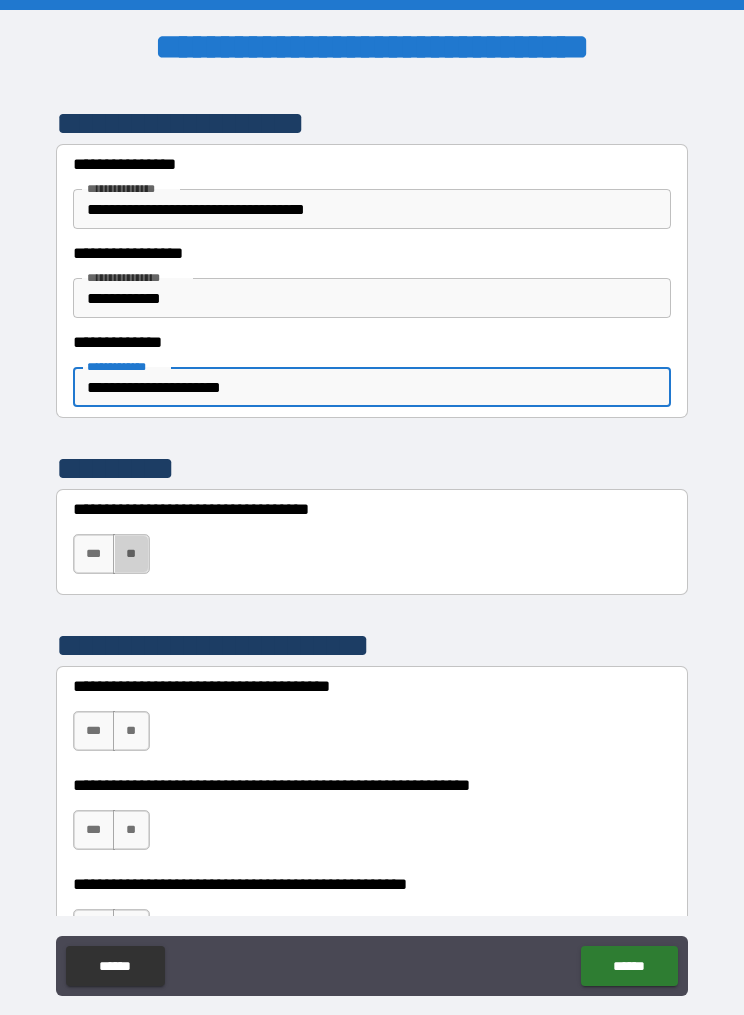 type on "**********" 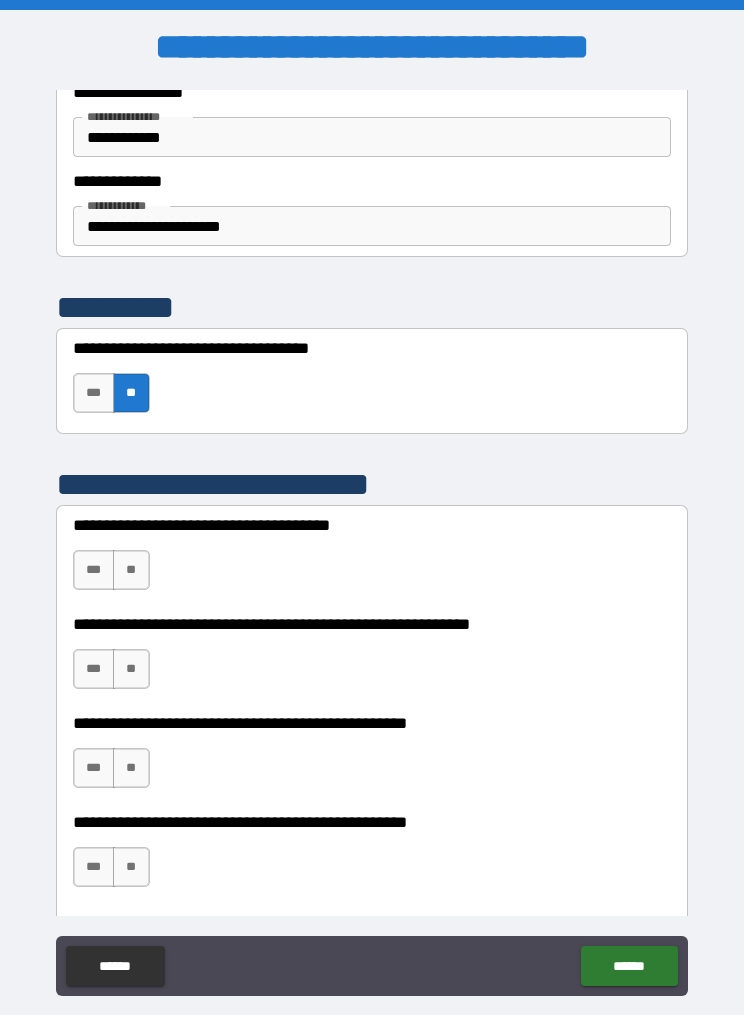 scroll, scrollTop: 597, scrollLeft: 0, axis: vertical 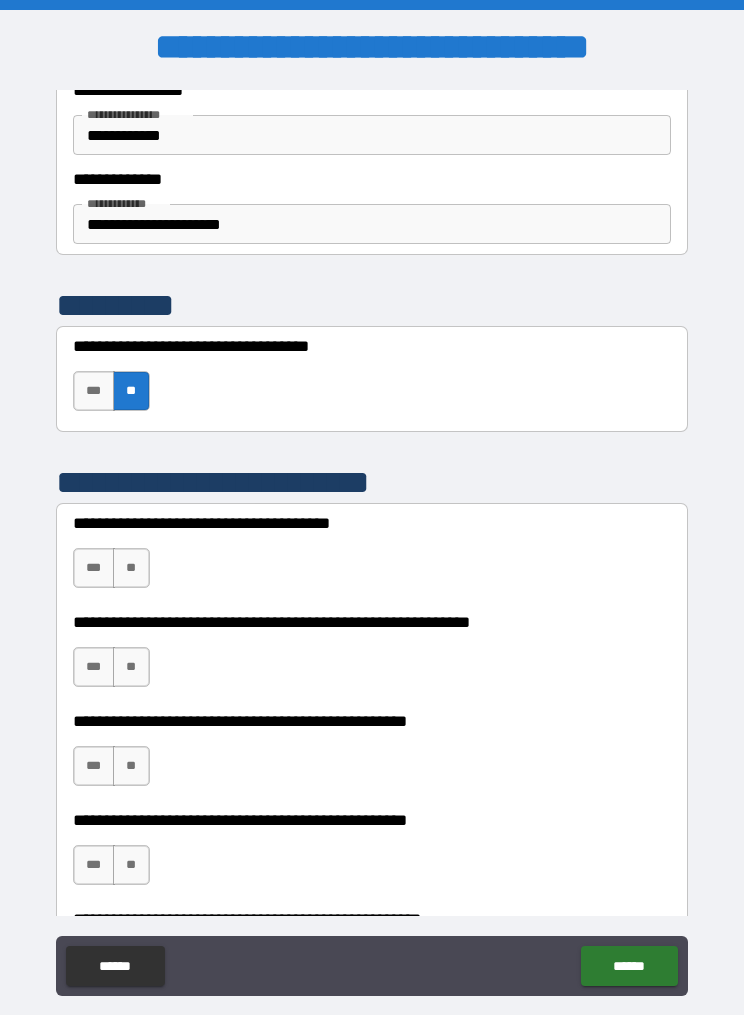 click on "**" at bounding box center [131, 568] 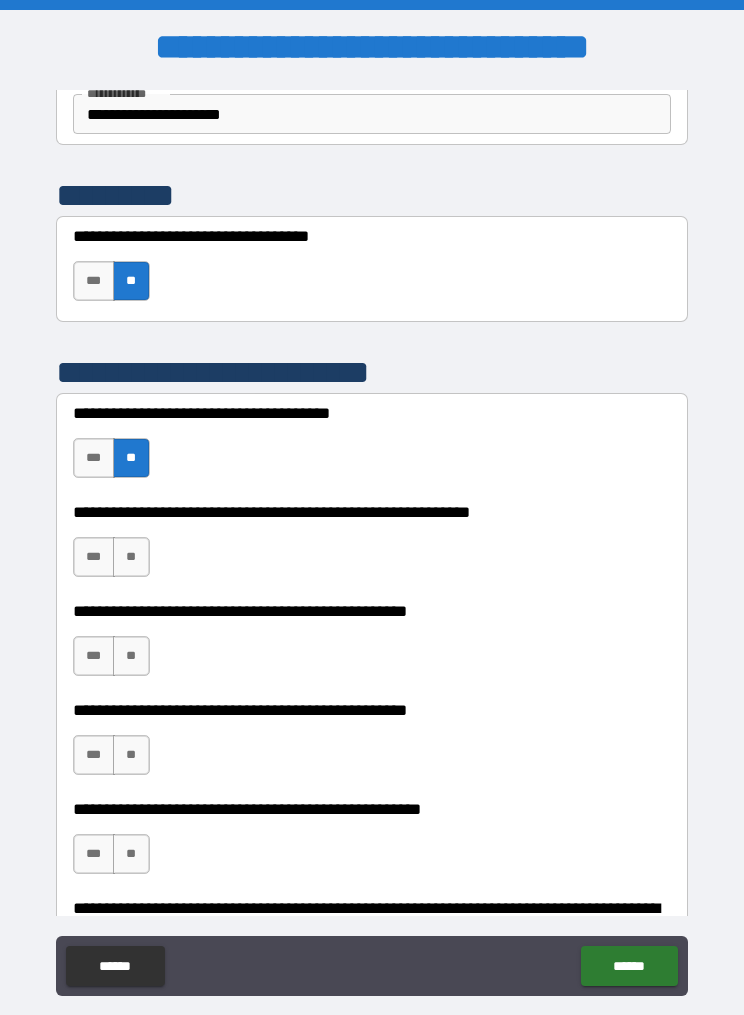 scroll, scrollTop: 708, scrollLeft: 0, axis: vertical 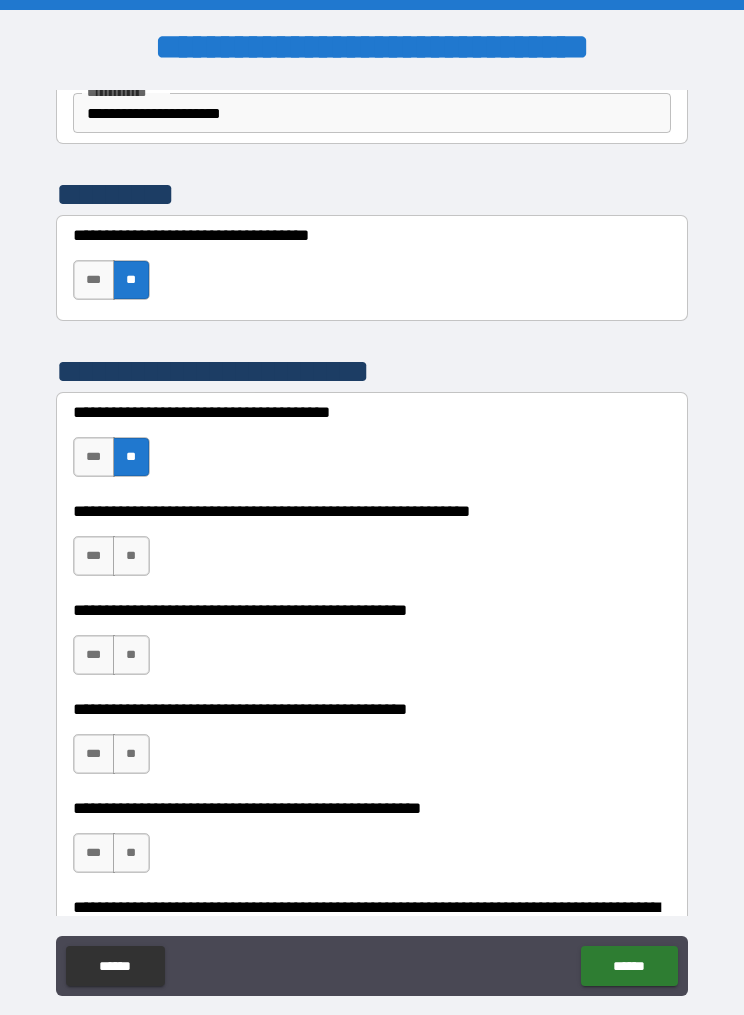 click on "***" at bounding box center (94, 556) 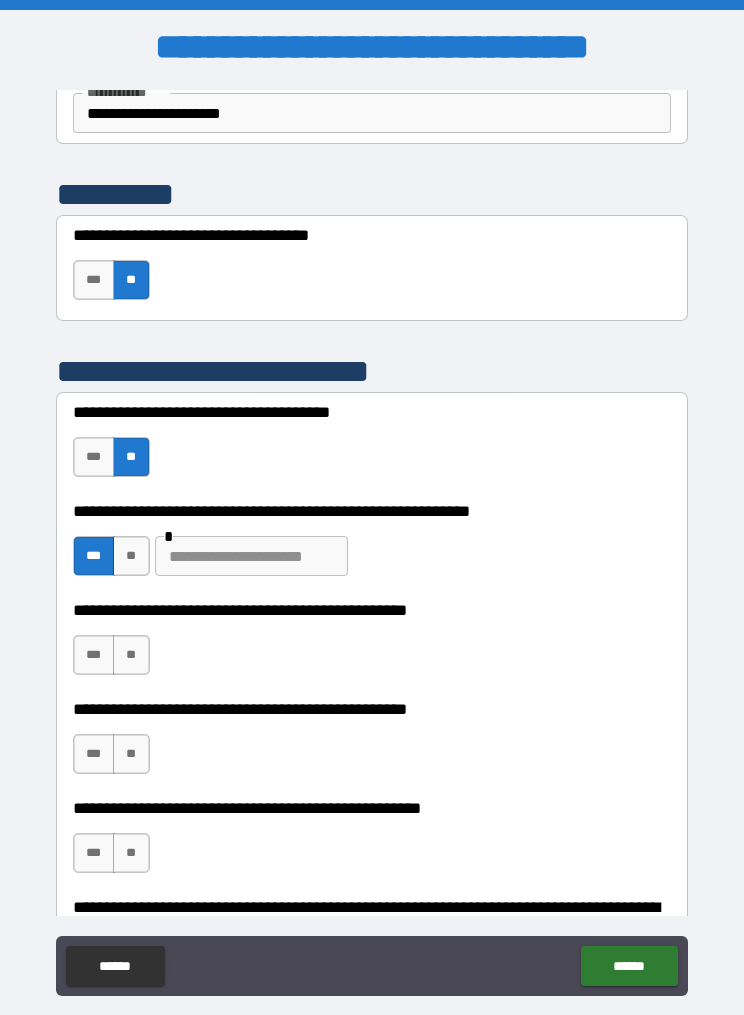 click at bounding box center [251, 556] 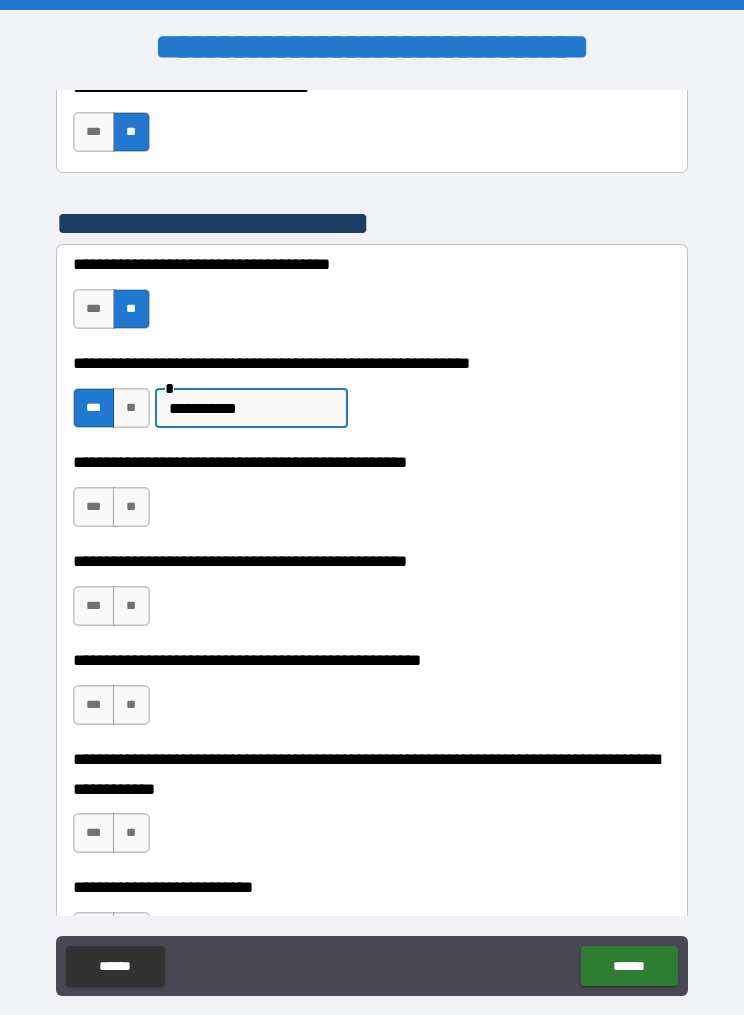 scroll, scrollTop: 857, scrollLeft: 0, axis: vertical 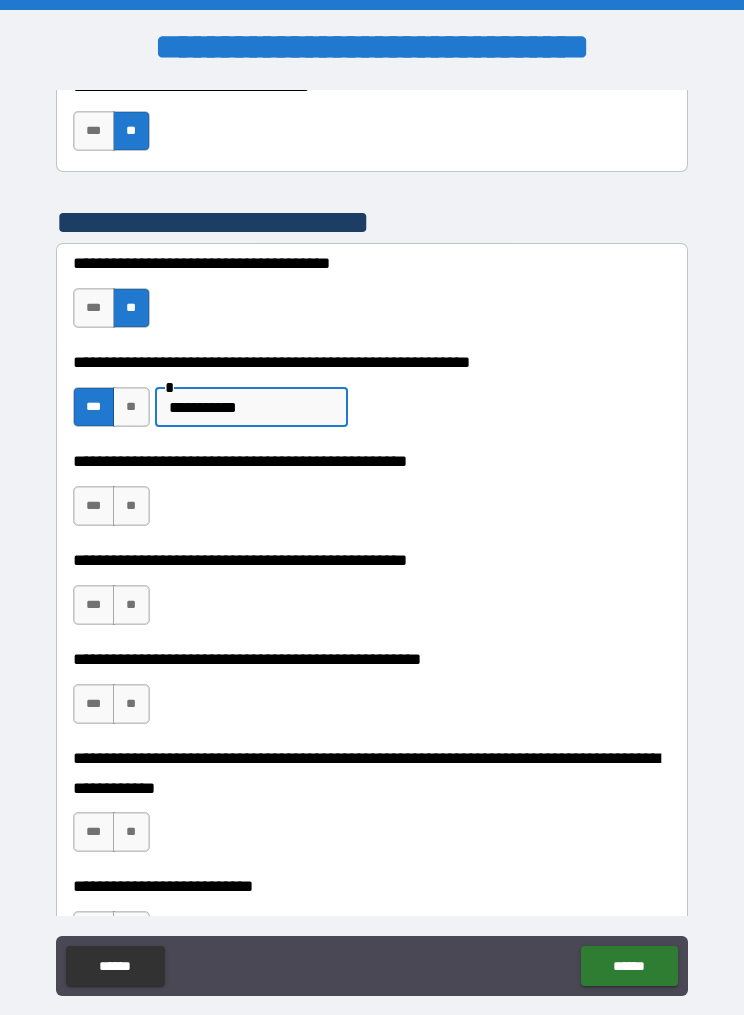 type on "**********" 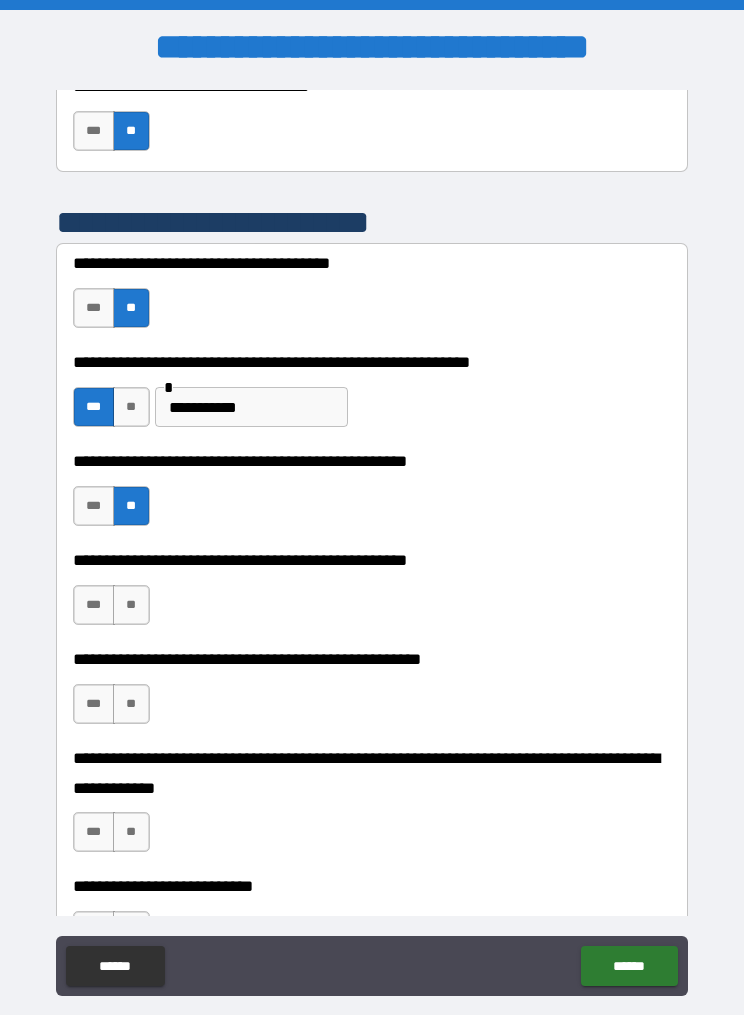click on "***" at bounding box center [94, 605] 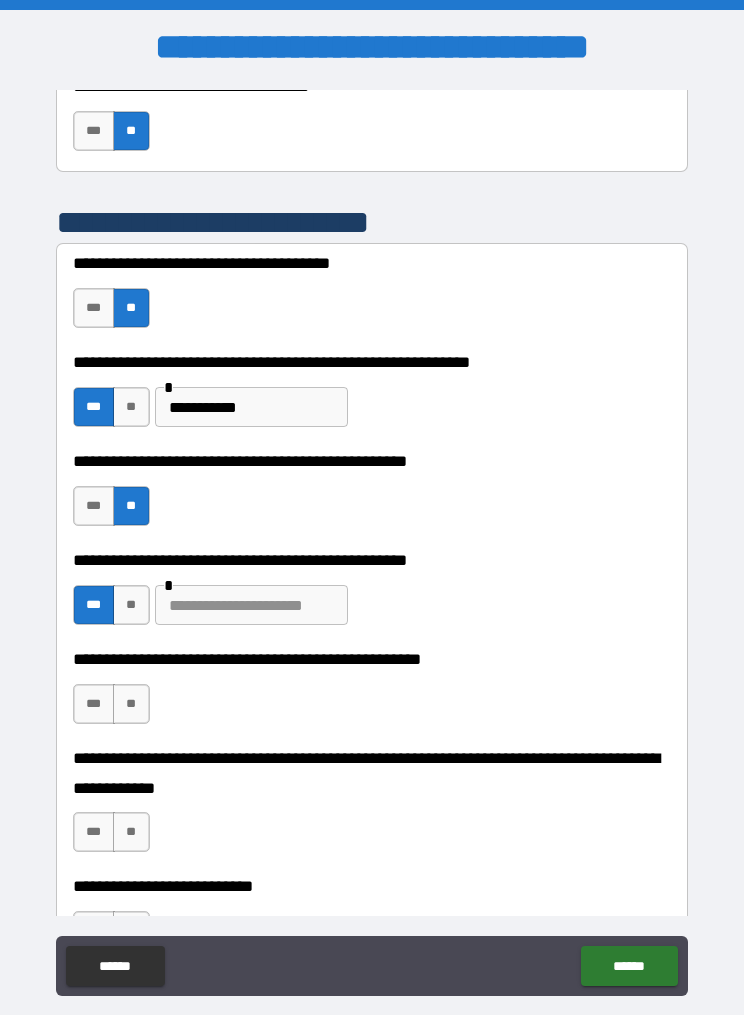 click at bounding box center [251, 605] 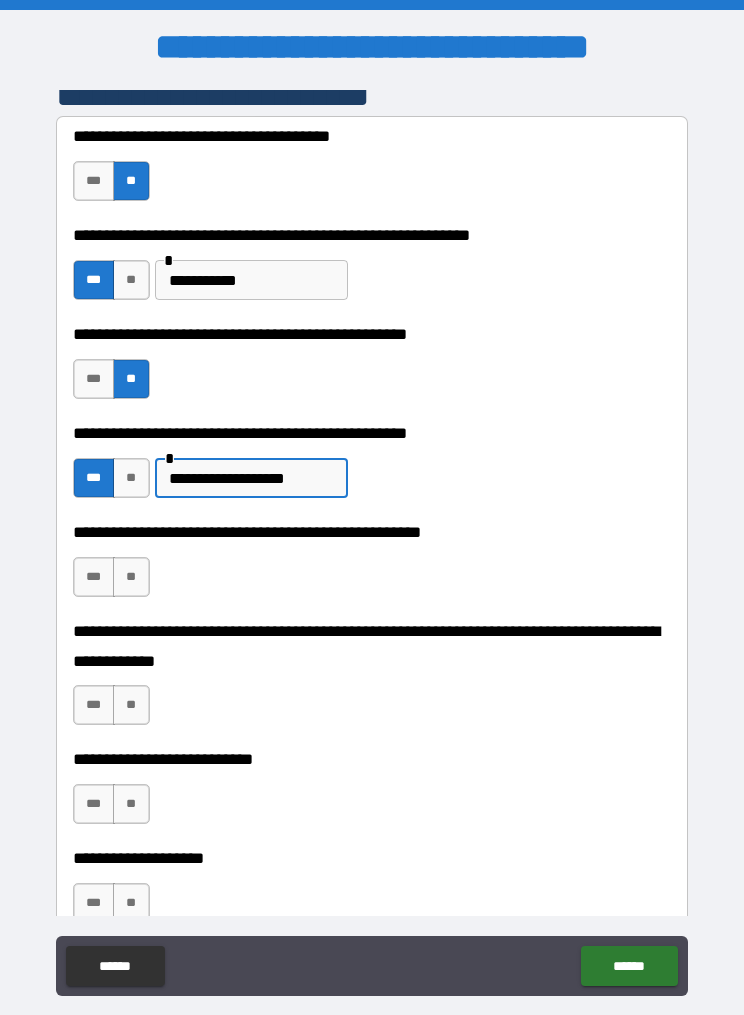 scroll, scrollTop: 985, scrollLeft: 0, axis: vertical 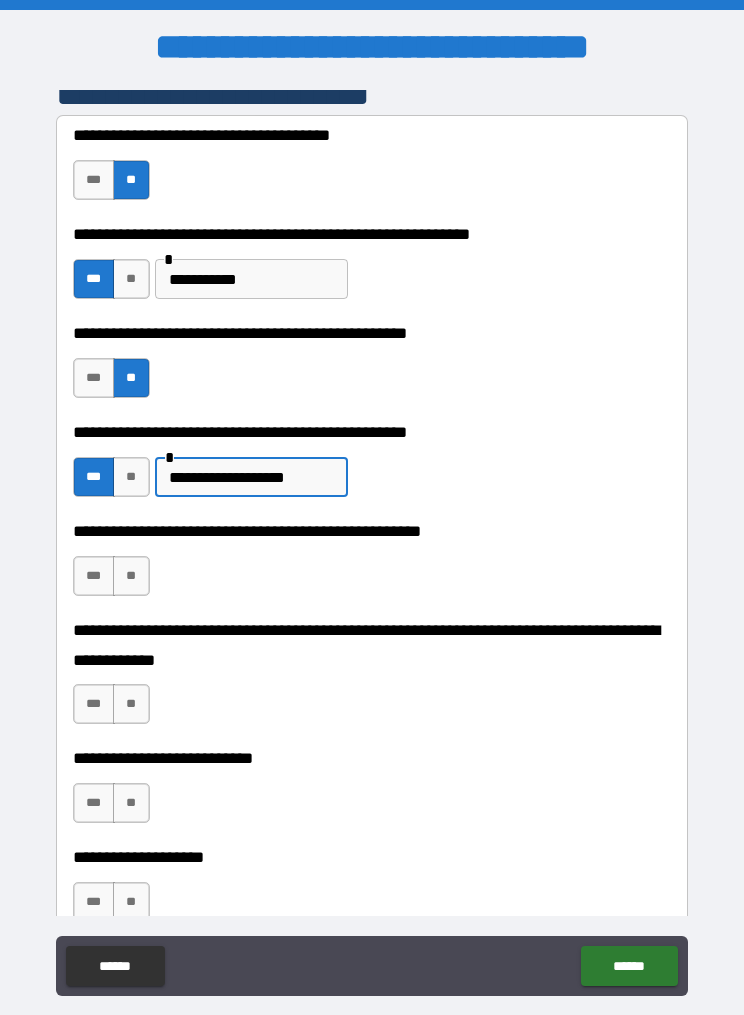 type on "**********" 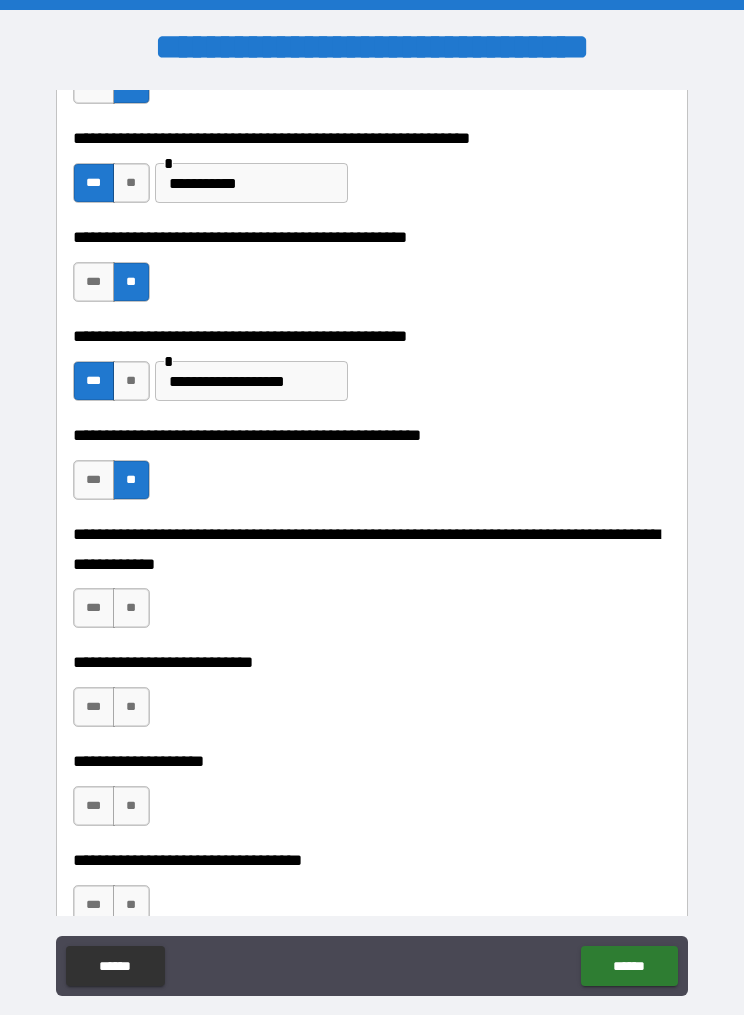 scroll, scrollTop: 1084, scrollLeft: 0, axis: vertical 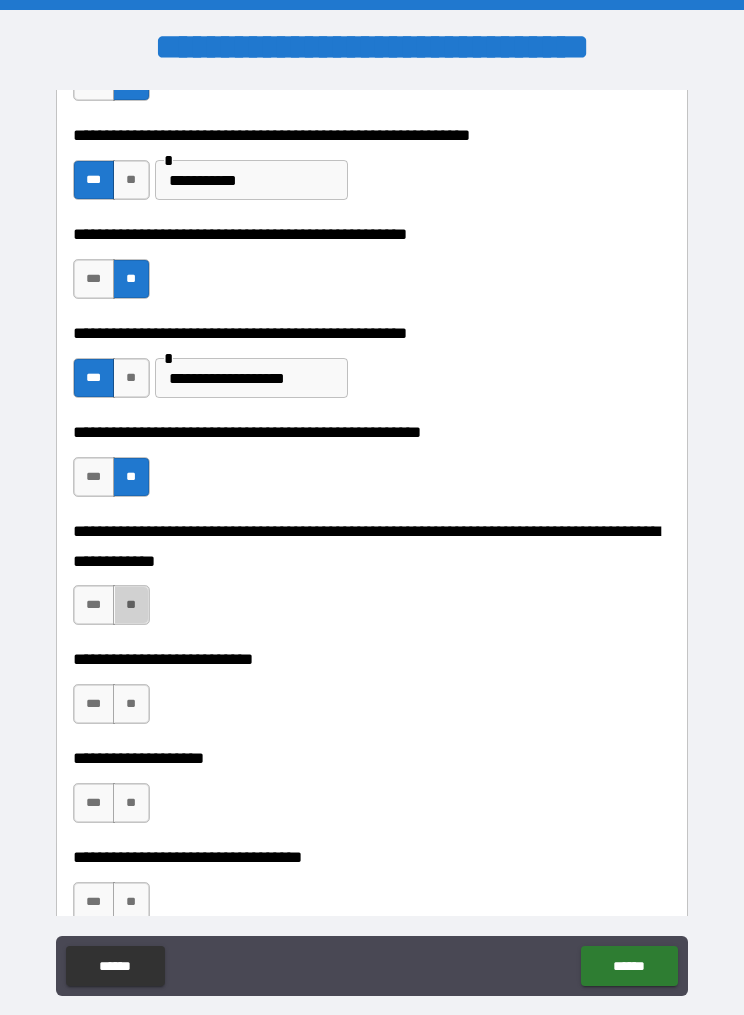 click on "**" at bounding box center [131, 605] 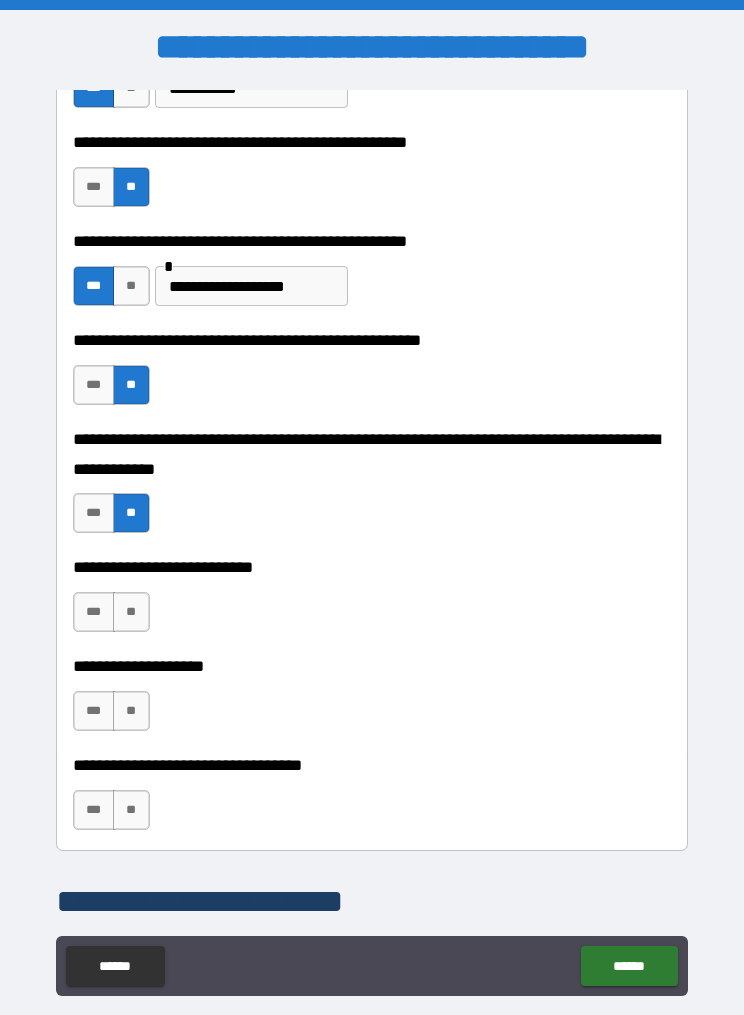 scroll, scrollTop: 1177, scrollLeft: 0, axis: vertical 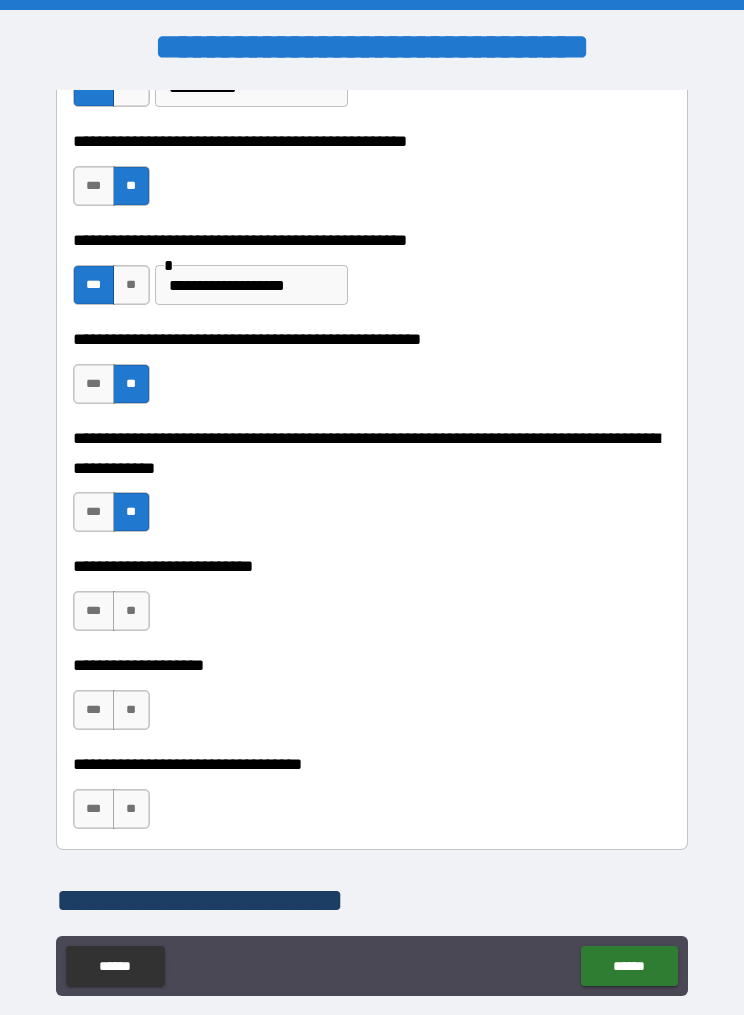 click on "**" at bounding box center (131, 611) 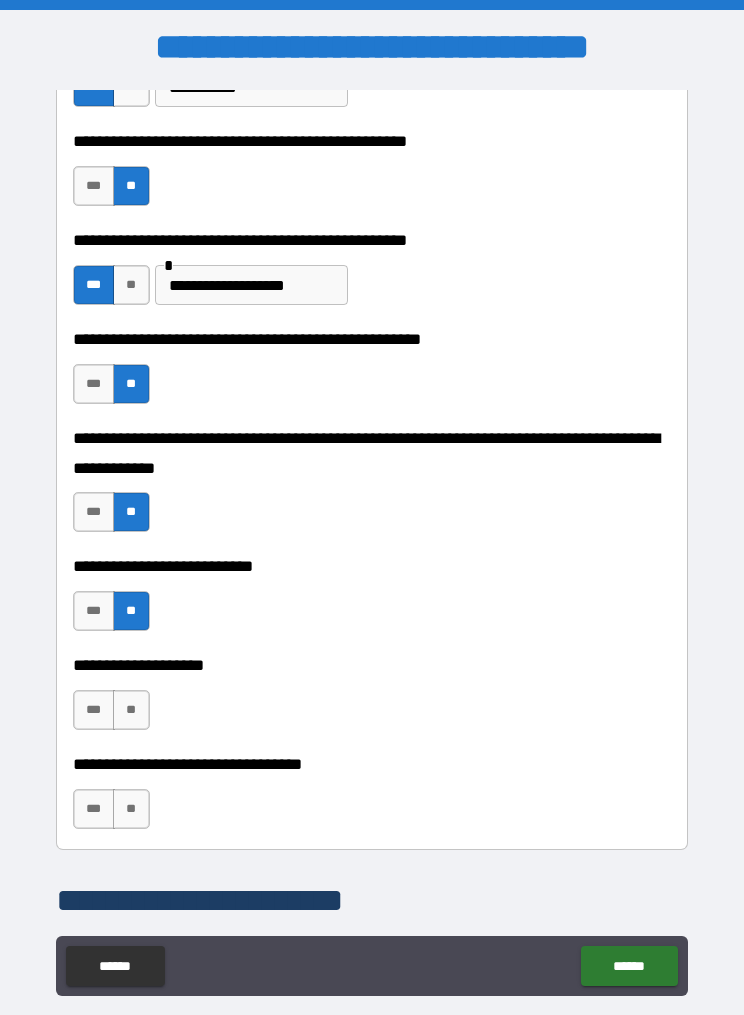 click on "**" at bounding box center [131, 710] 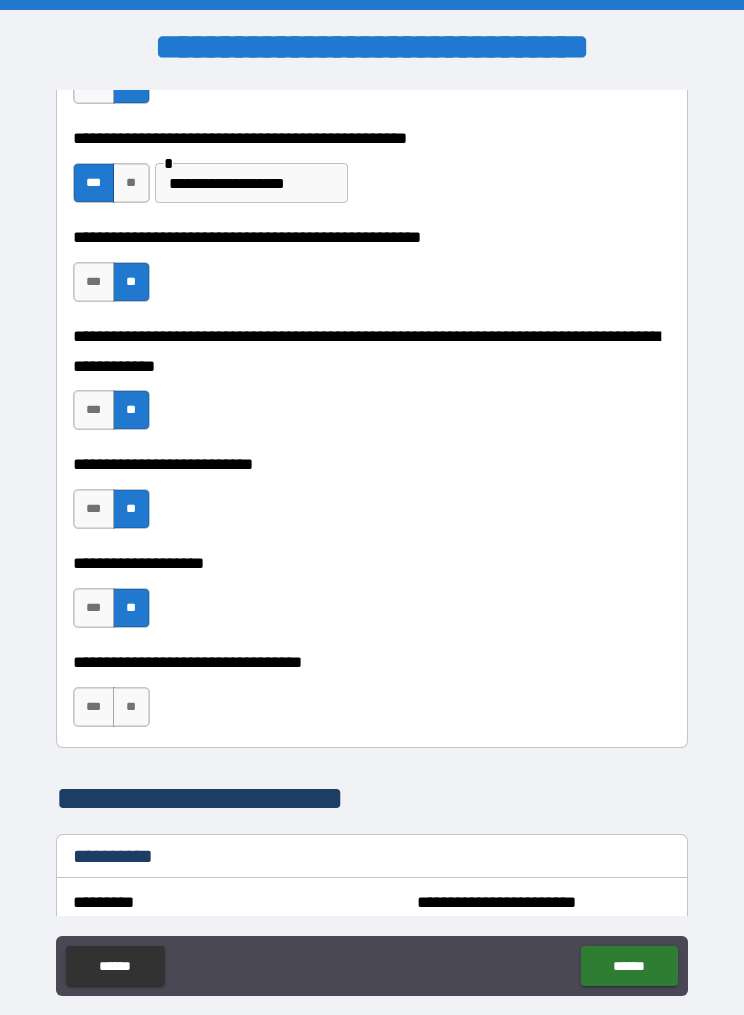 scroll, scrollTop: 1281, scrollLeft: 0, axis: vertical 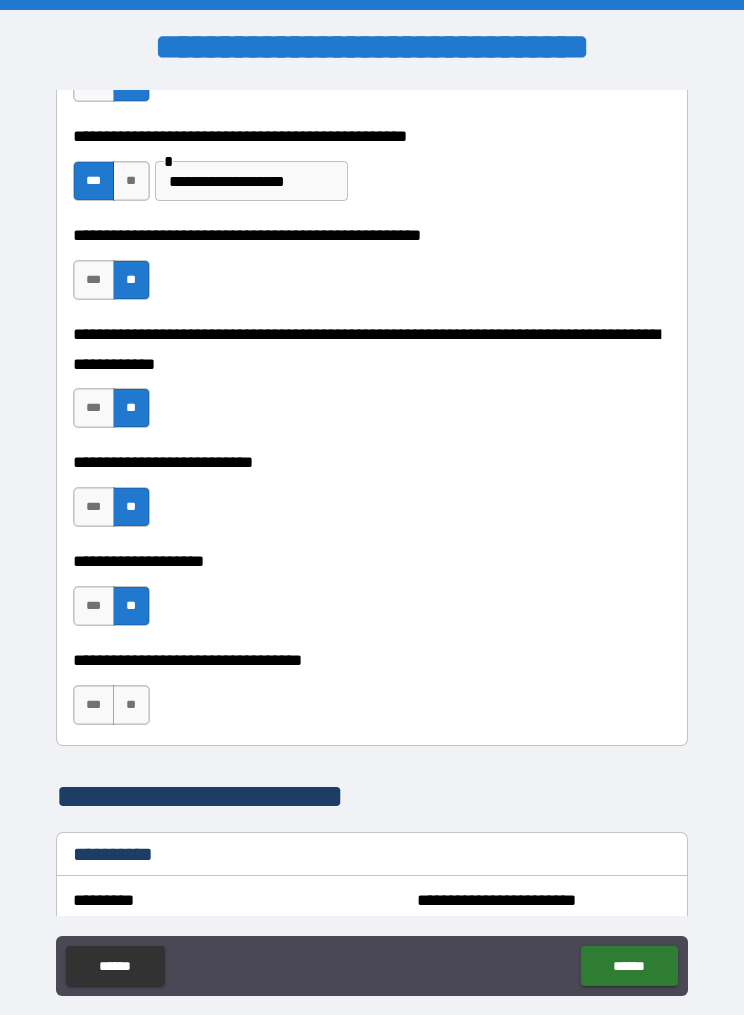 click on "**" at bounding box center (131, 705) 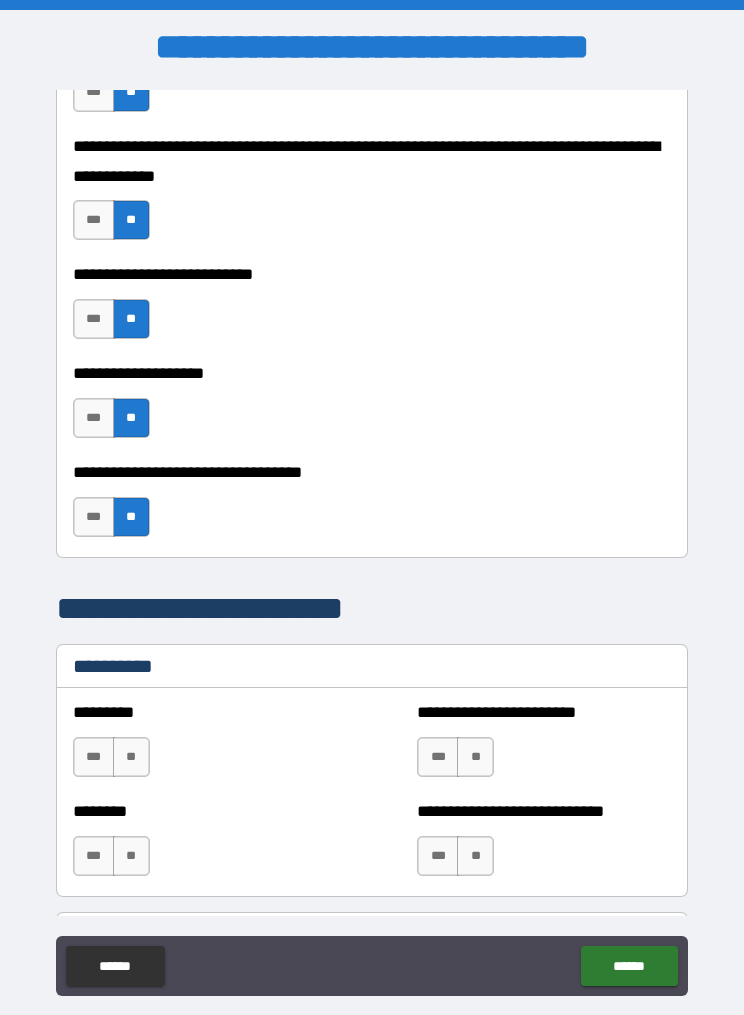 scroll, scrollTop: 1502, scrollLeft: 0, axis: vertical 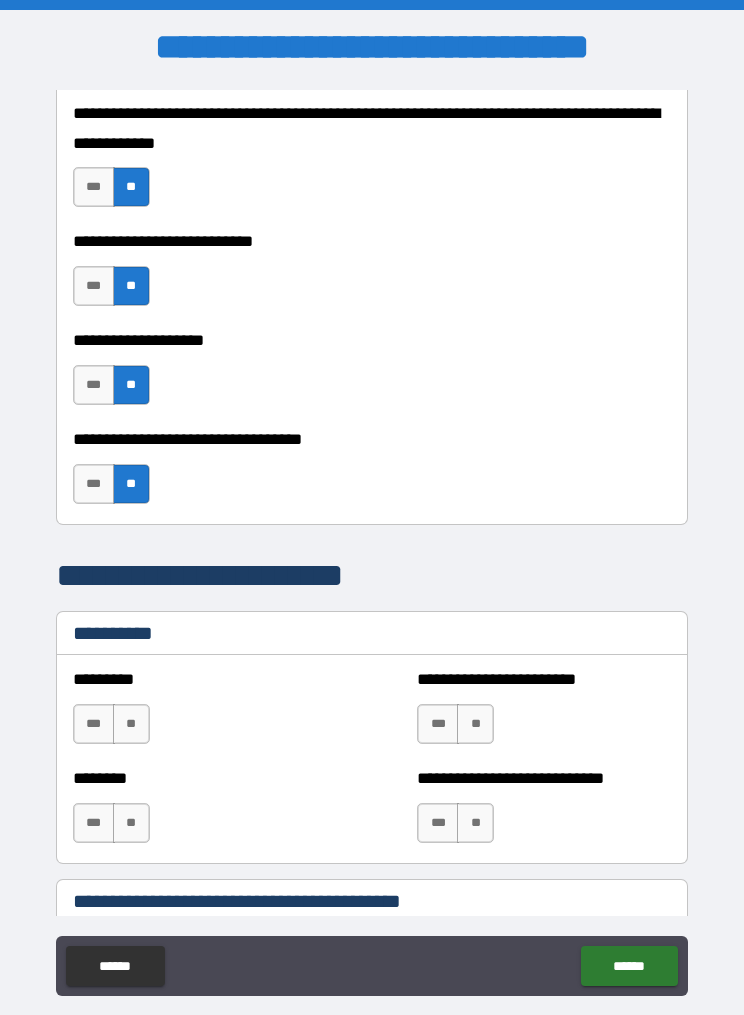 click on "**" at bounding box center [131, 724] 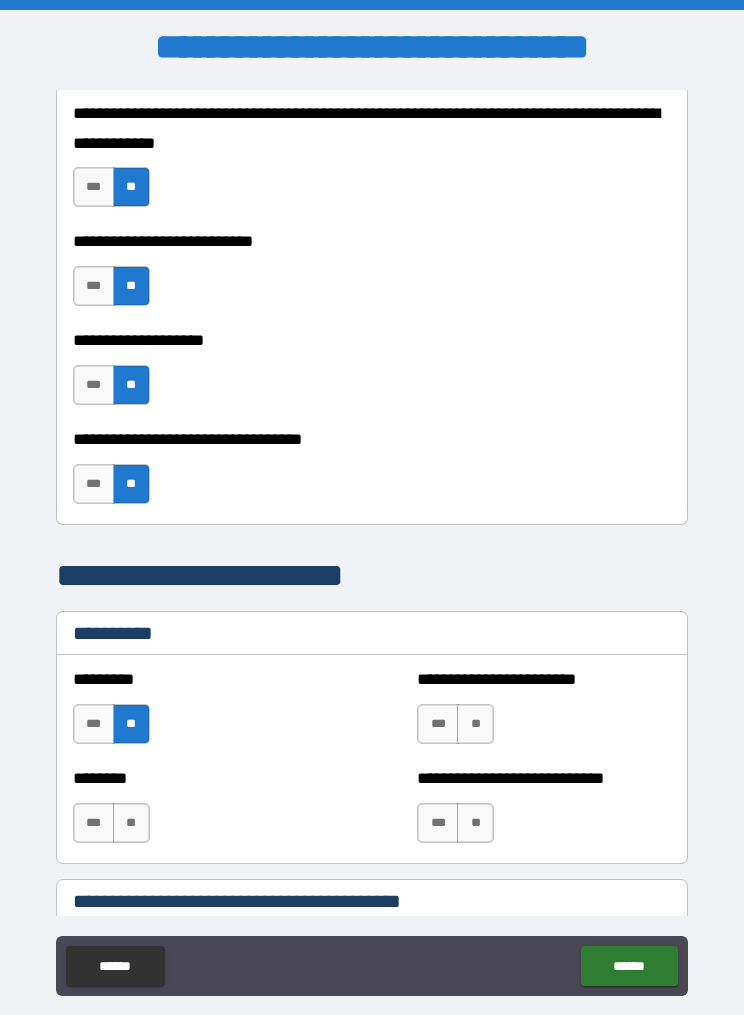 click on "**" at bounding box center (131, 823) 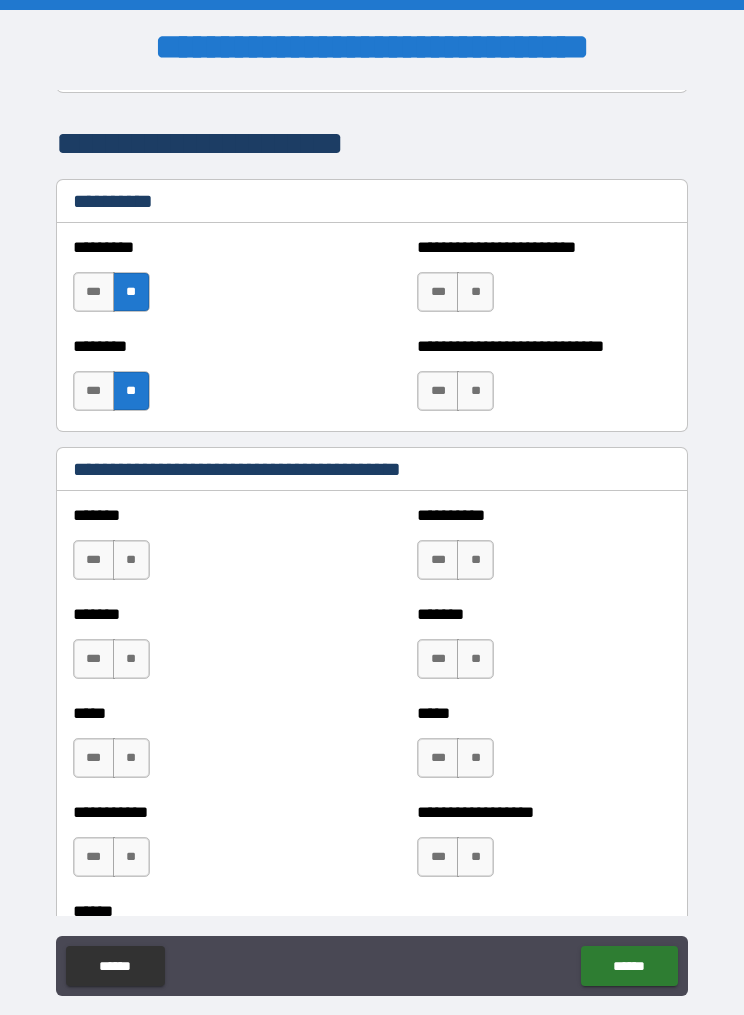 scroll, scrollTop: 1936, scrollLeft: 0, axis: vertical 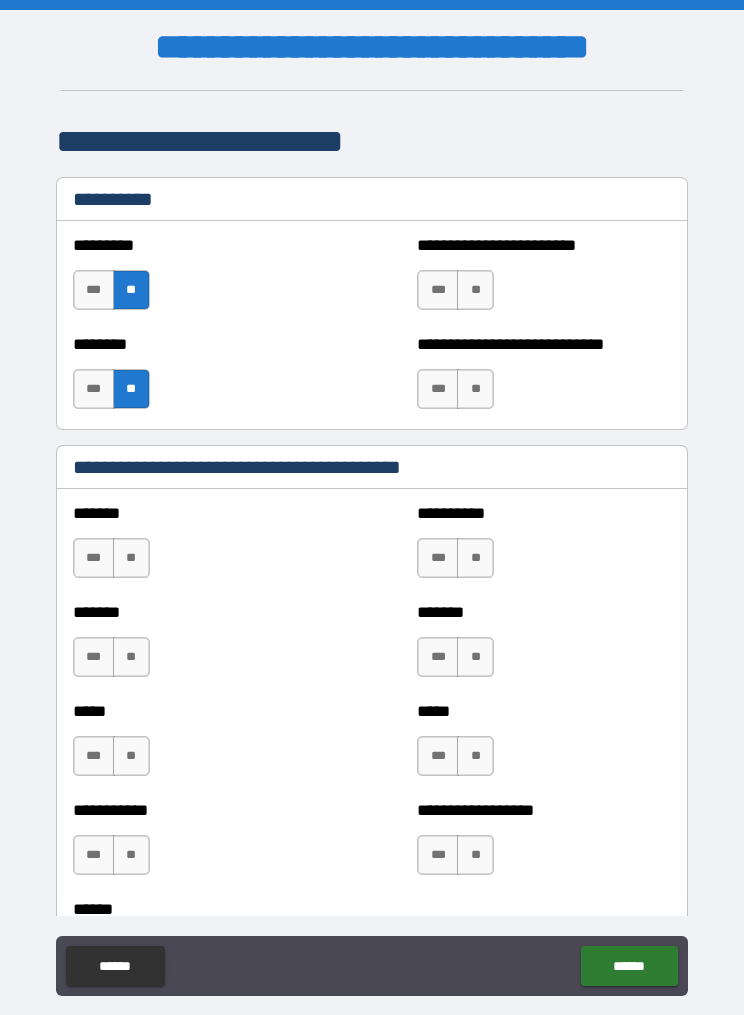 click on "**" at bounding box center (131, 558) 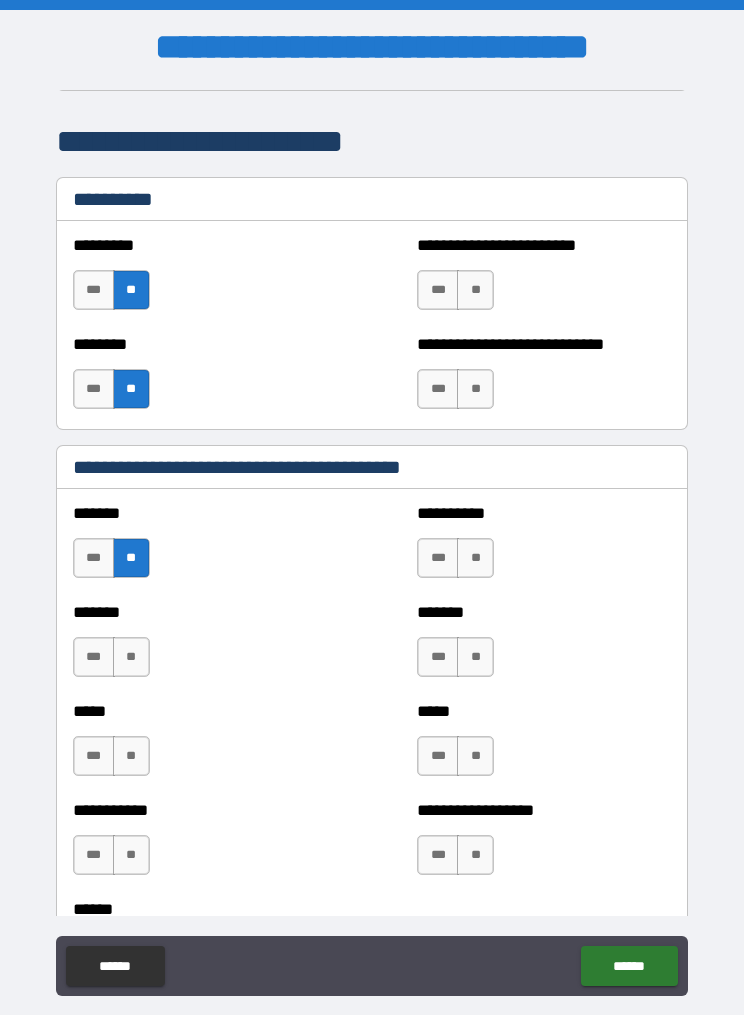 click on "**" at bounding box center (131, 657) 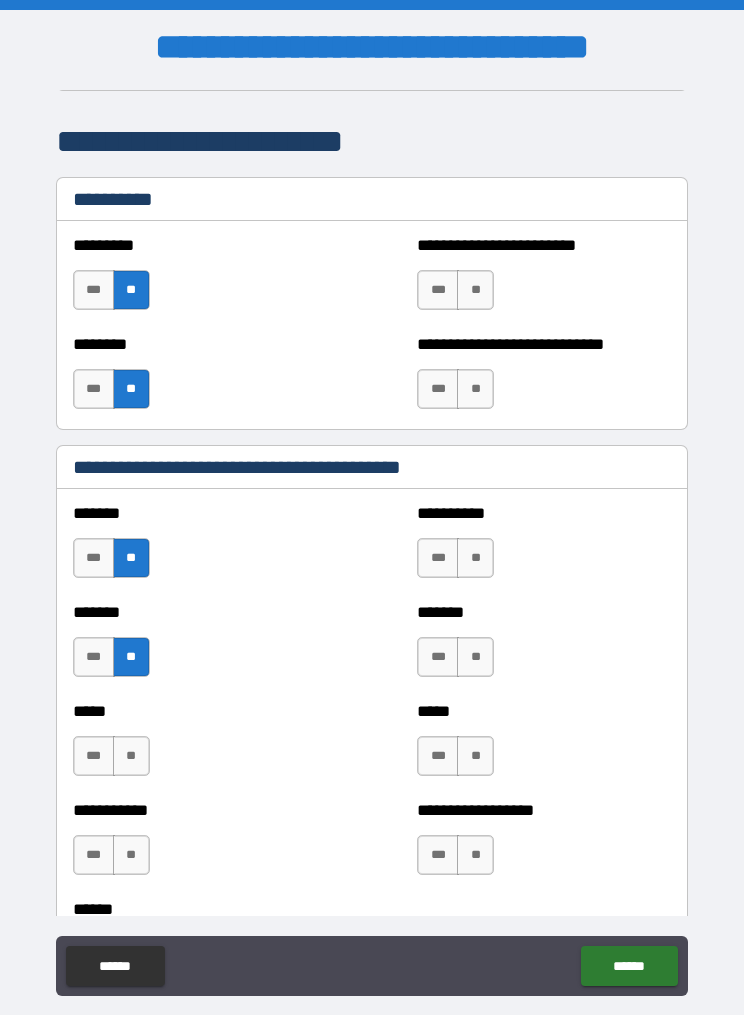 click on "**" at bounding box center (131, 756) 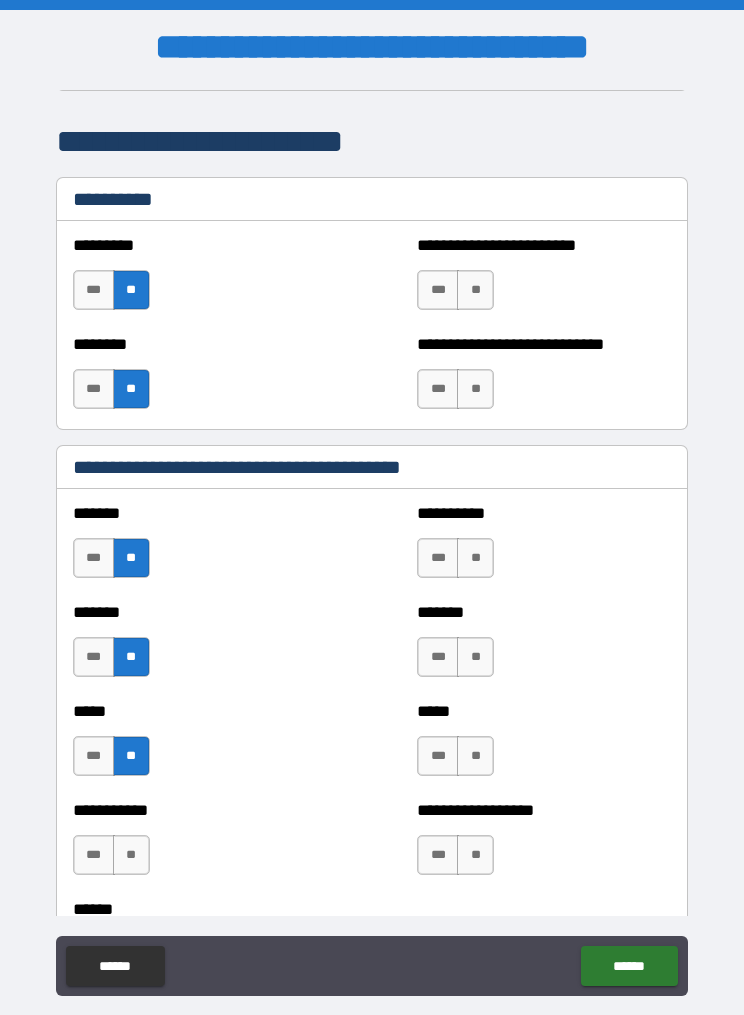 click on "**" at bounding box center [131, 855] 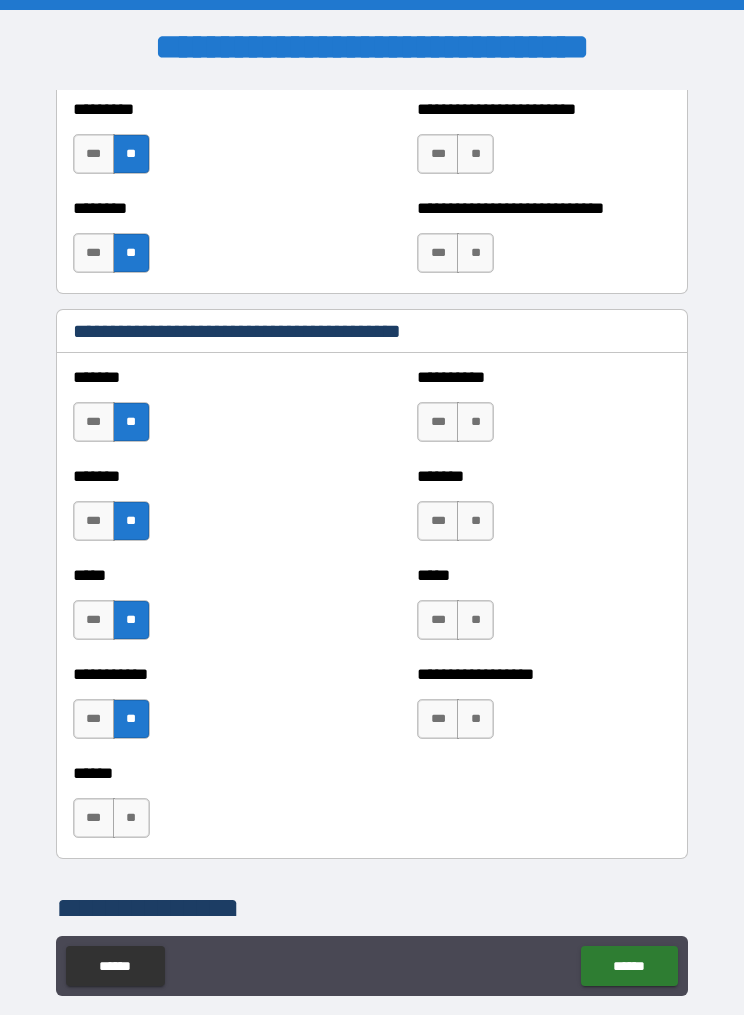 scroll, scrollTop: 2087, scrollLeft: 0, axis: vertical 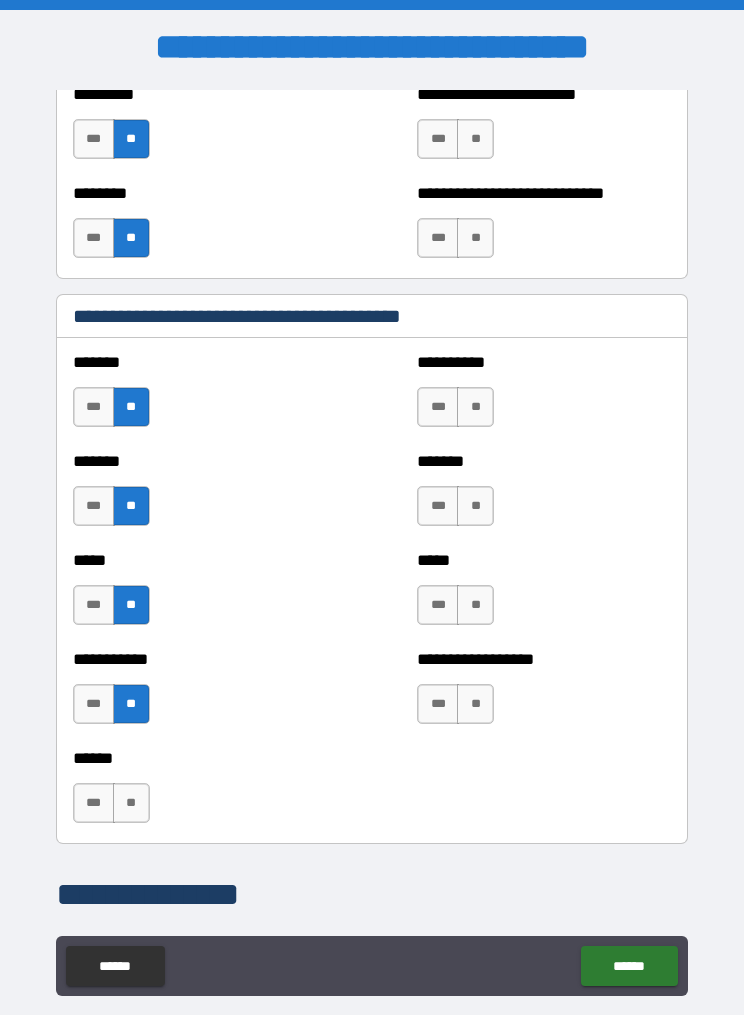 click on "**" at bounding box center (475, 407) 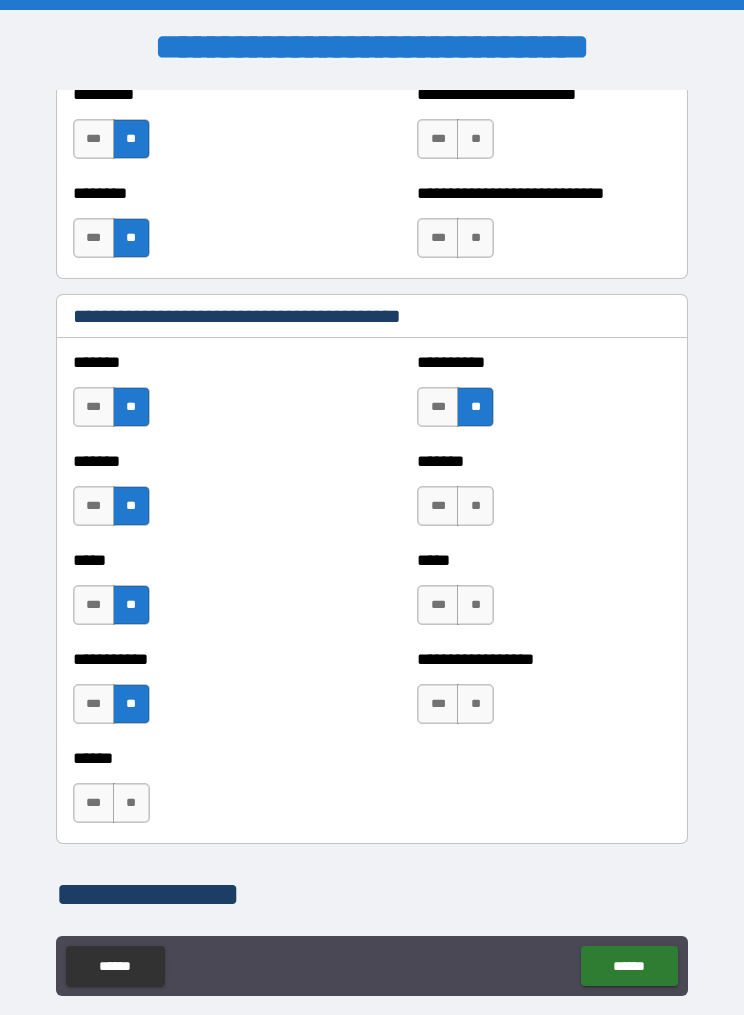 click on "**" at bounding box center [475, 506] 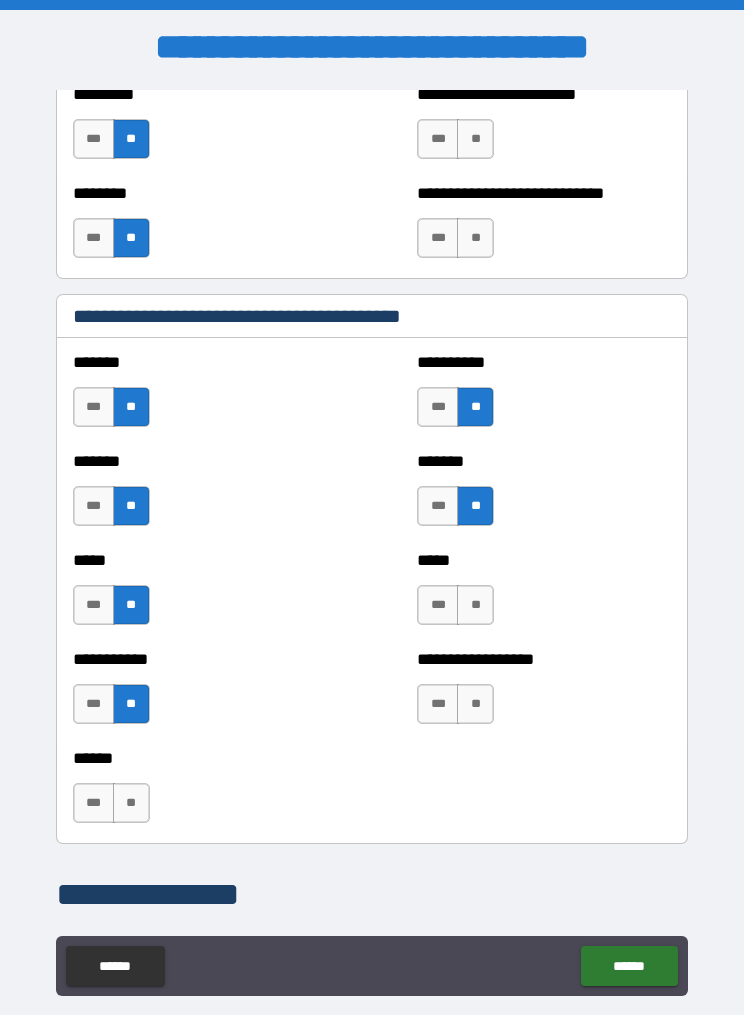 click on "**" at bounding box center [475, 605] 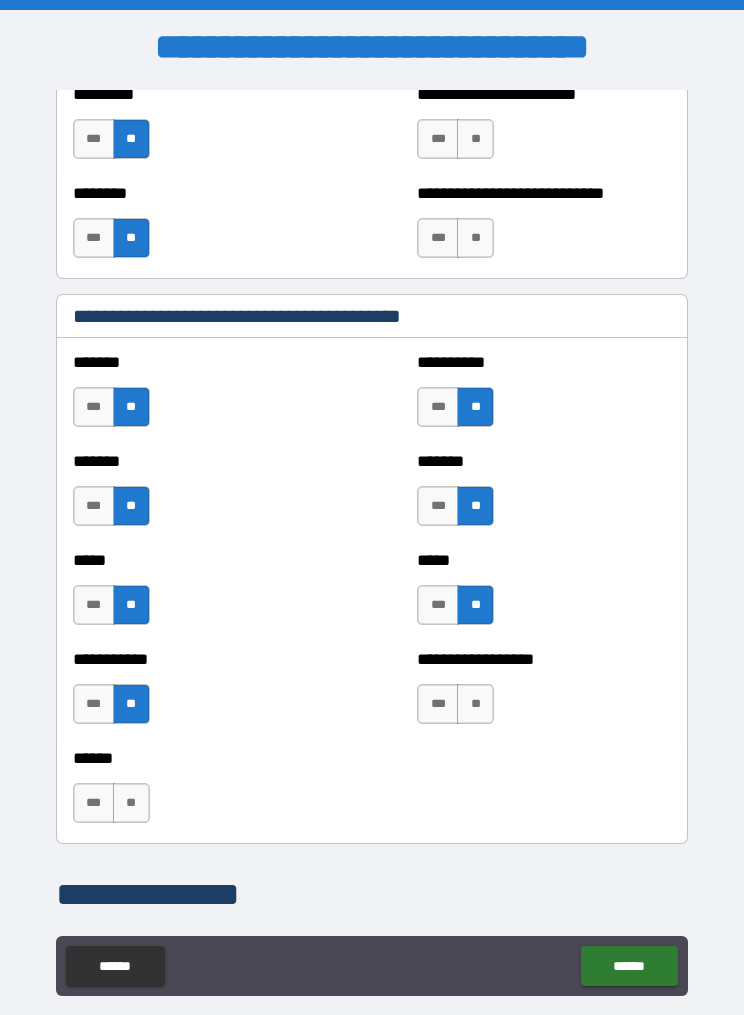 click on "**" at bounding box center (475, 704) 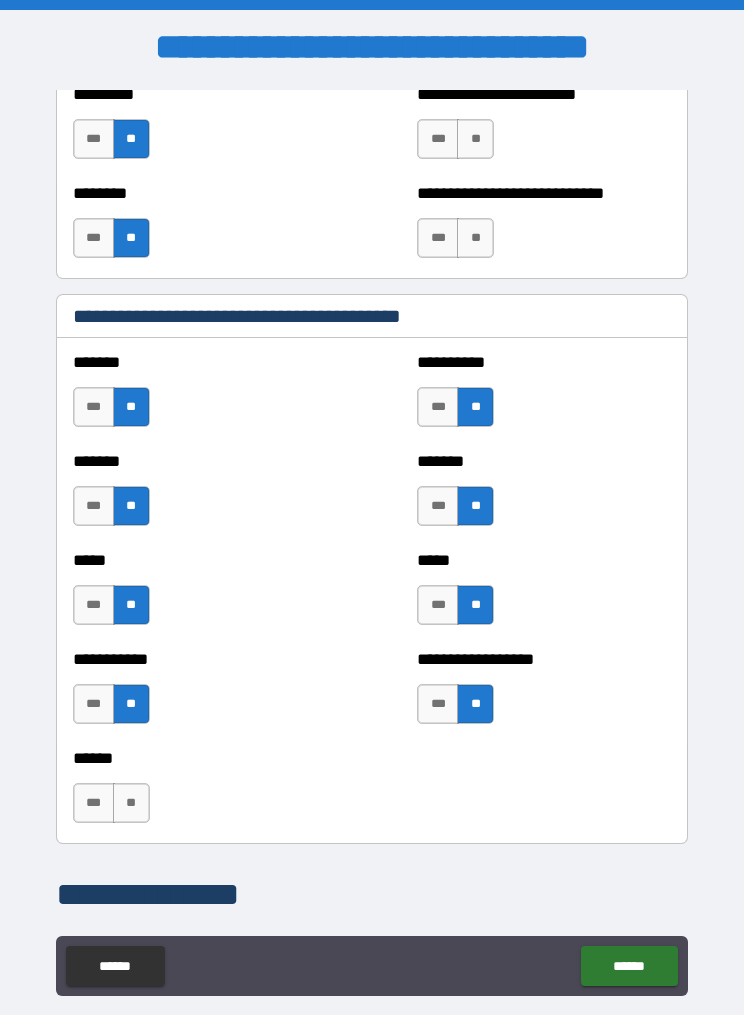 click on "**" at bounding box center [131, 803] 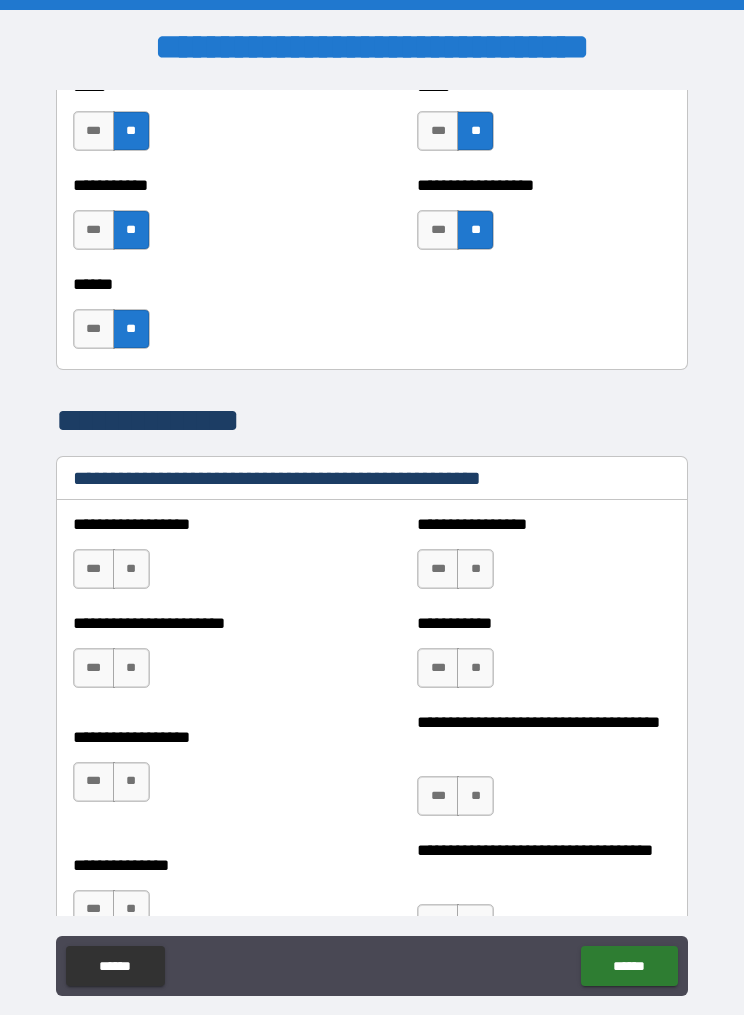 scroll, scrollTop: 2562, scrollLeft: 0, axis: vertical 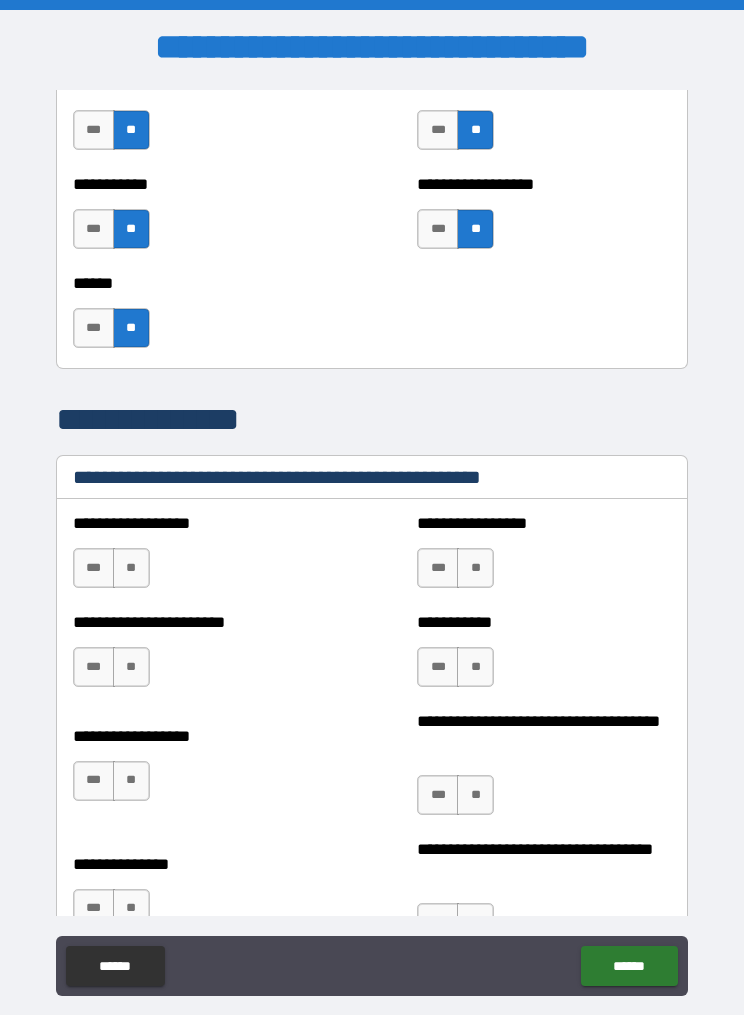 click on "**" at bounding box center [131, 568] 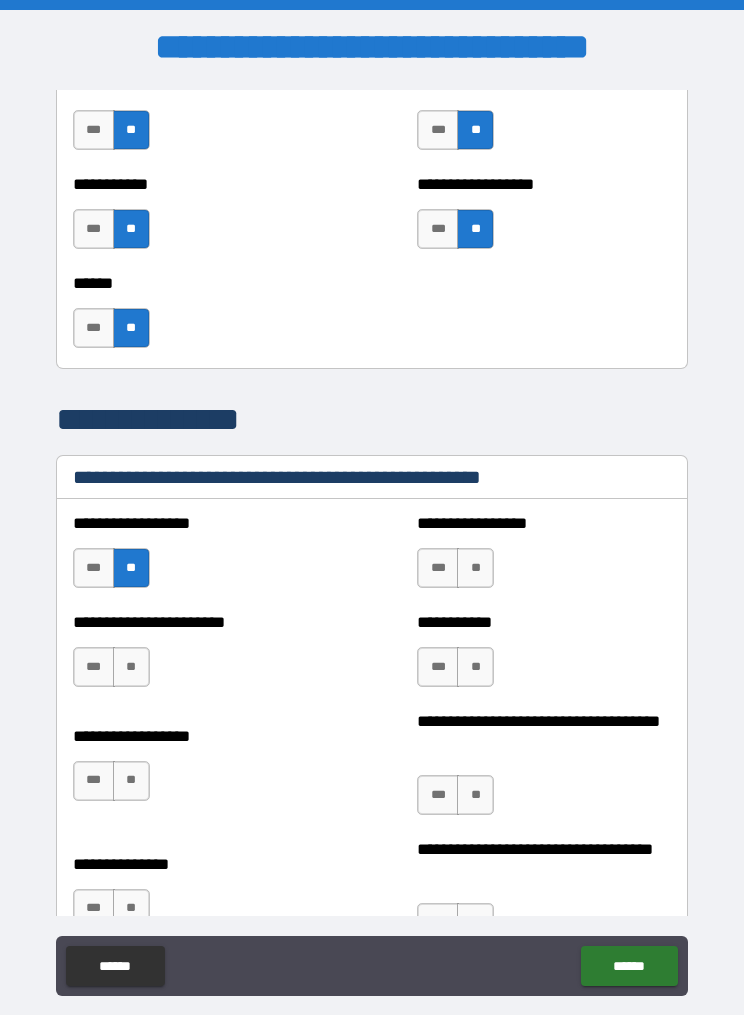 click on "**" at bounding box center (131, 667) 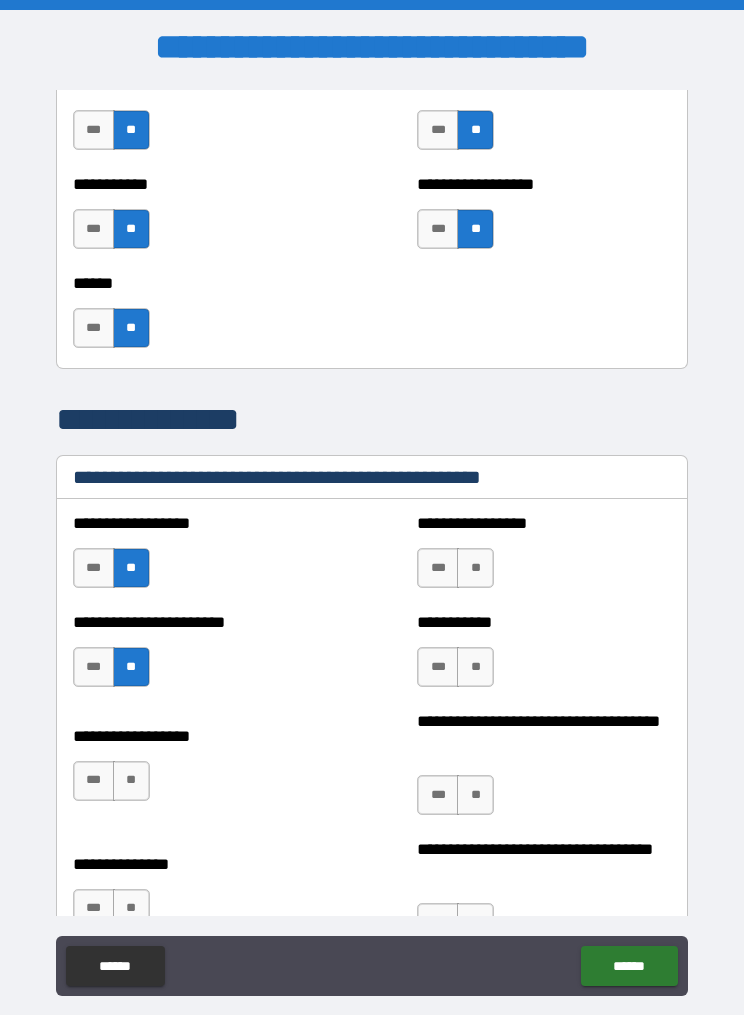click on "**" at bounding box center (131, 781) 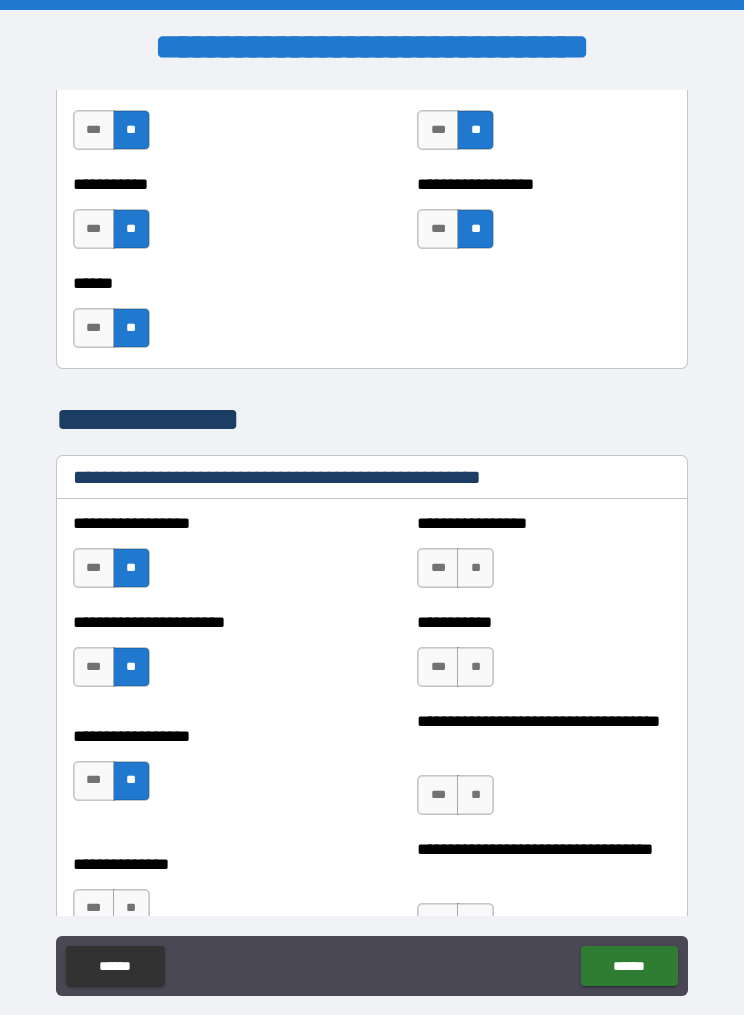 click on "**" at bounding box center (475, 568) 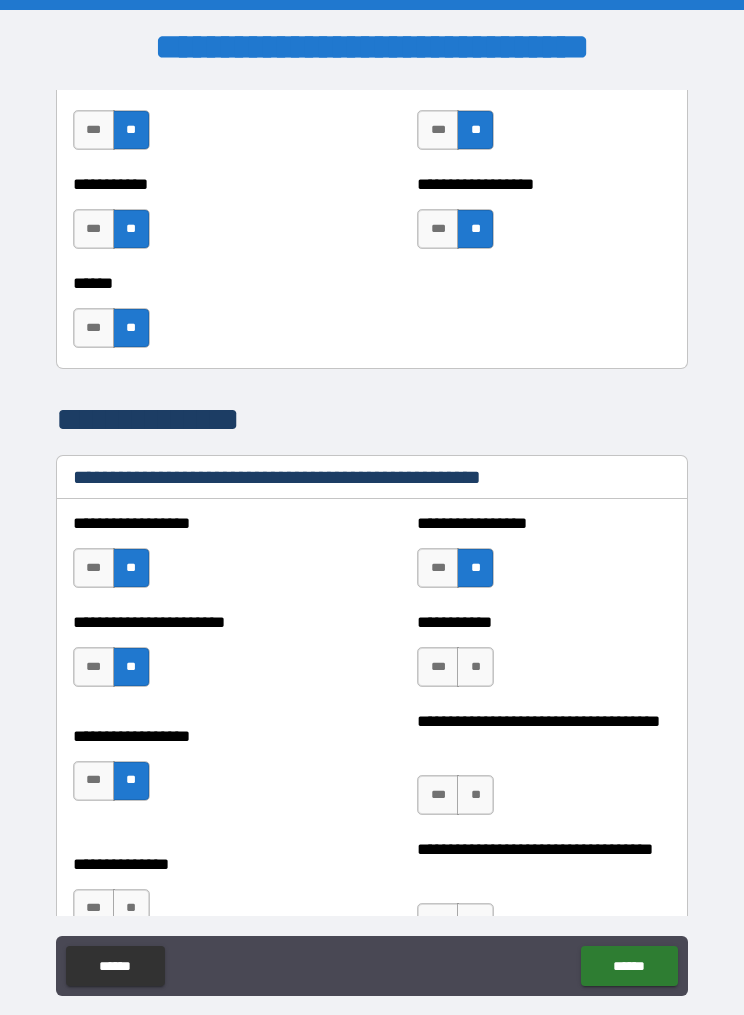click on "**" at bounding box center (475, 667) 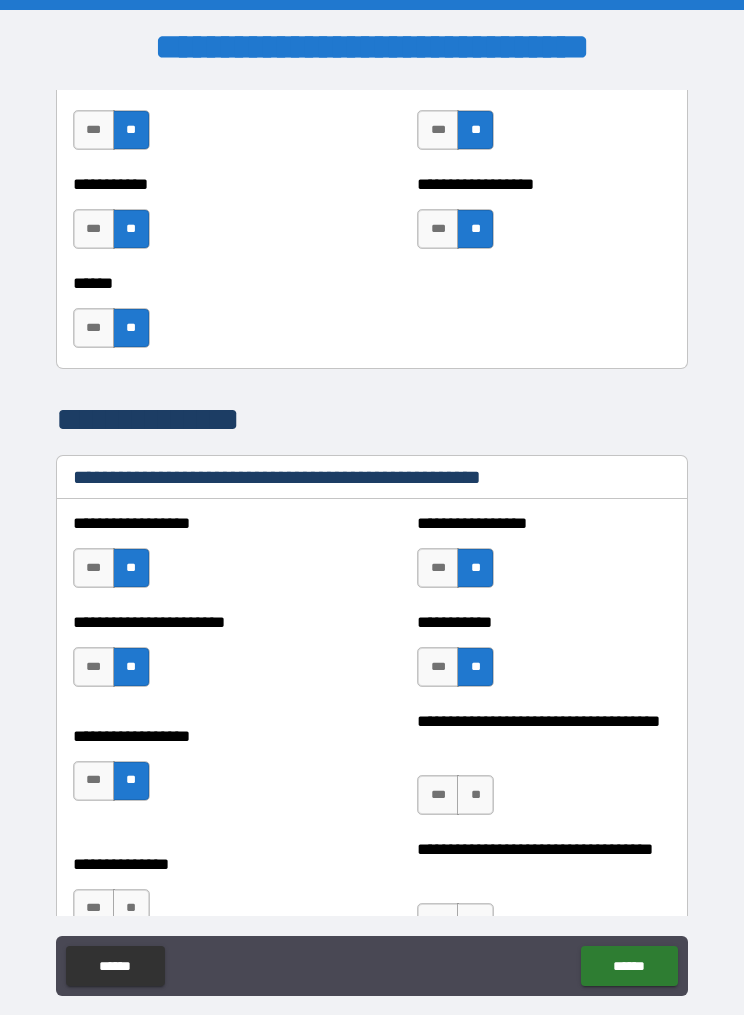 click on "**" at bounding box center (475, 795) 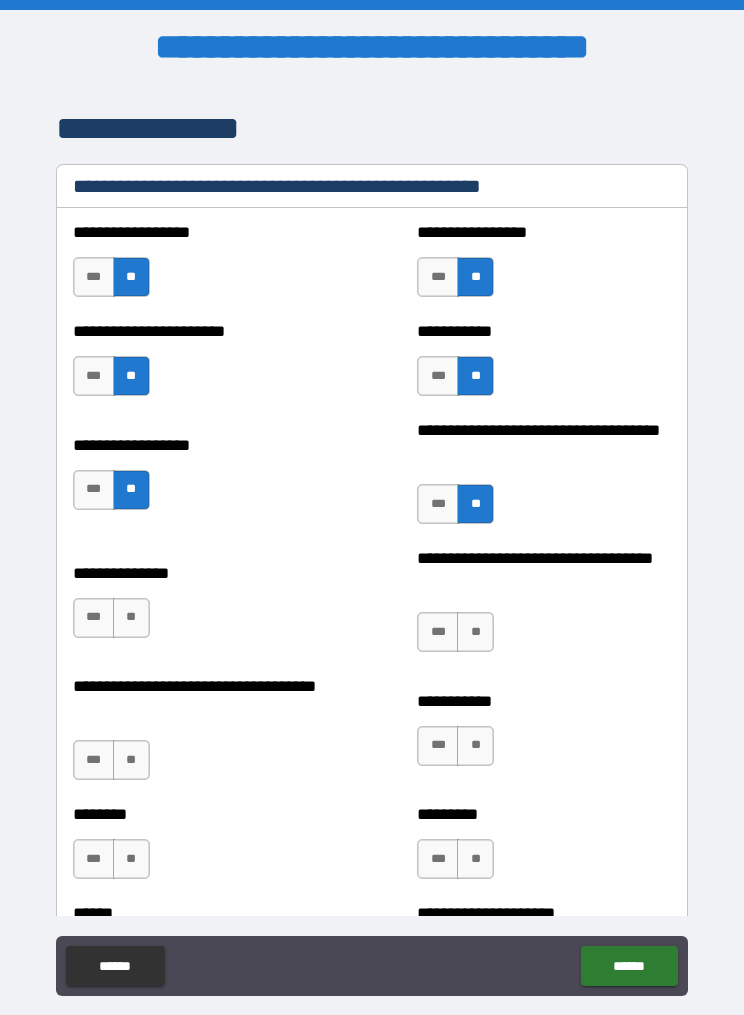 scroll, scrollTop: 2854, scrollLeft: 0, axis: vertical 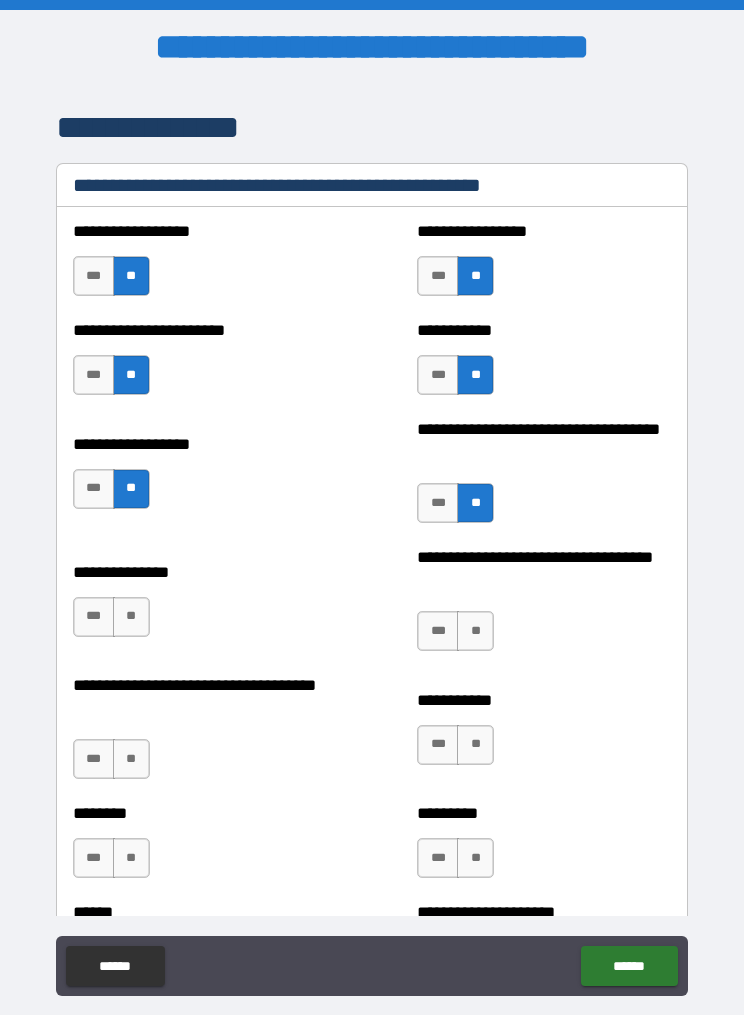 click on "**********" at bounding box center (200, 607) 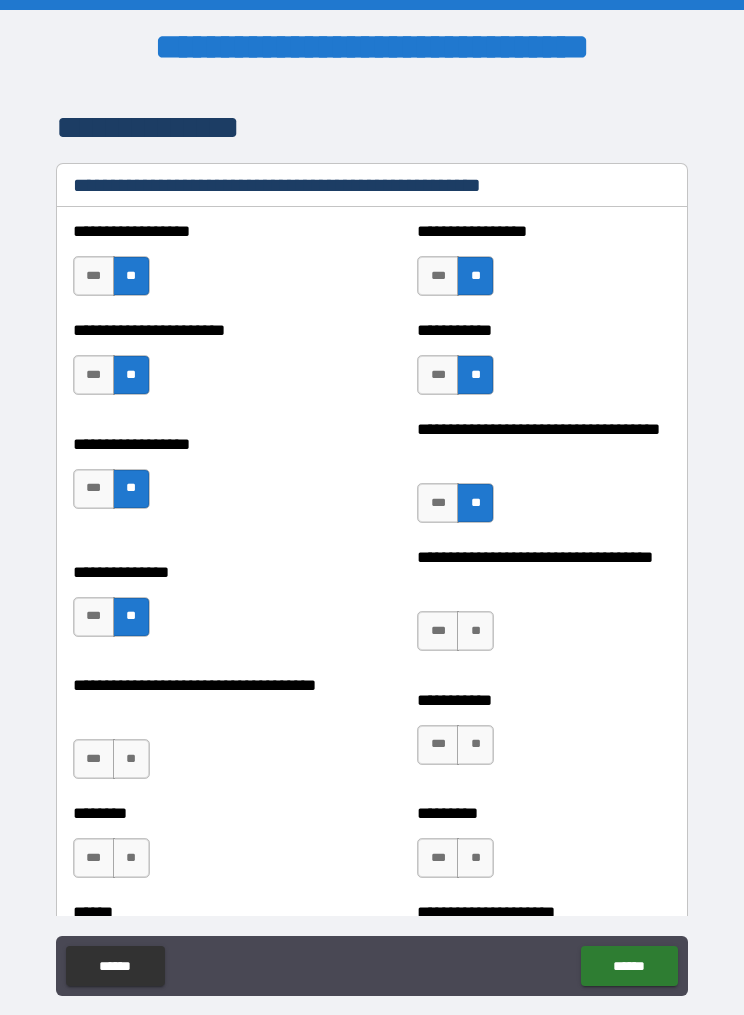 click on "**" at bounding box center (131, 759) 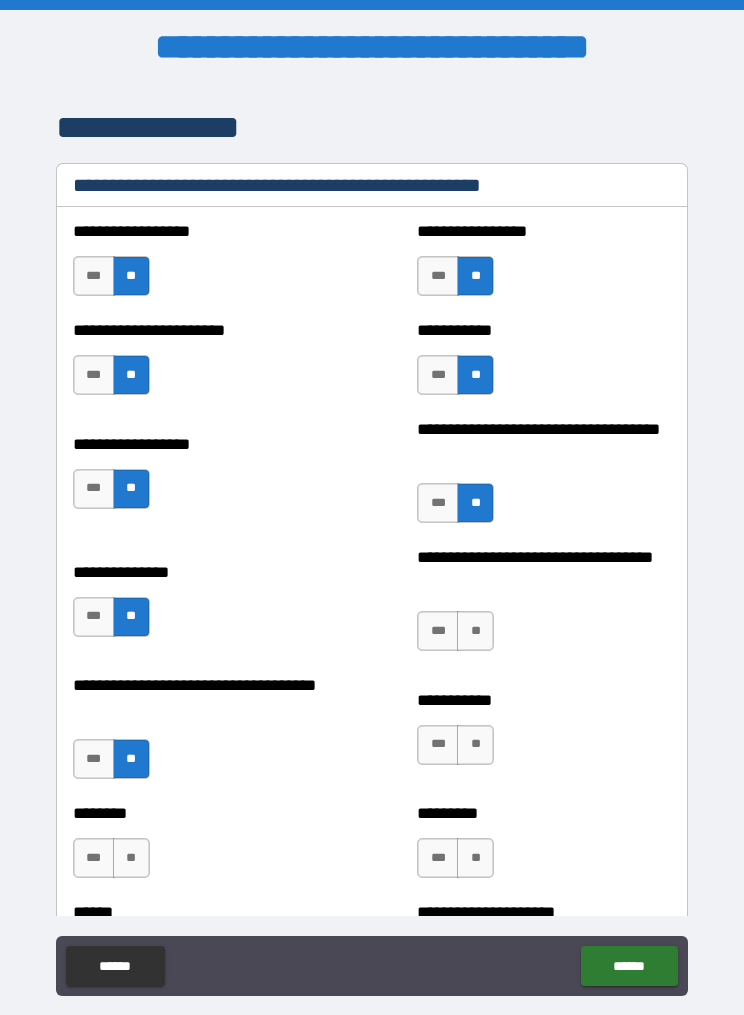 click on "**" at bounding box center [475, 631] 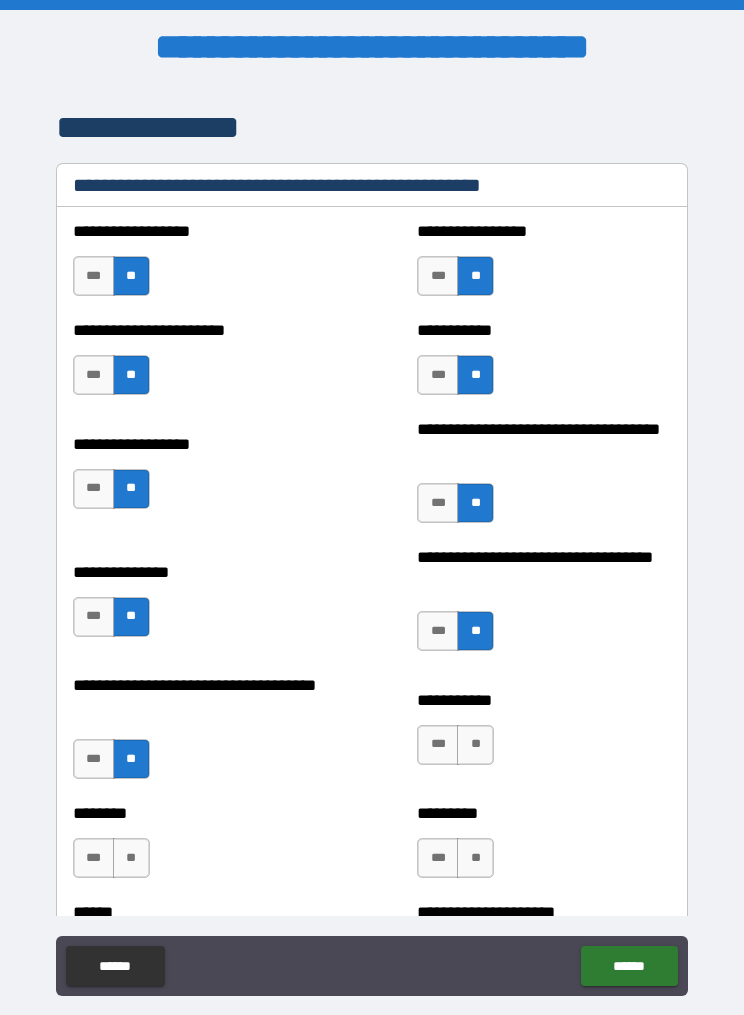 click on "**********" at bounding box center (544, 735) 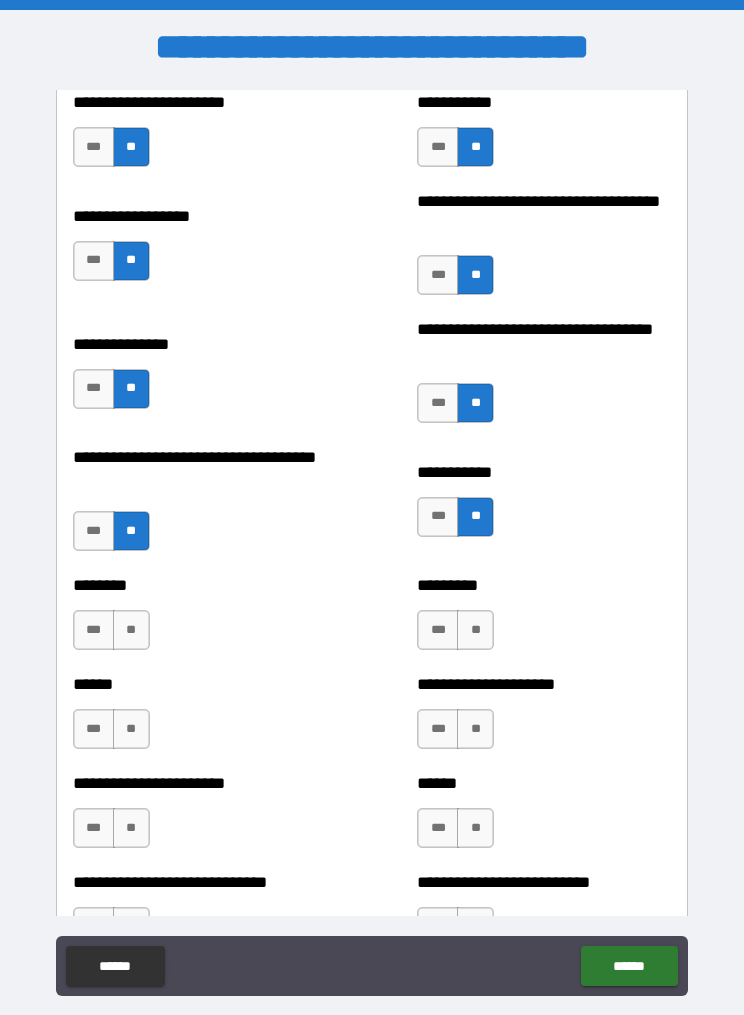 scroll, scrollTop: 3088, scrollLeft: 0, axis: vertical 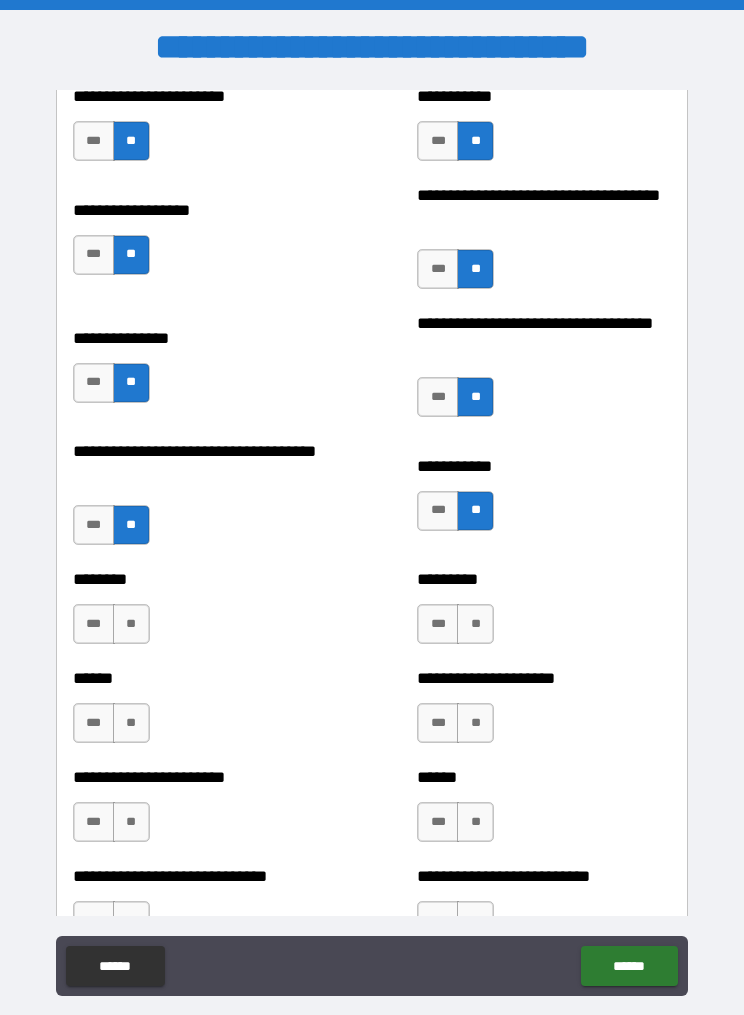 click on "**" at bounding box center [131, 624] 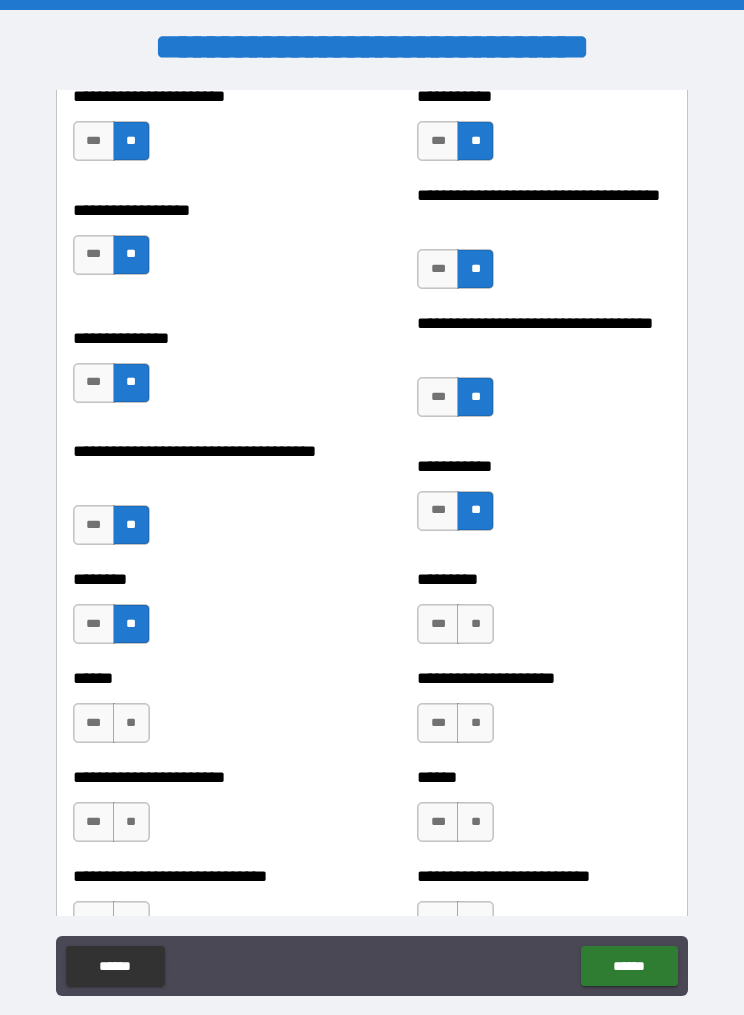 click on "**" at bounding box center [131, 723] 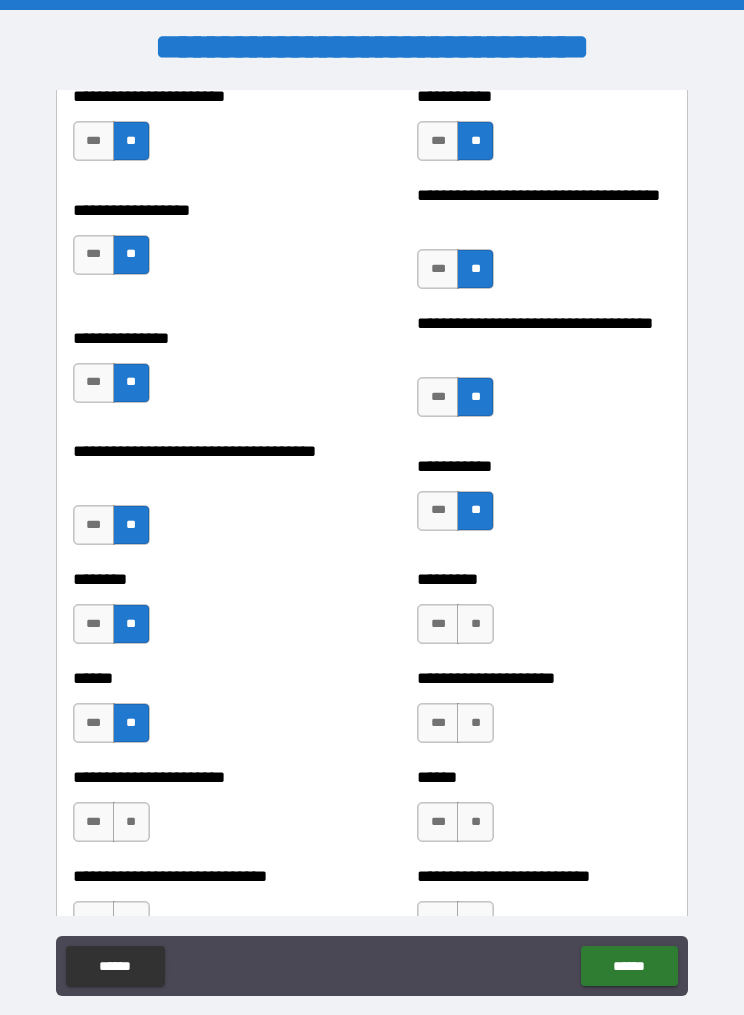 click on "**" at bounding box center [475, 624] 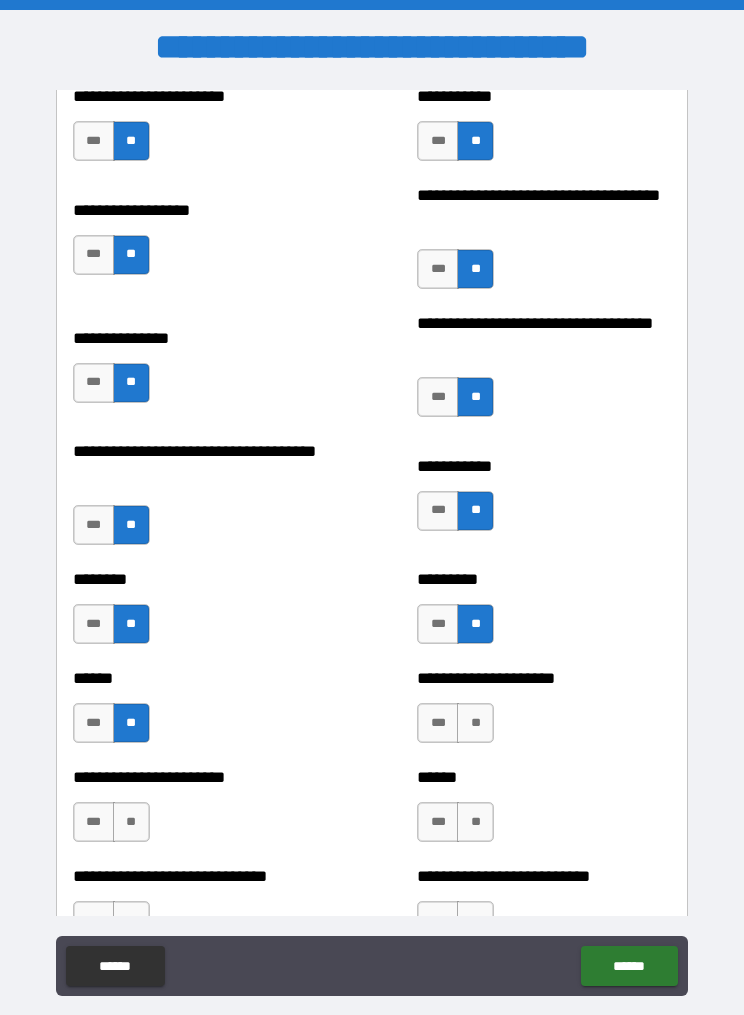 click on "**" at bounding box center (475, 723) 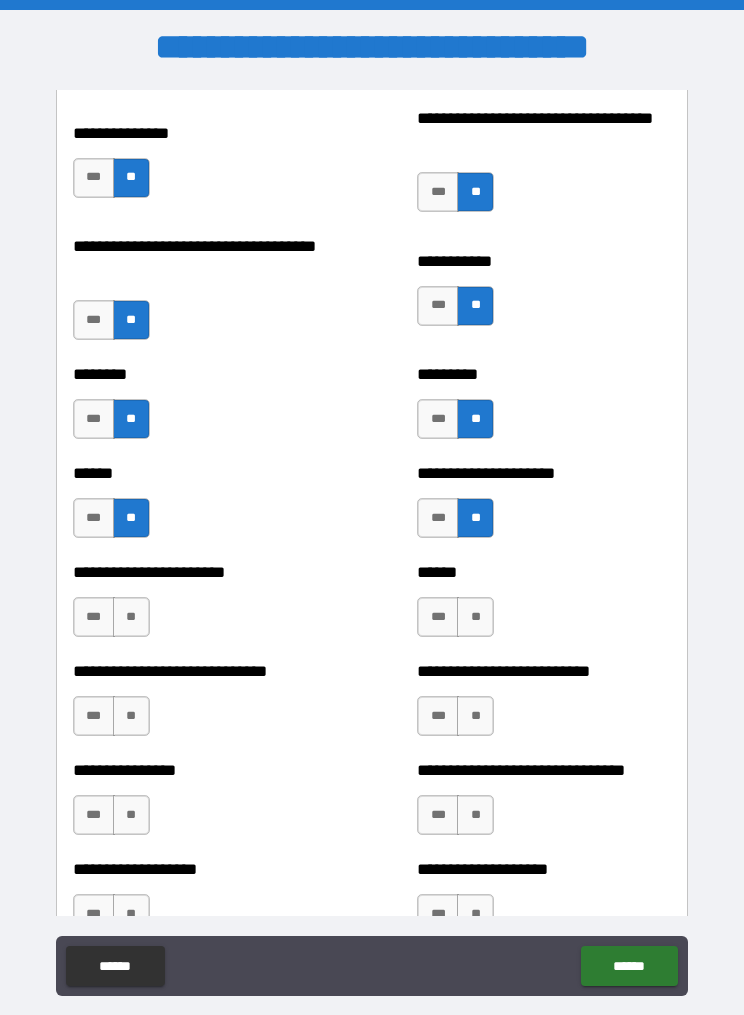 scroll, scrollTop: 3308, scrollLeft: 0, axis: vertical 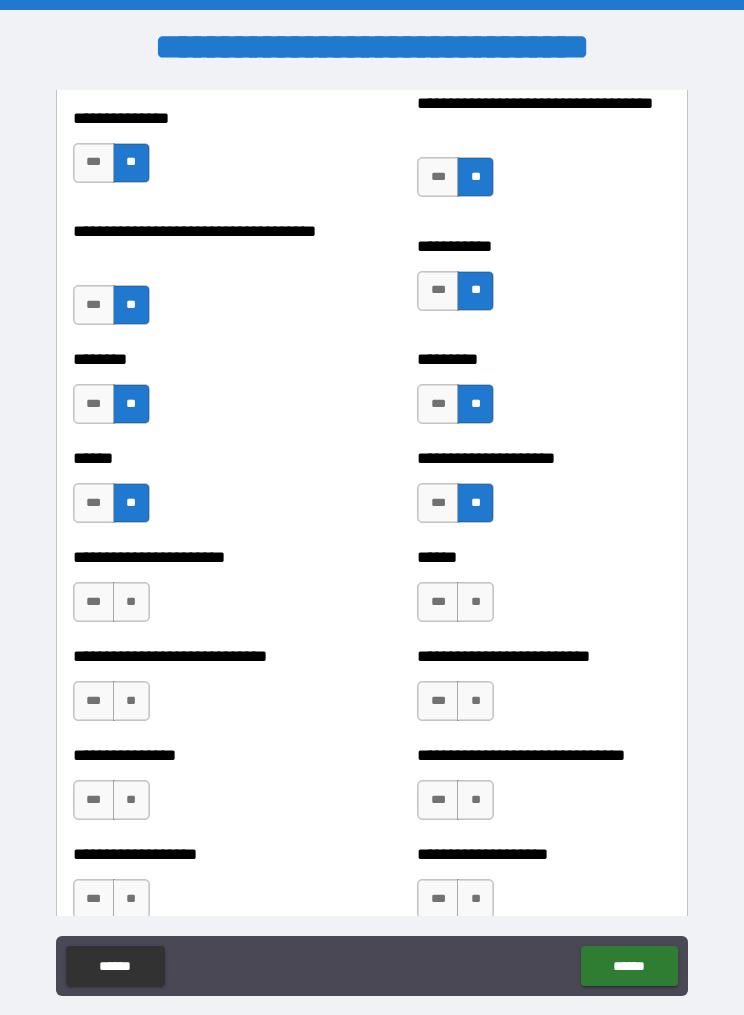 click on "**" at bounding box center (131, 602) 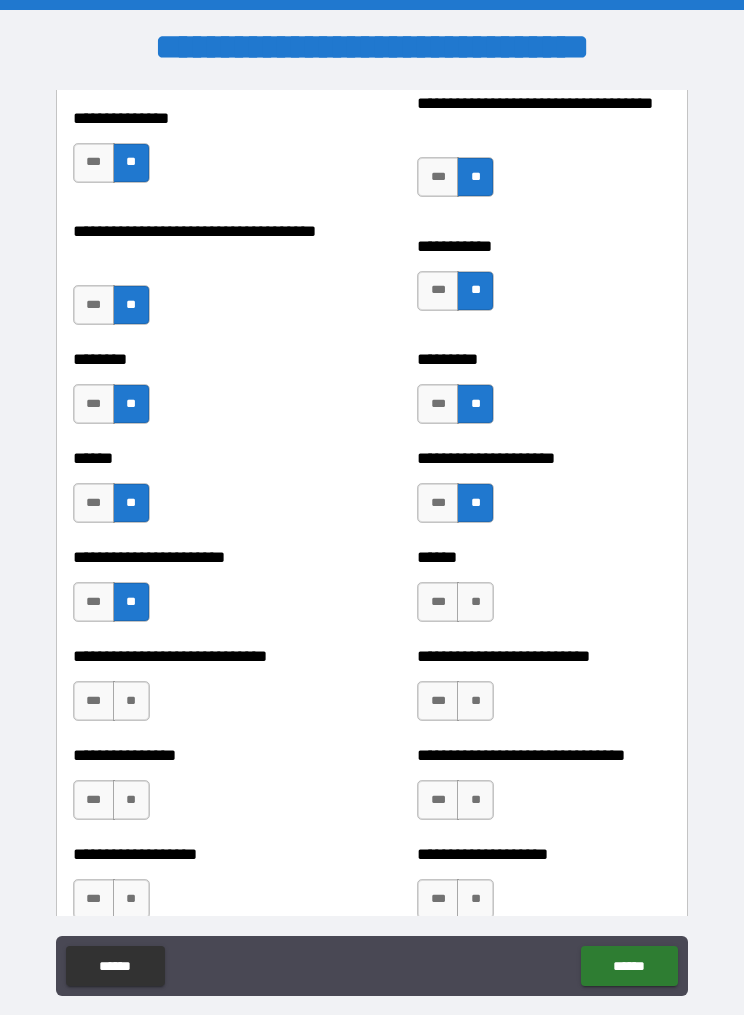 click on "**" at bounding box center (131, 701) 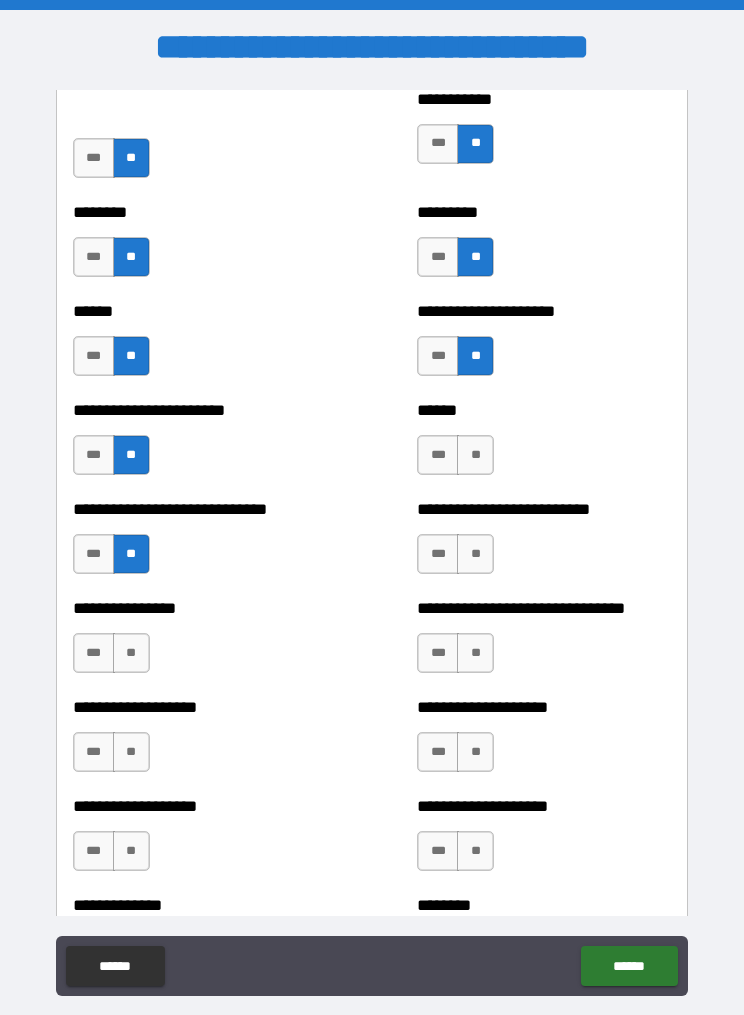 scroll, scrollTop: 3507, scrollLeft: 0, axis: vertical 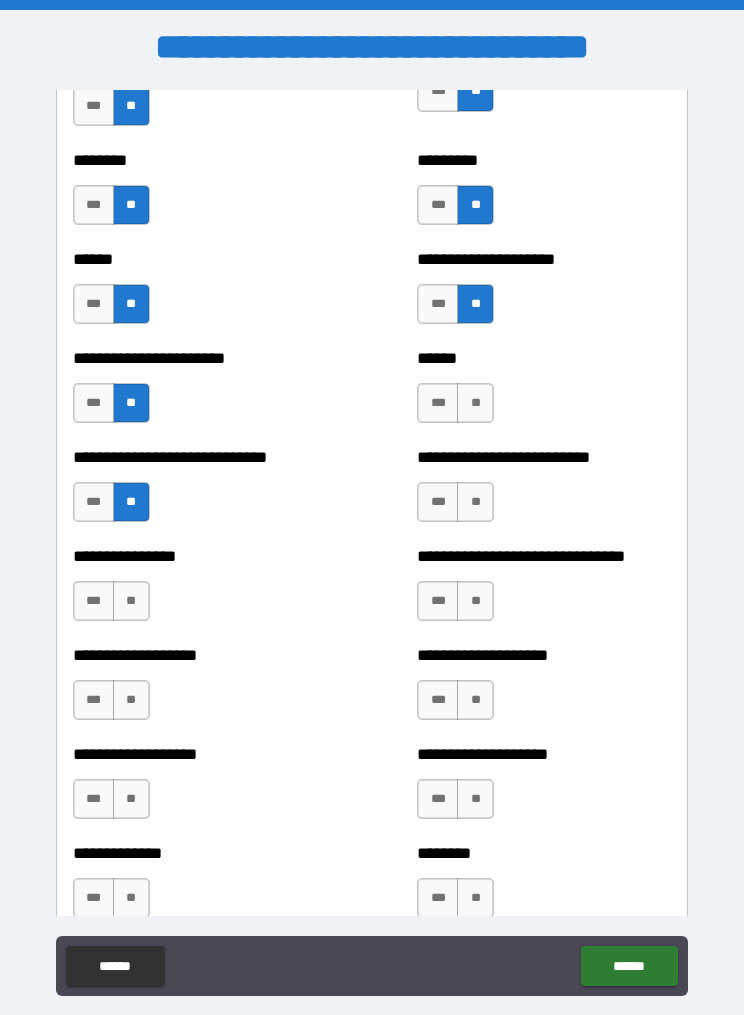click on "**" at bounding box center [131, 601] 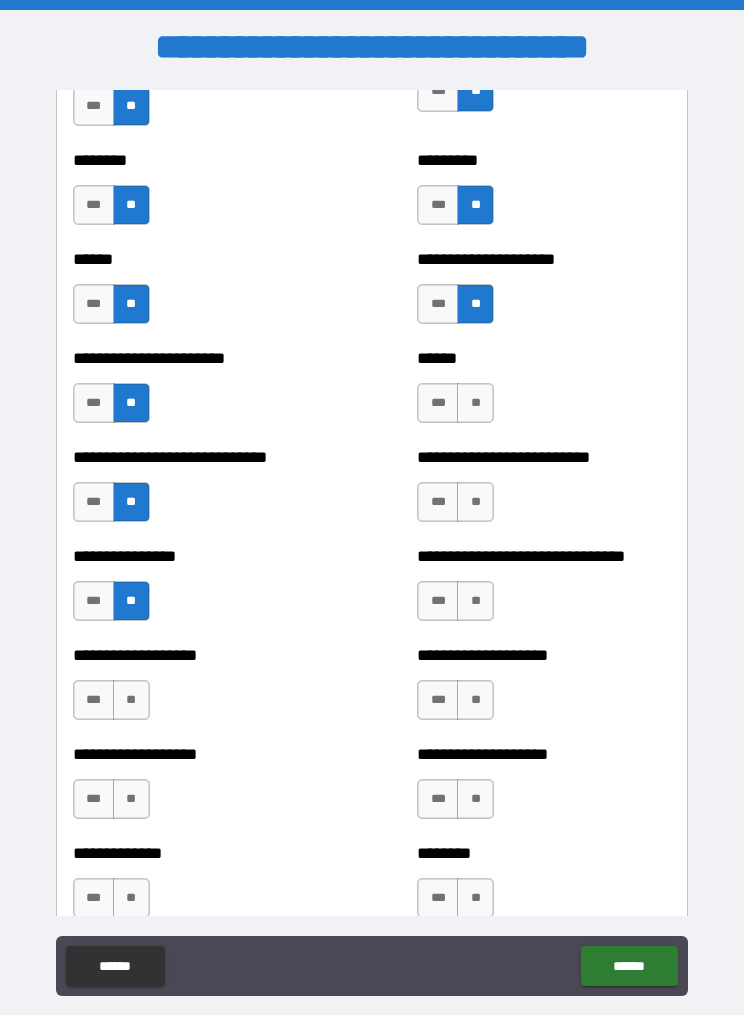 click on "**" at bounding box center [131, 700] 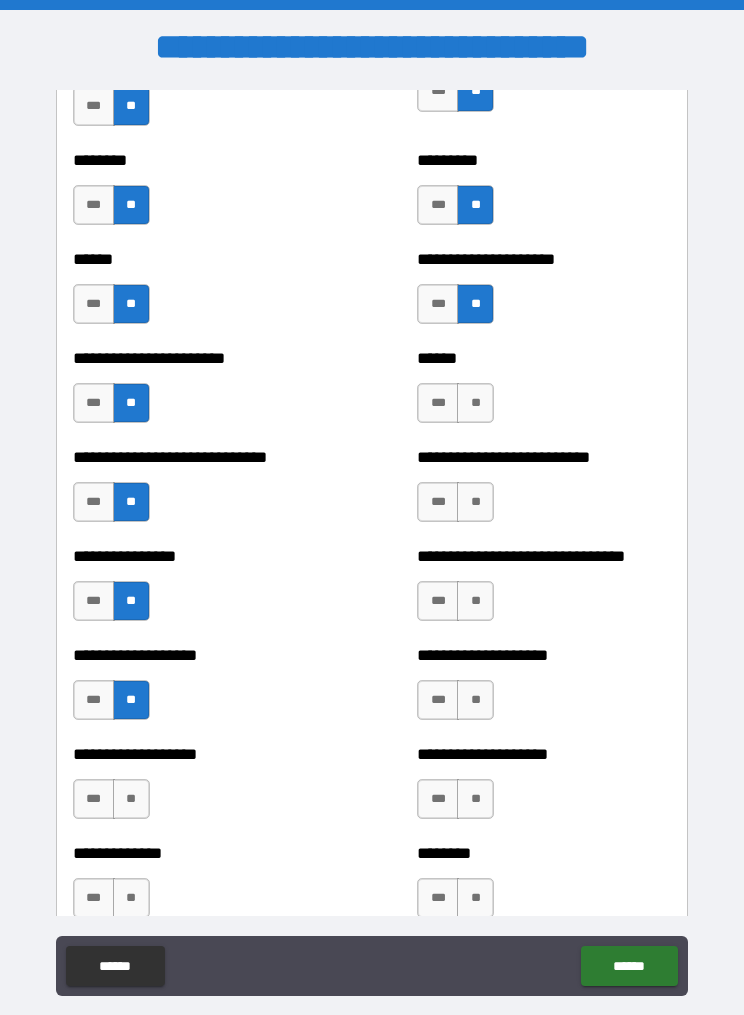 click on "**" at bounding box center (475, 502) 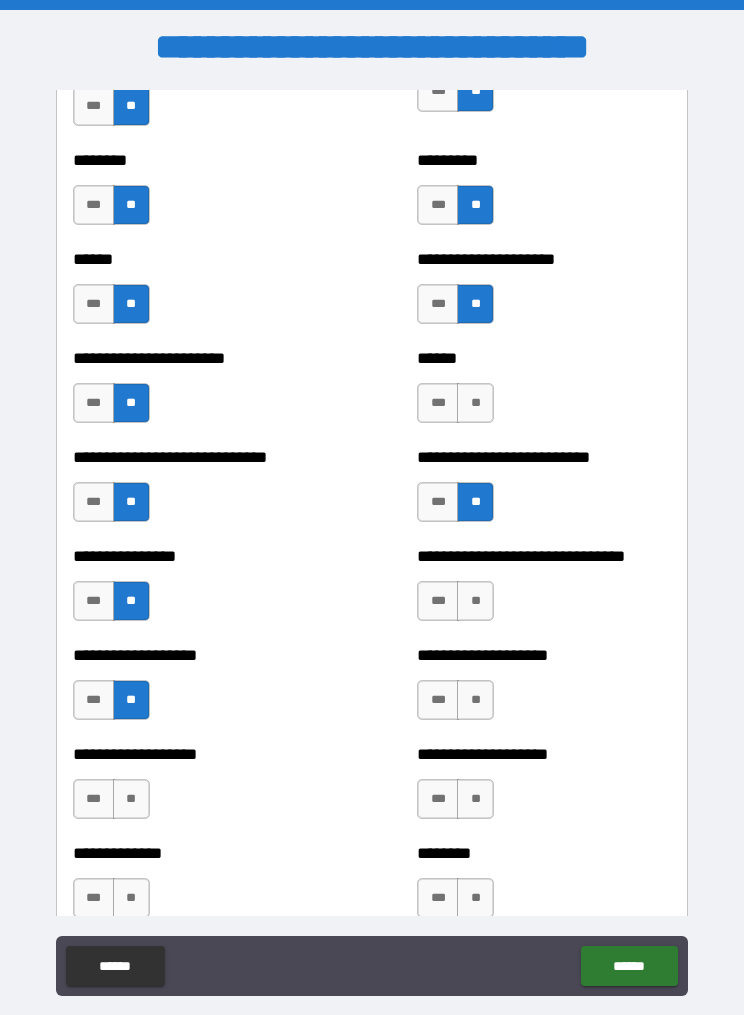 click on "**" at bounding box center [475, 601] 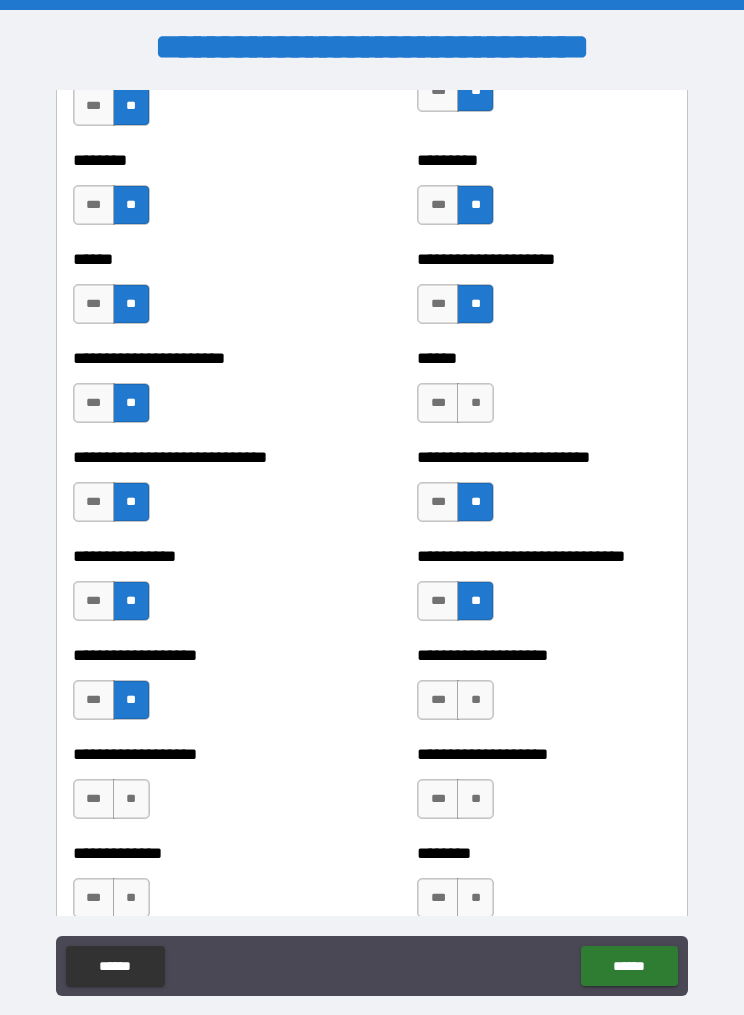 click on "**" at bounding box center (475, 700) 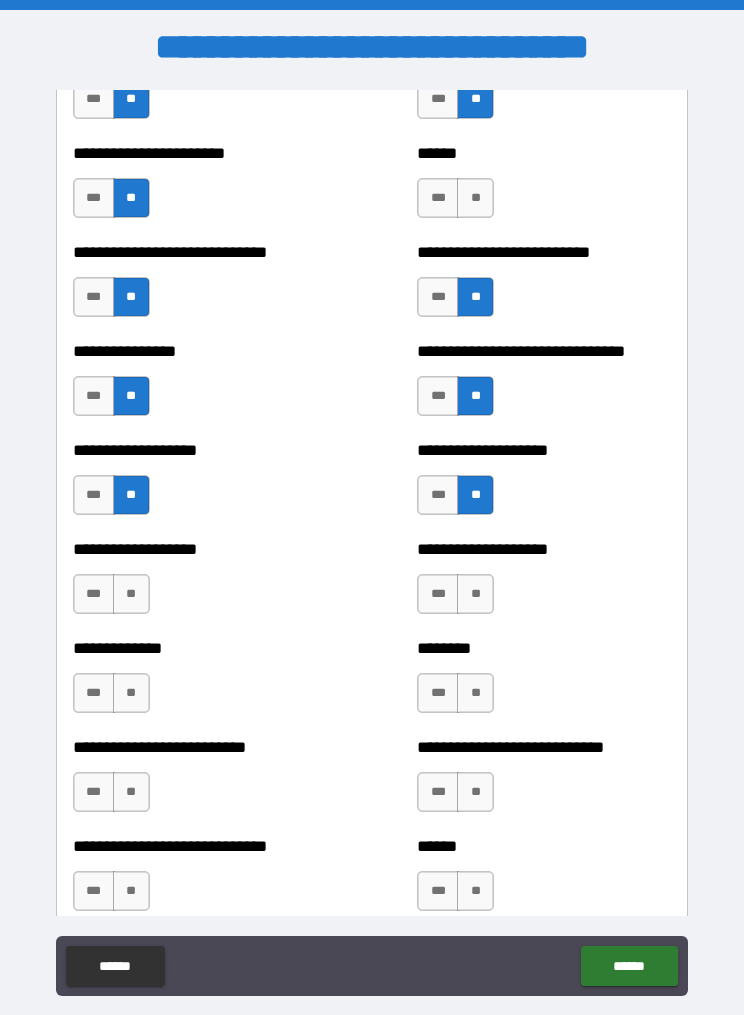 scroll, scrollTop: 3714, scrollLeft: 0, axis: vertical 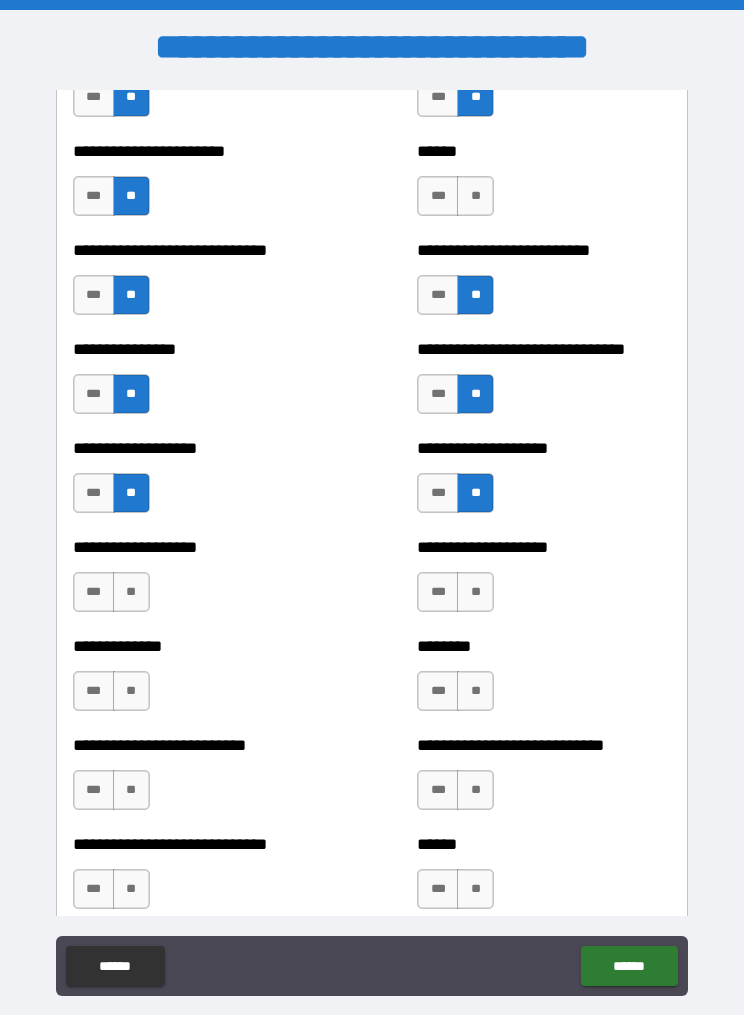 click on "**" at bounding box center (475, 592) 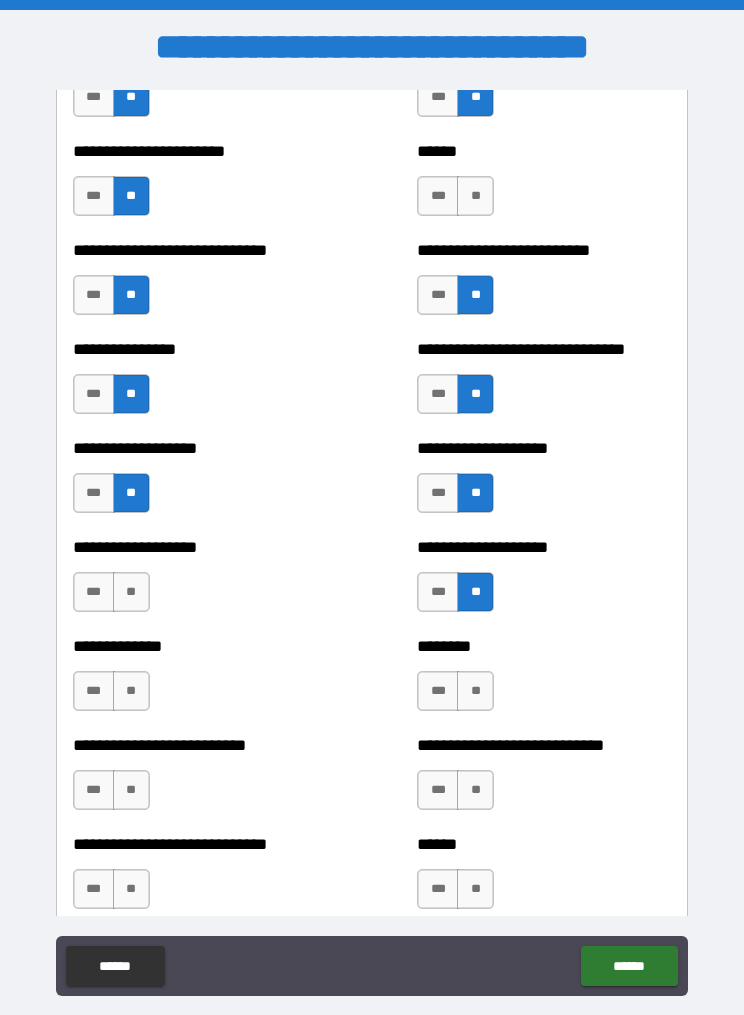 click on "**" at bounding box center [475, 691] 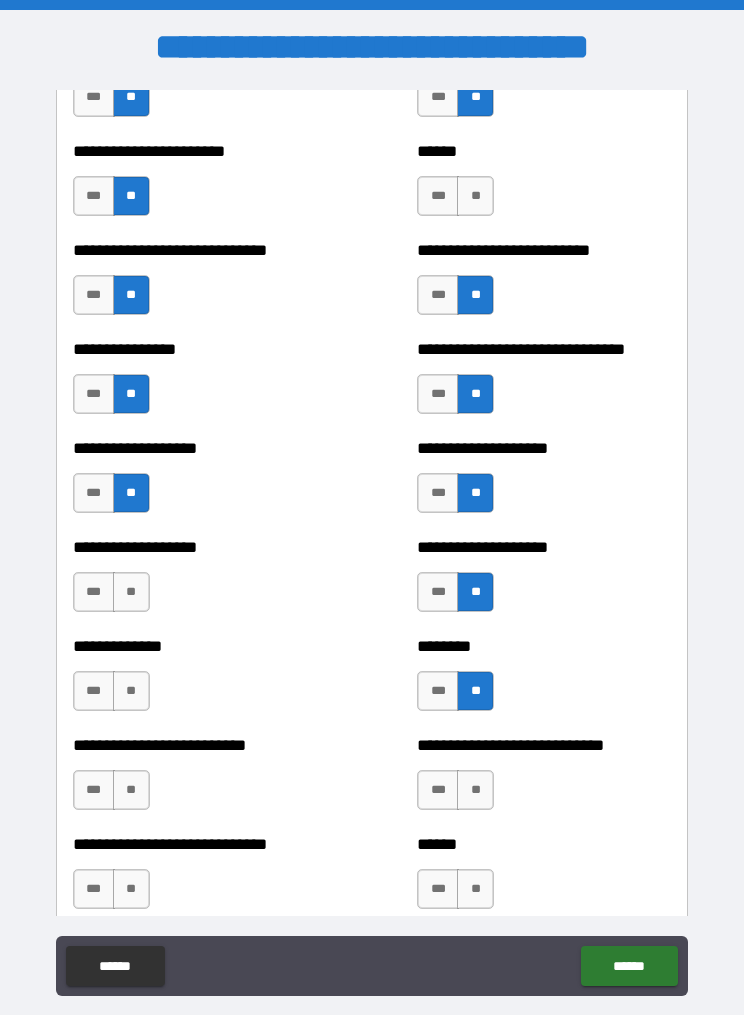 click on "**" at bounding box center [475, 790] 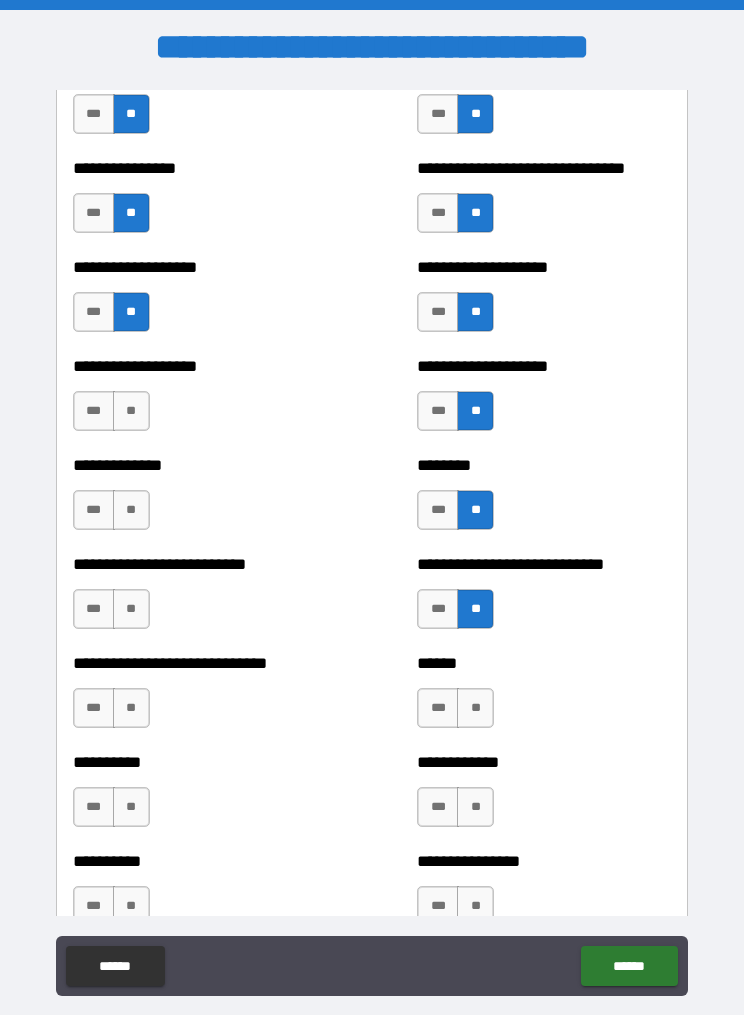 scroll, scrollTop: 3901, scrollLeft: 0, axis: vertical 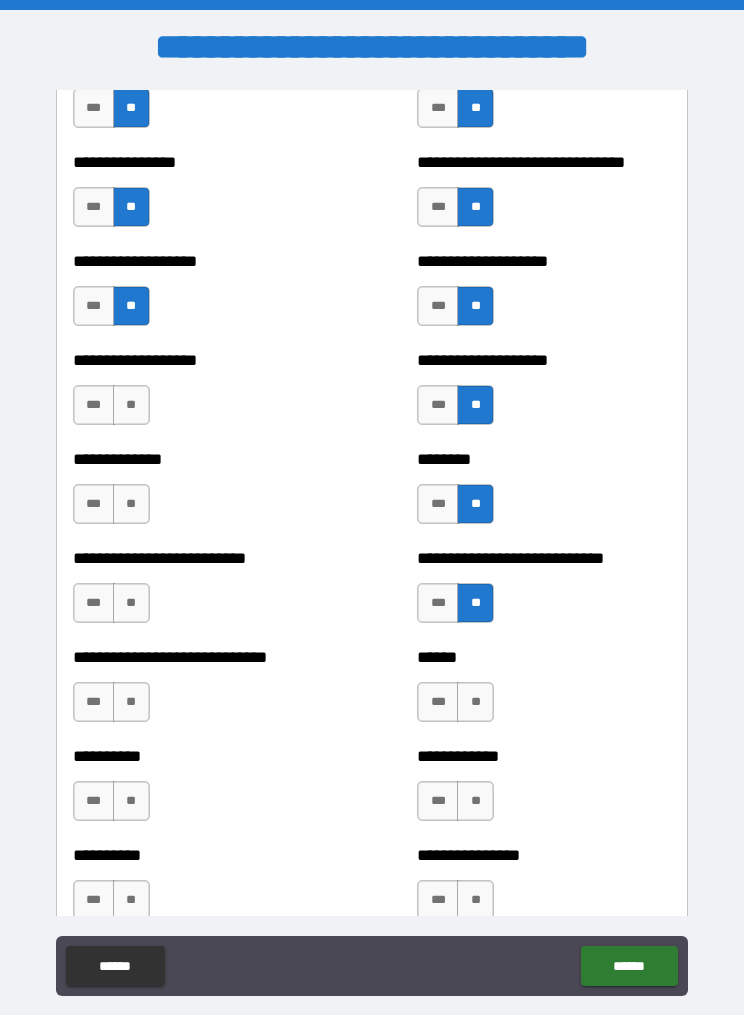 click on "**" at bounding box center [475, 702] 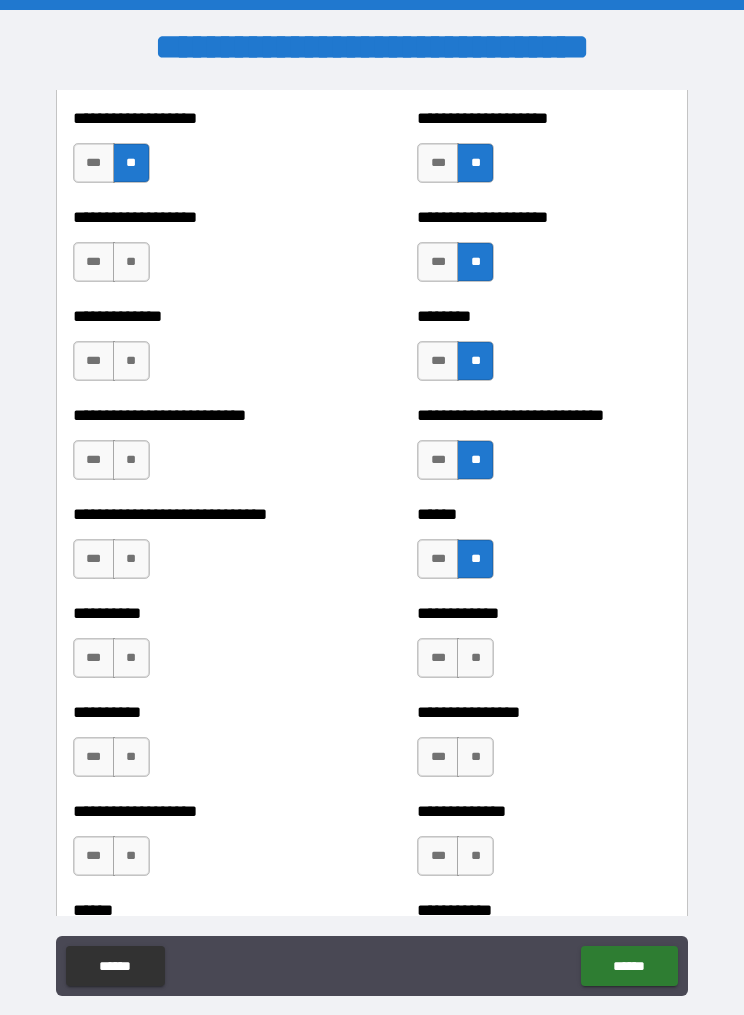 scroll, scrollTop: 4046, scrollLeft: 0, axis: vertical 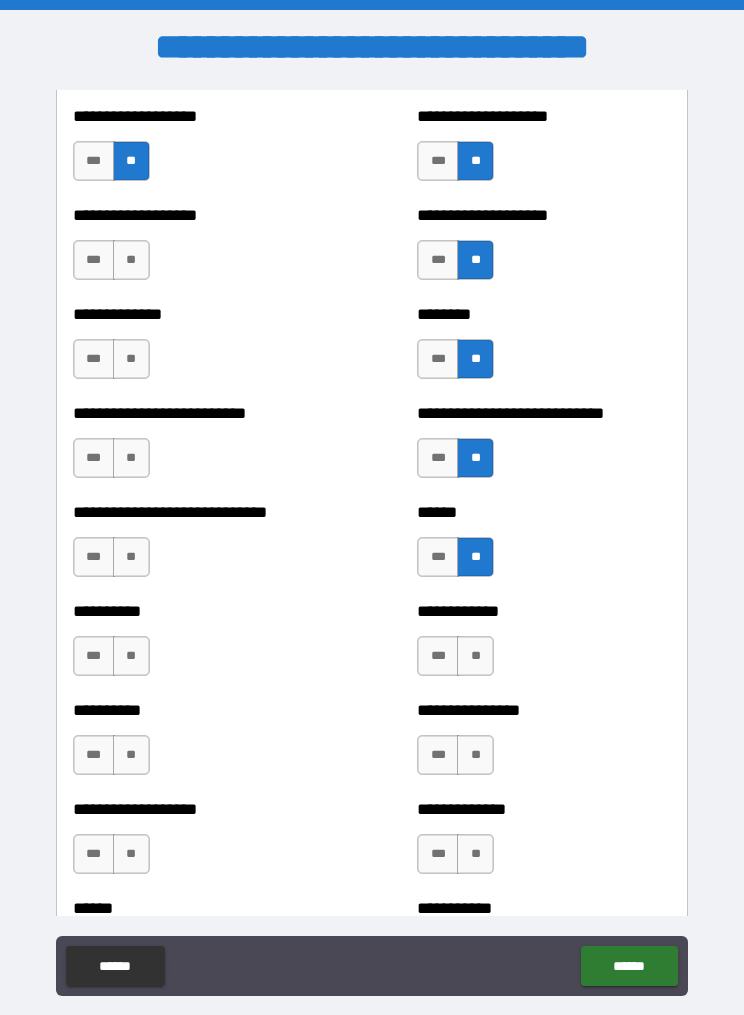 click on "**" at bounding box center [475, 656] 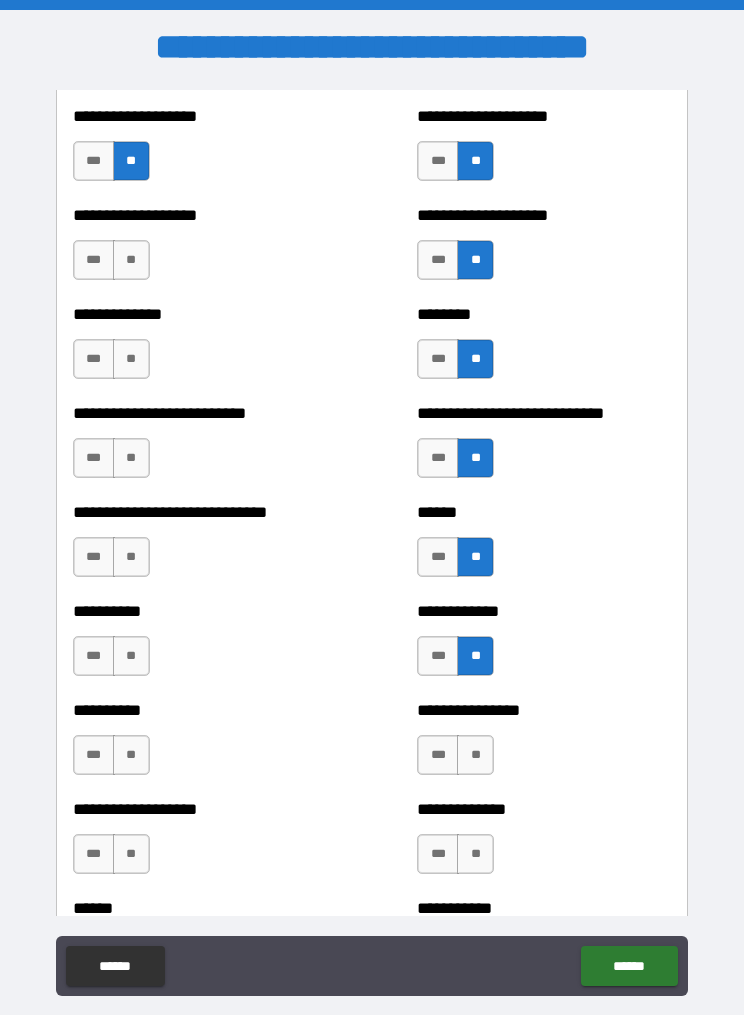 click on "**" at bounding box center (475, 755) 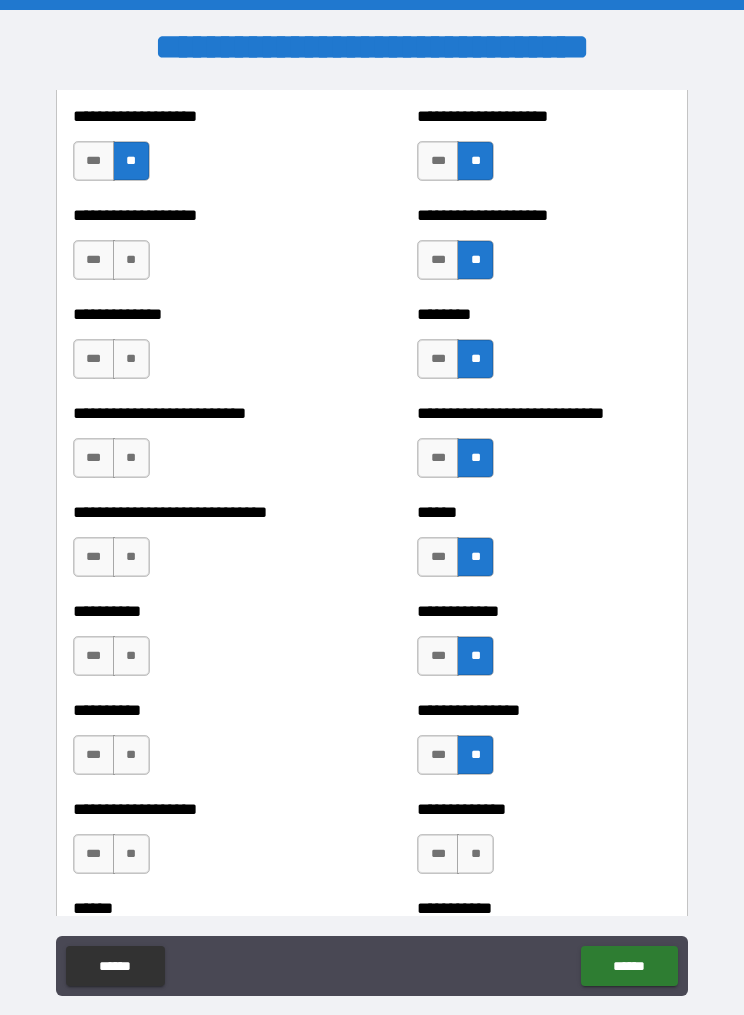 click on "**********" at bounding box center (544, 844) 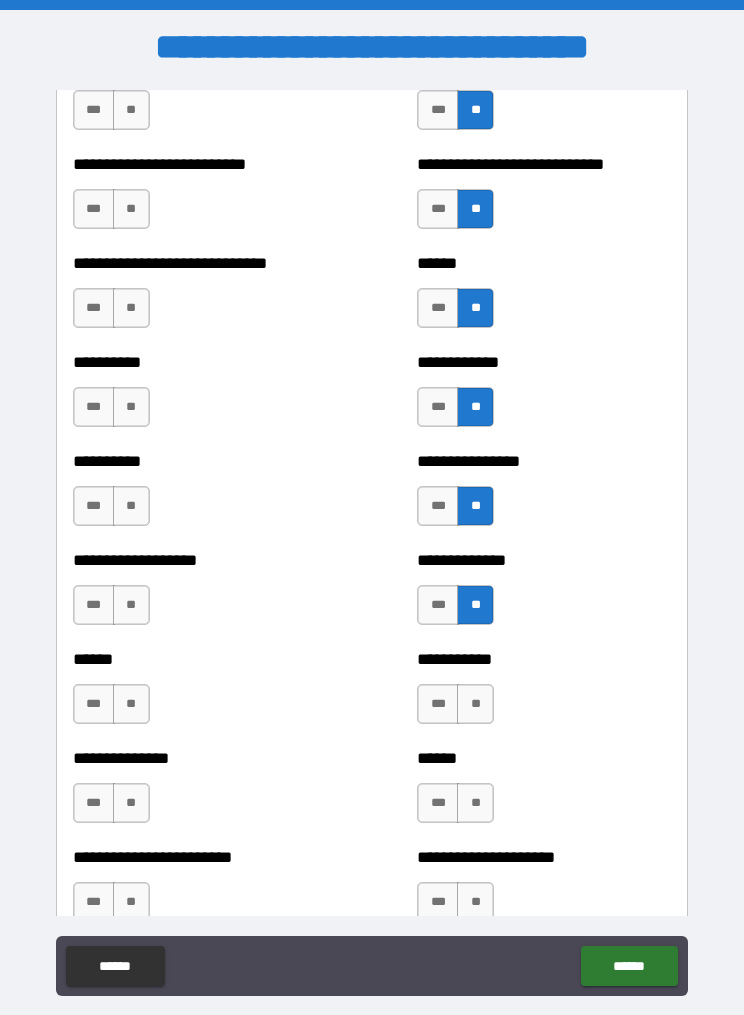 scroll, scrollTop: 4294, scrollLeft: 0, axis: vertical 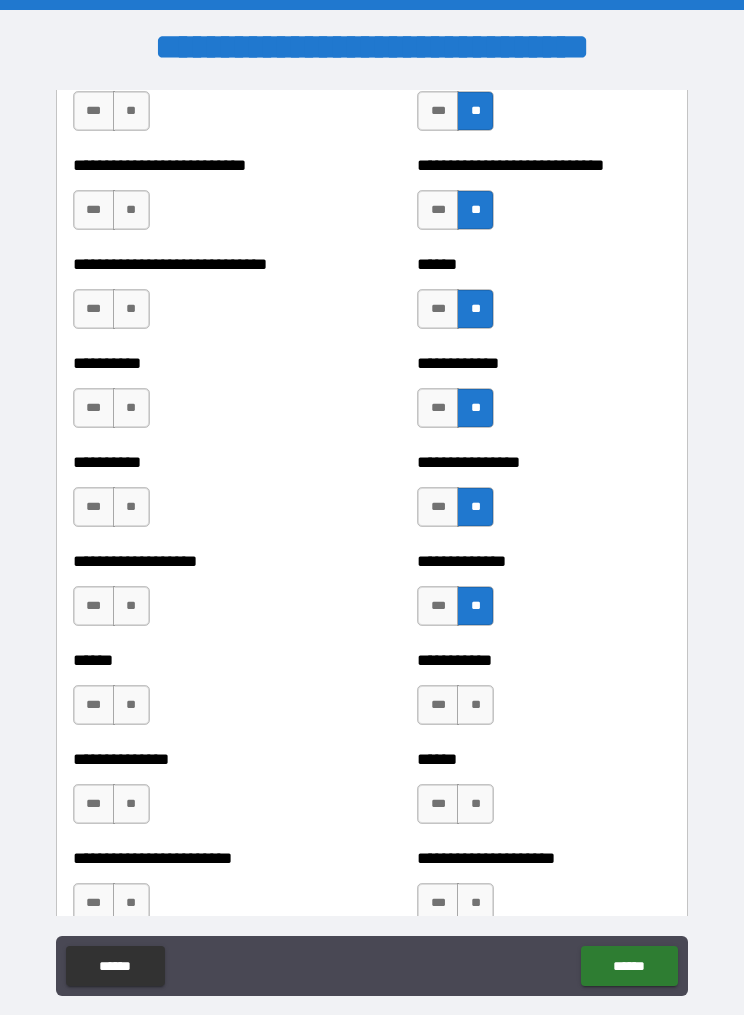 click on "**" at bounding box center [475, 705] 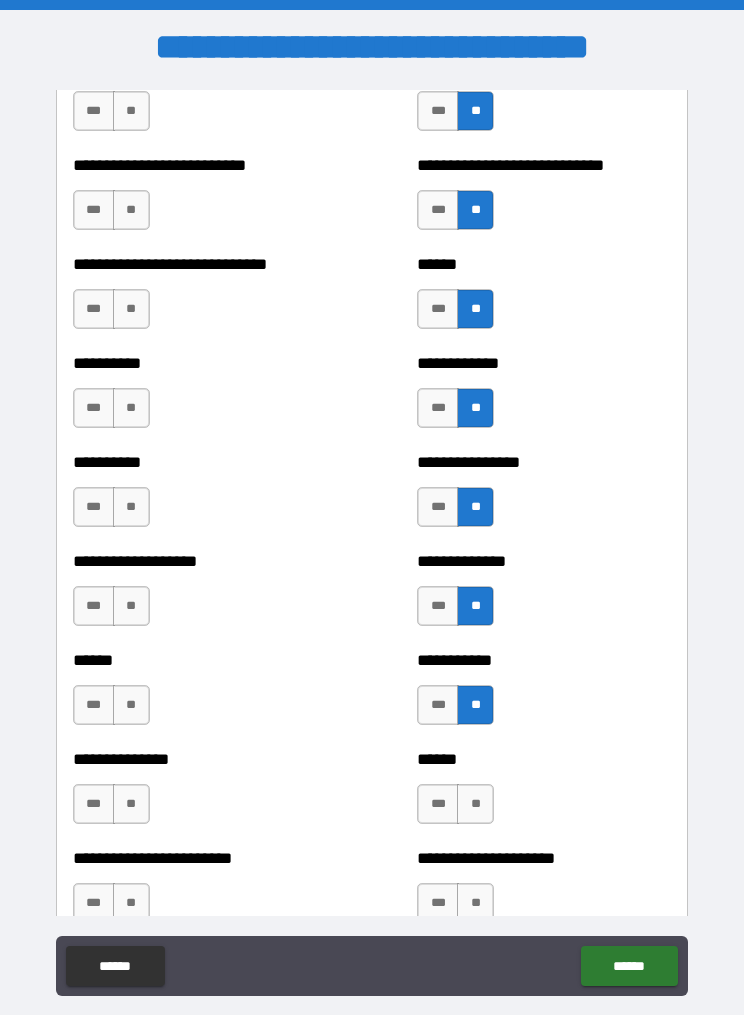 click on "**" at bounding box center (475, 804) 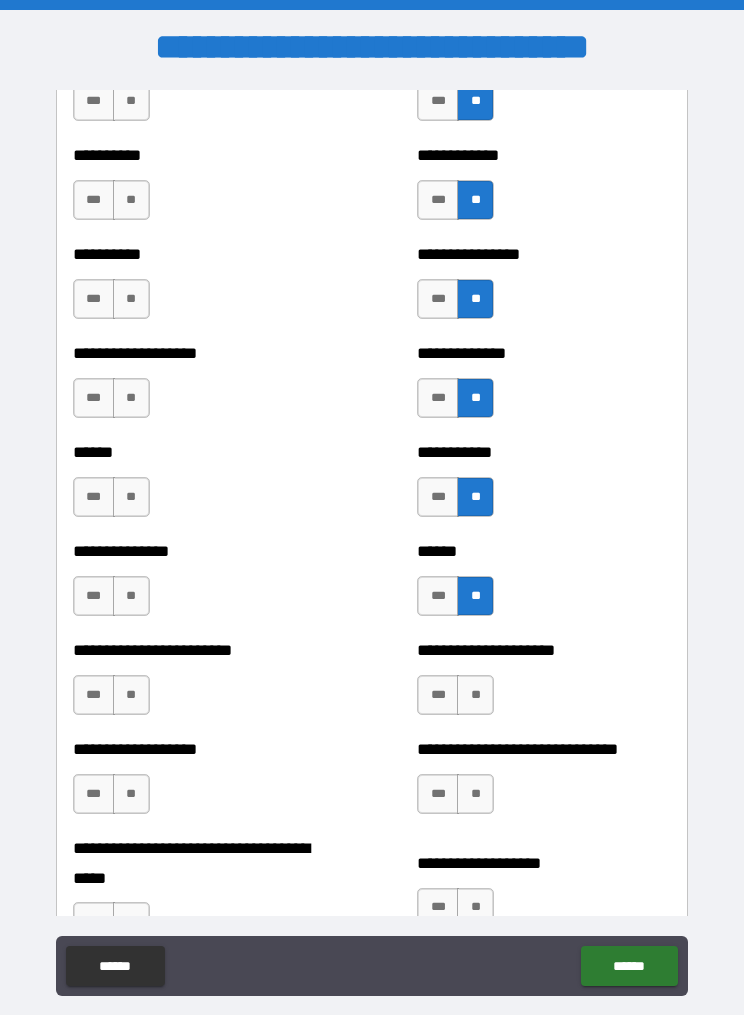 scroll, scrollTop: 4500, scrollLeft: 0, axis: vertical 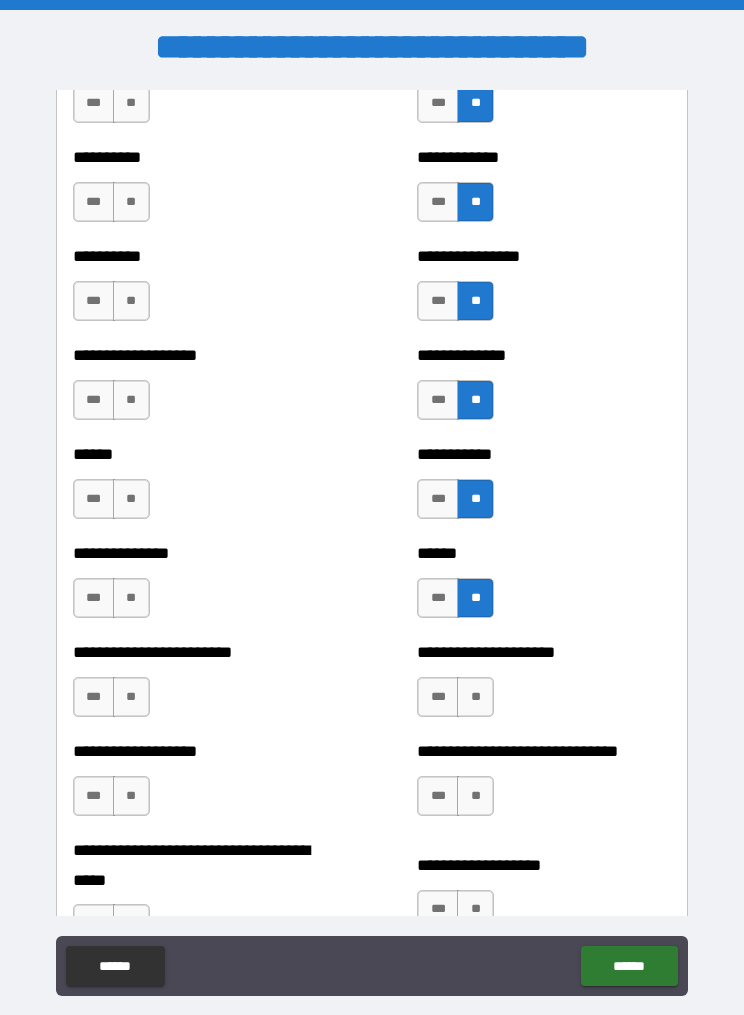 click on "**" at bounding box center (475, 697) 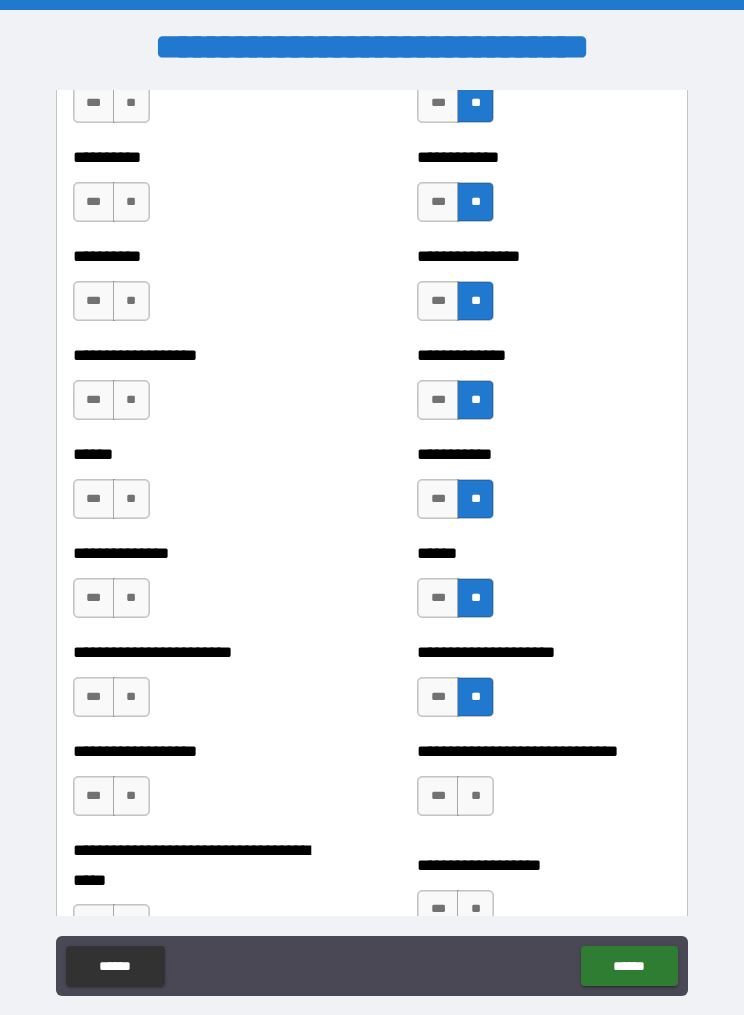 click on "**" at bounding box center (475, 796) 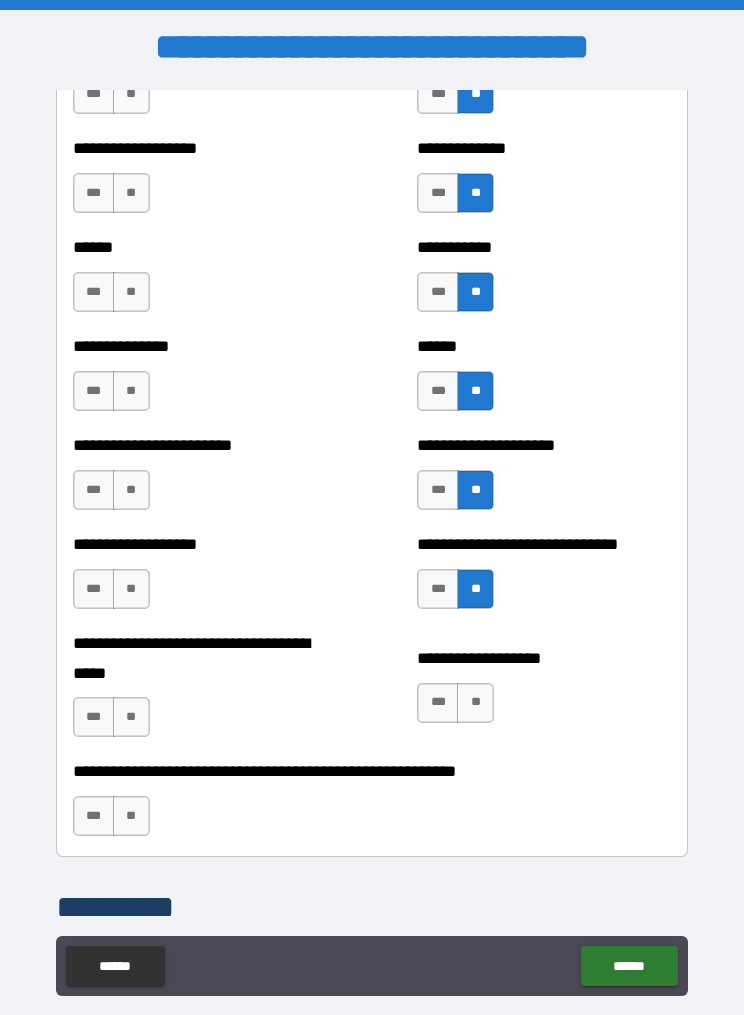 scroll, scrollTop: 4706, scrollLeft: 0, axis: vertical 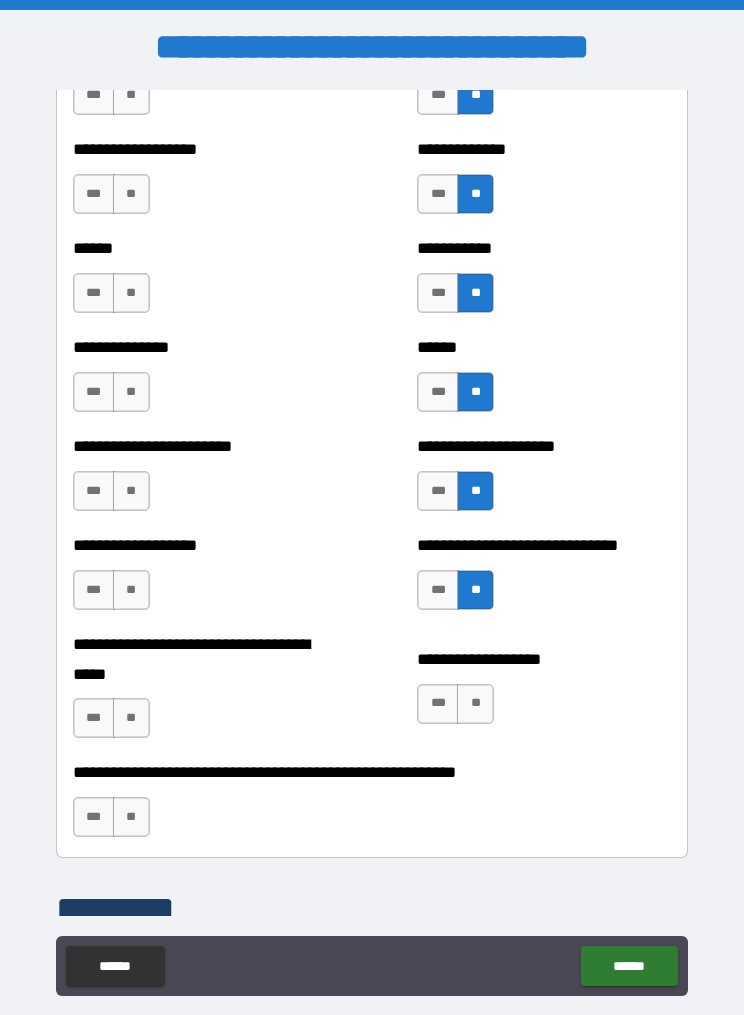 click on "**" at bounding box center [475, 704] 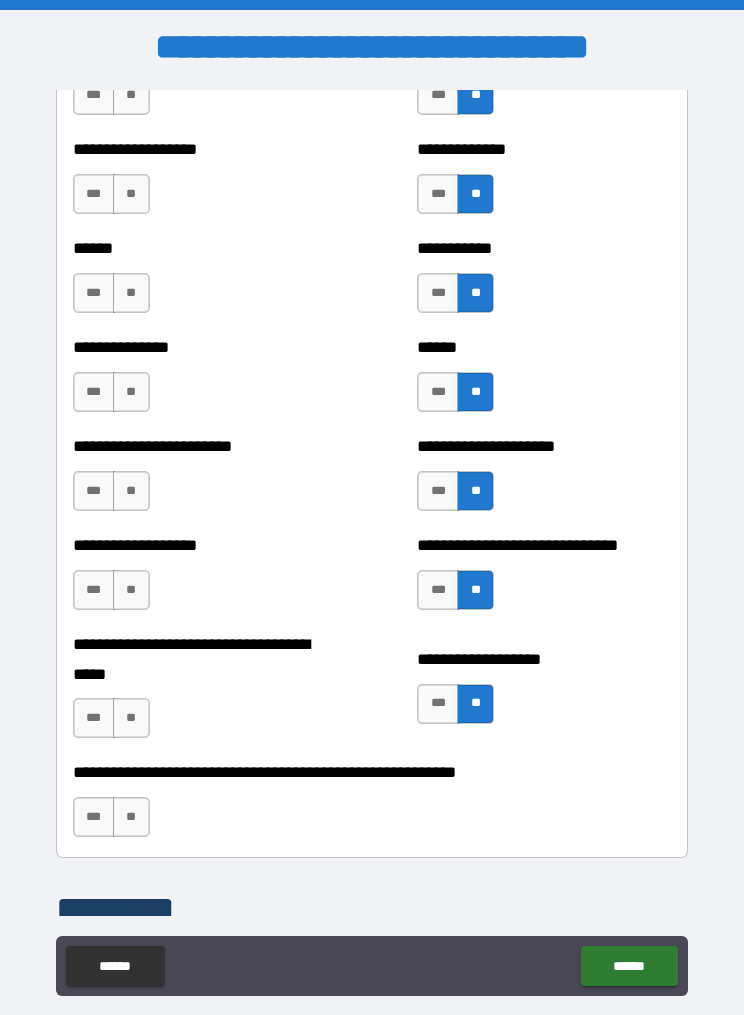 click on "**" at bounding box center [131, 817] 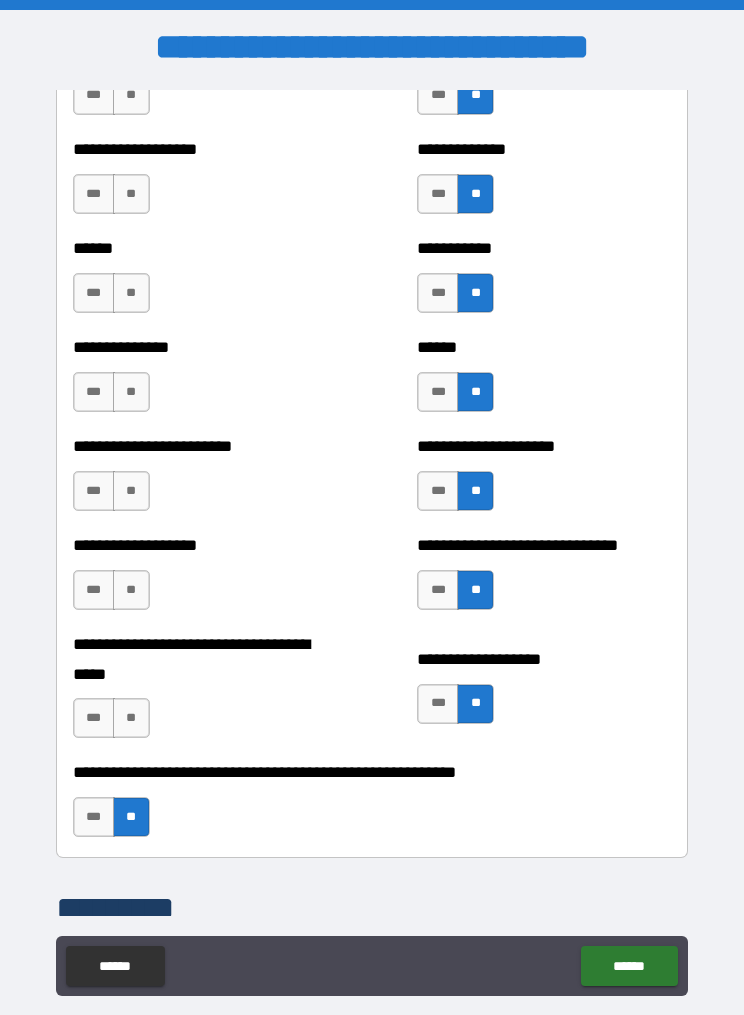 click on "**" at bounding box center [131, 718] 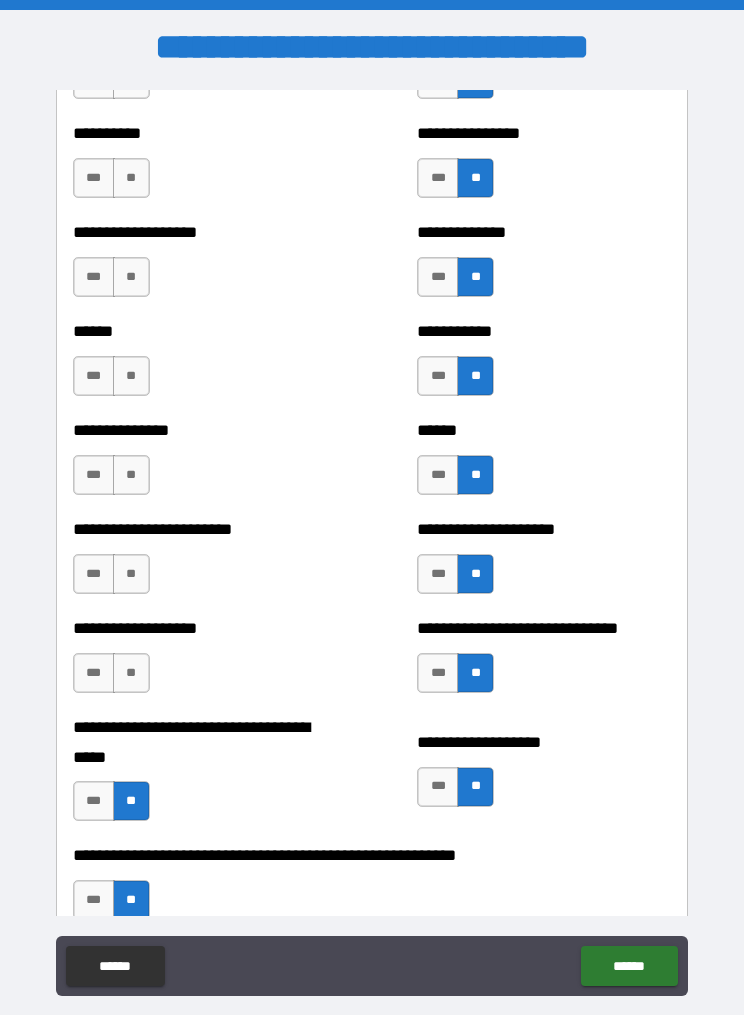 scroll, scrollTop: 4616, scrollLeft: 0, axis: vertical 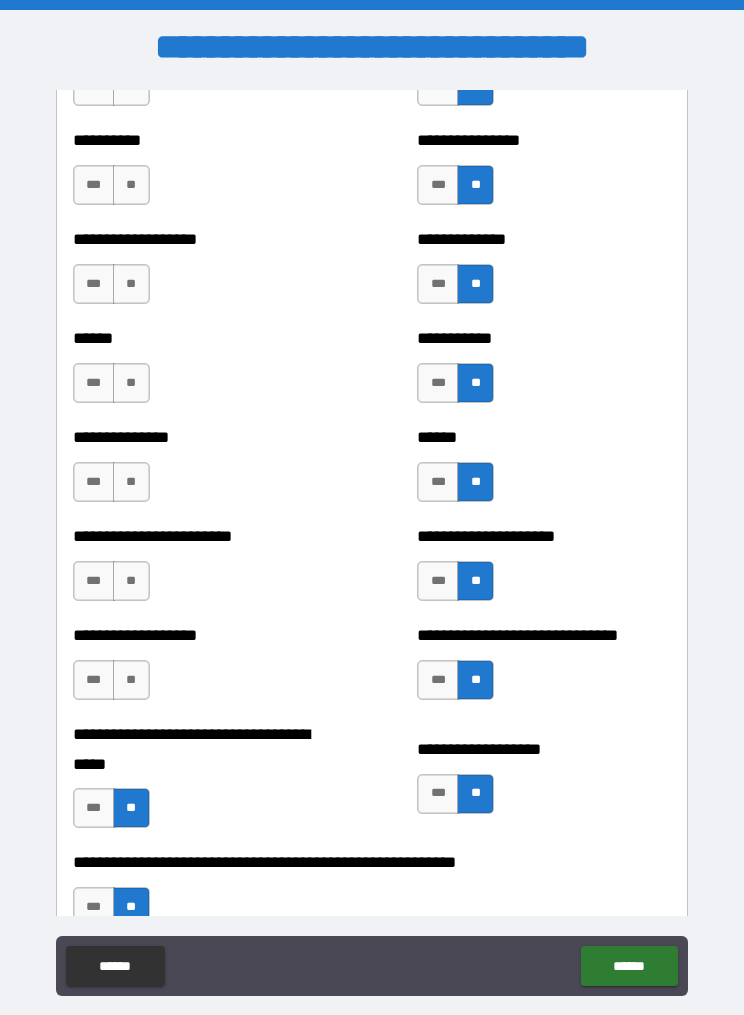 click on "**" at bounding box center [131, 680] 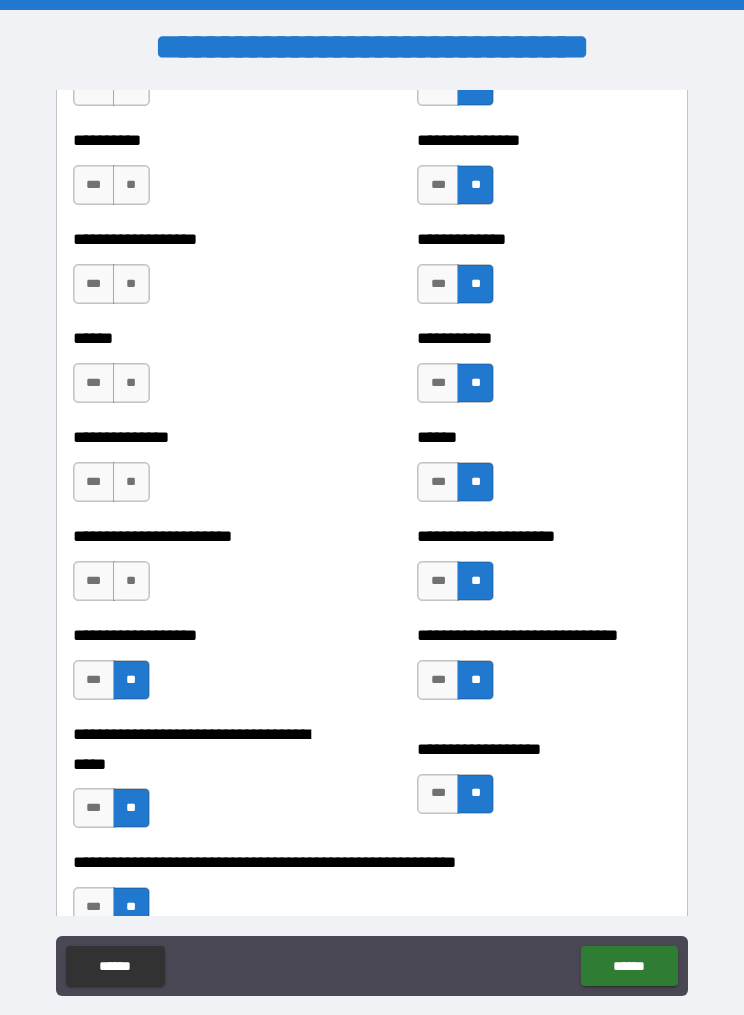 click on "**" at bounding box center (131, 581) 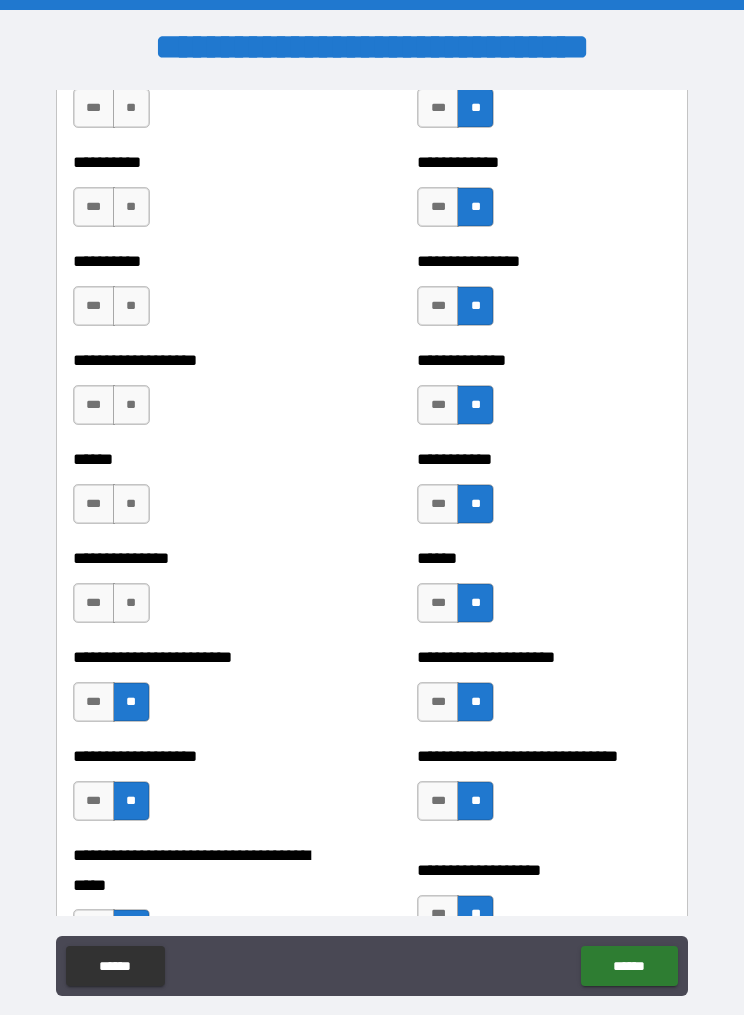scroll, scrollTop: 4464, scrollLeft: 0, axis: vertical 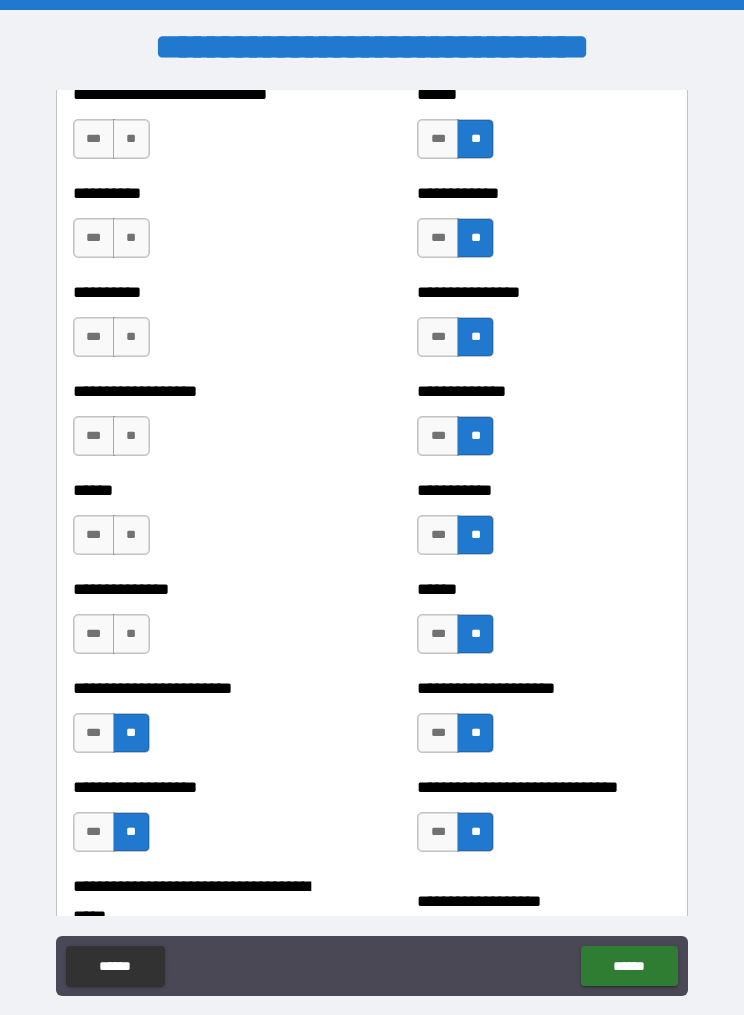 click on "**" at bounding box center [131, 634] 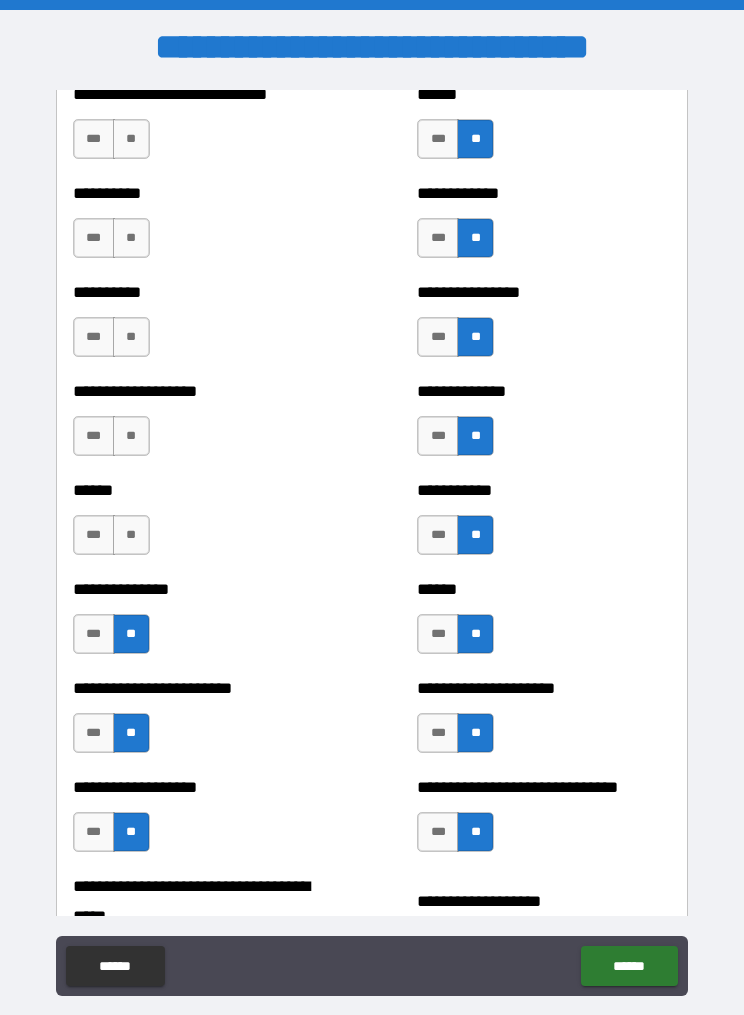 click on "**" at bounding box center (131, 535) 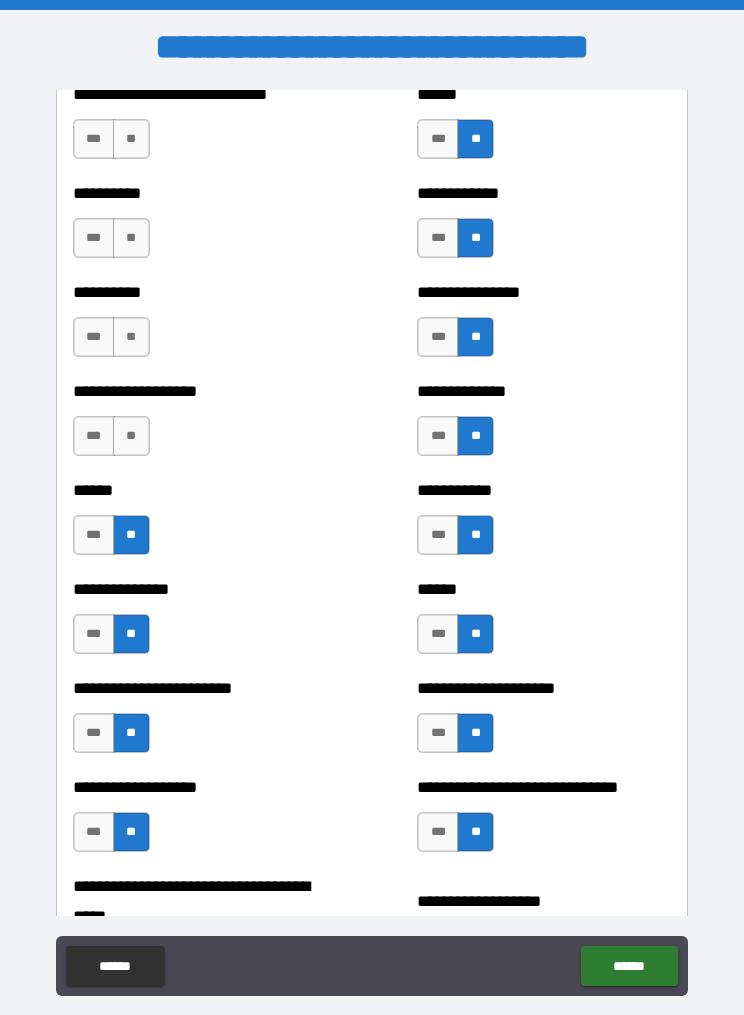 click on "**" at bounding box center (131, 436) 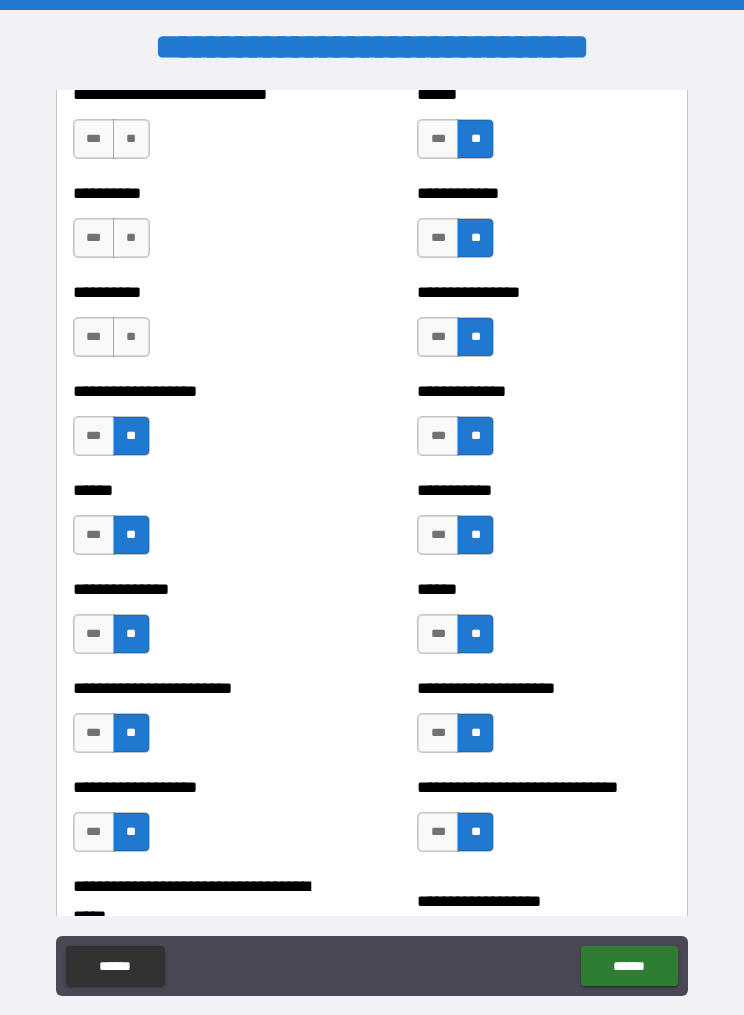 click on "**" at bounding box center (131, 337) 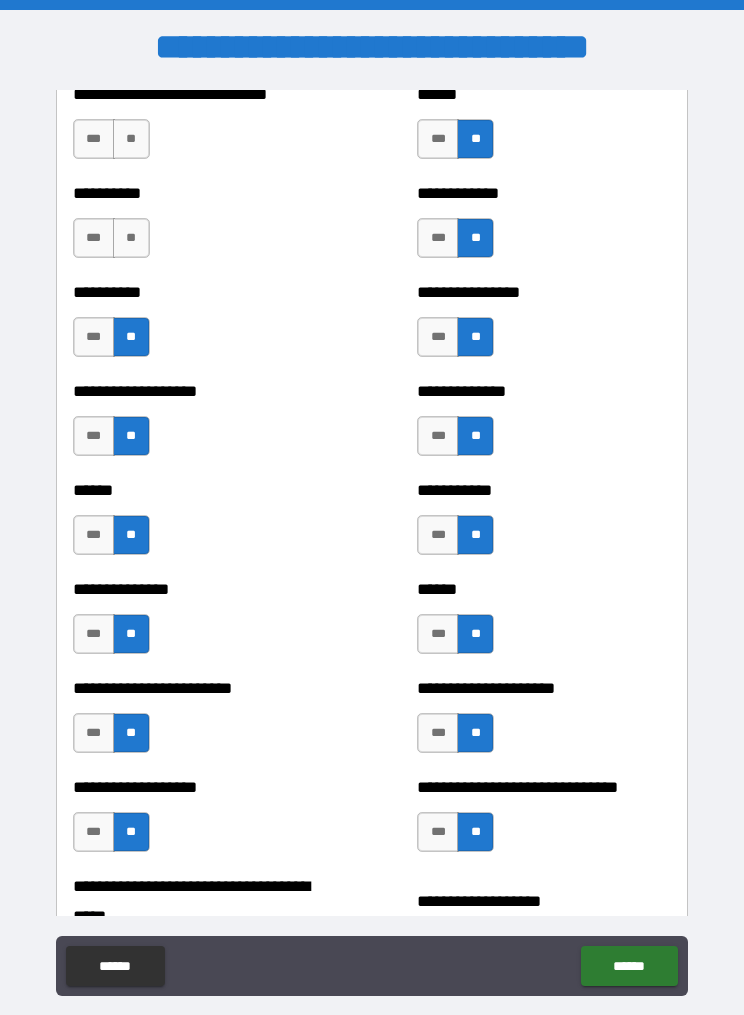 click on "**" at bounding box center (131, 238) 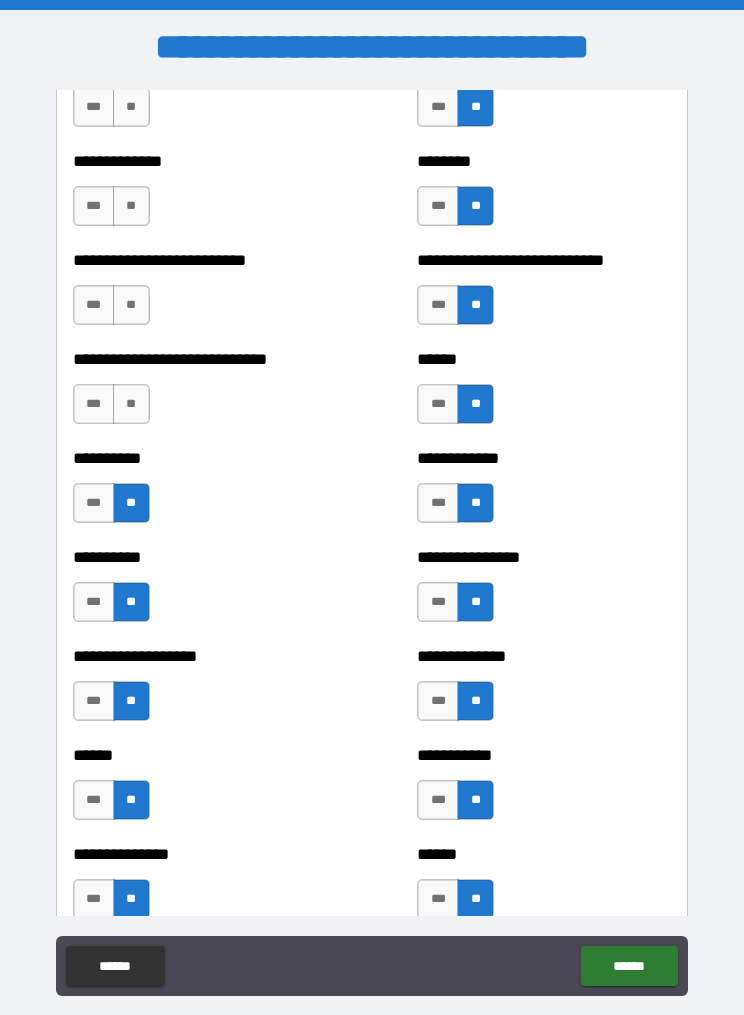 scroll, scrollTop: 4200, scrollLeft: 0, axis: vertical 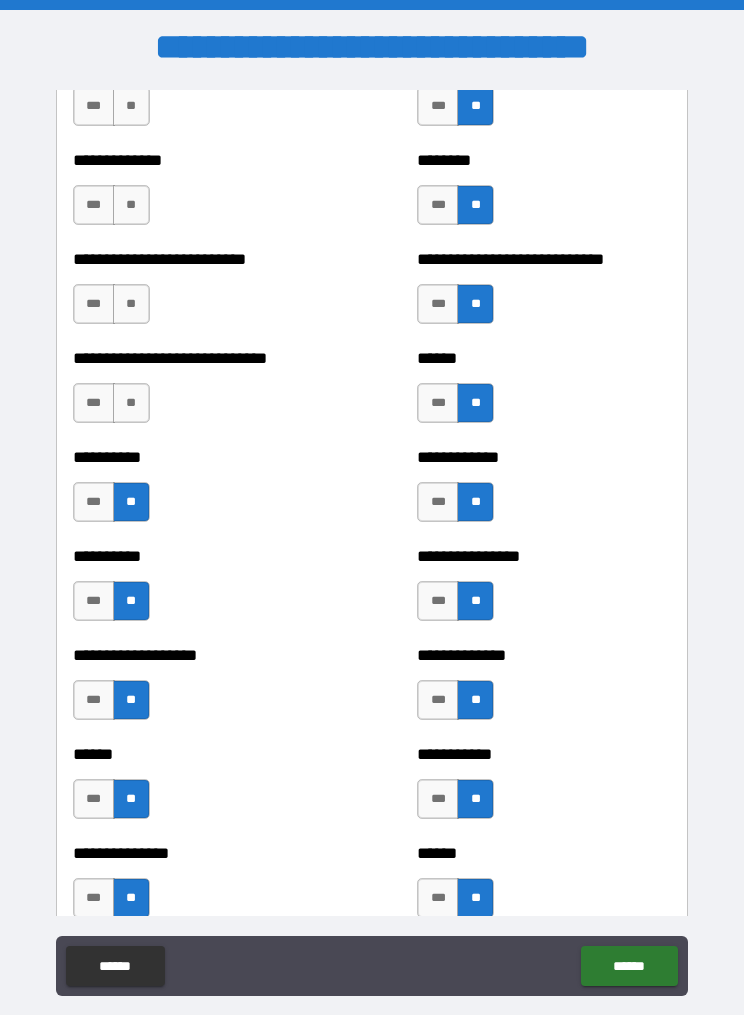 click on "**" at bounding box center [131, 403] 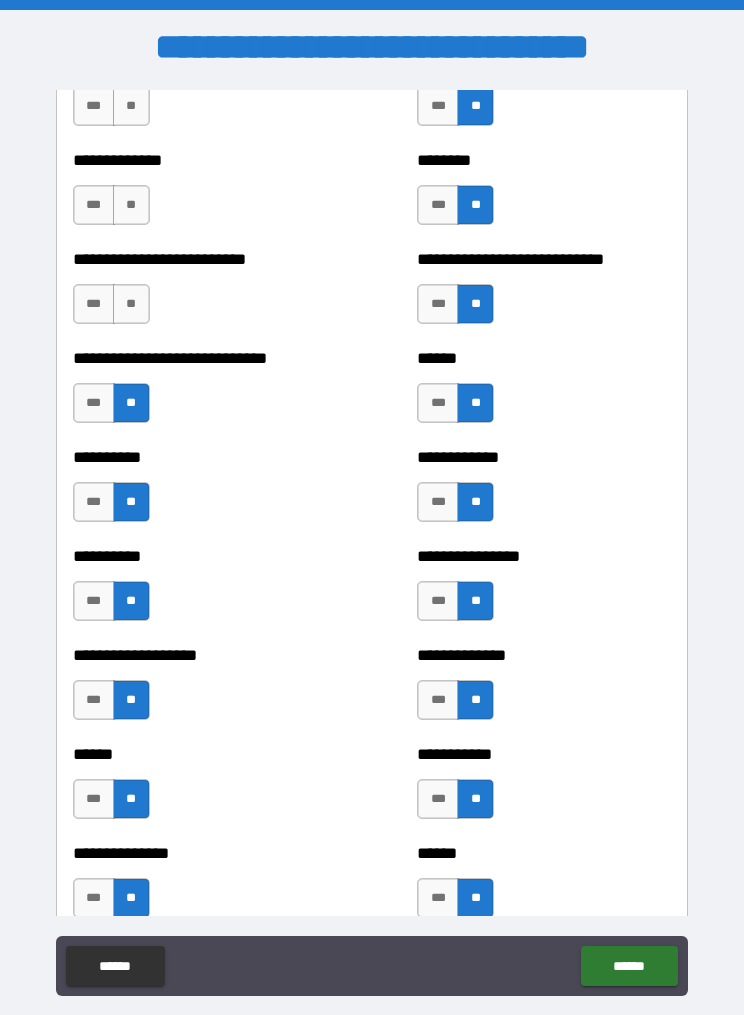 click on "**" at bounding box center (131, 304) 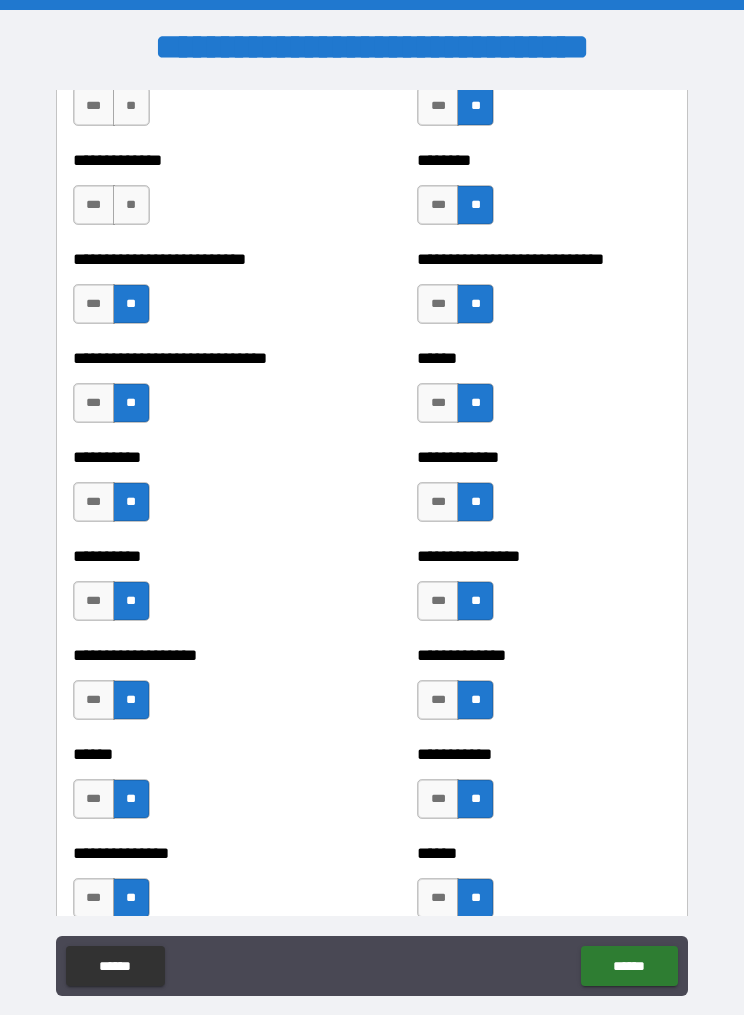click on "**" at bounding box center (131, 205) 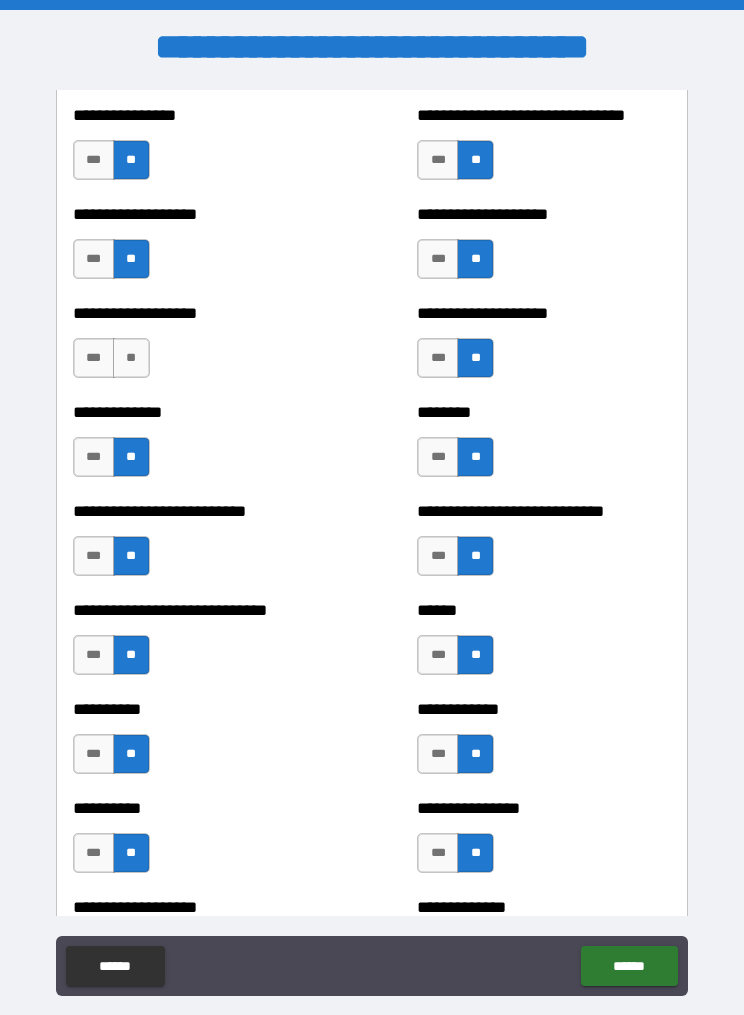scroll, scrollTop: 3947, scrollLeft: 0, axis: vertical 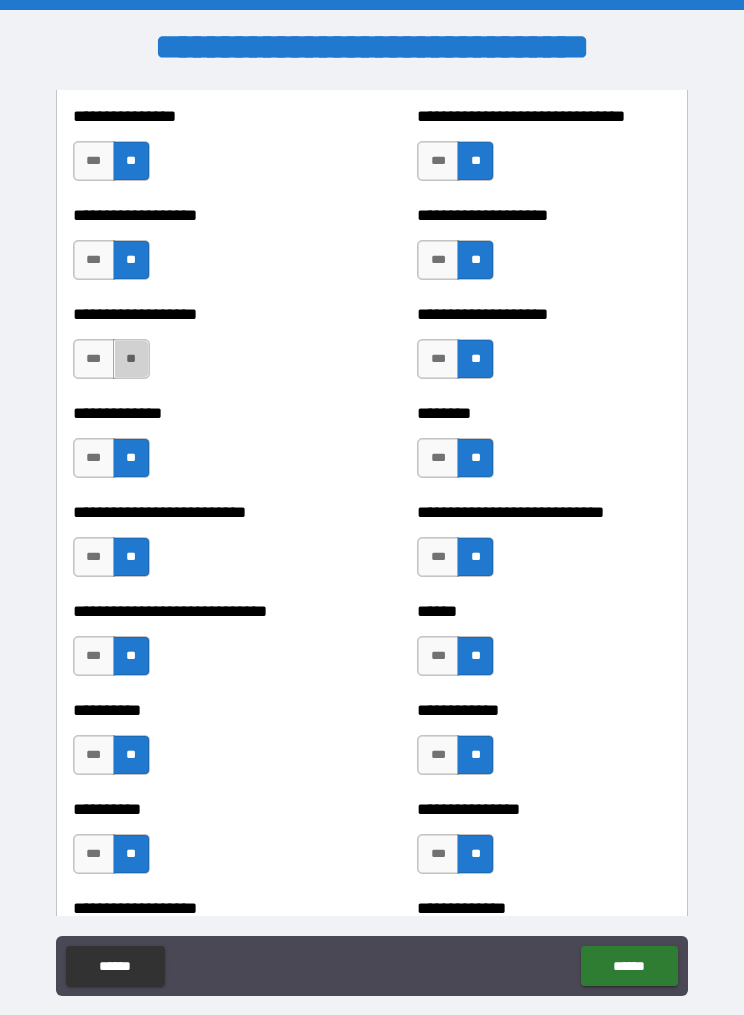 click on "**" at bounding box center (131, 359) 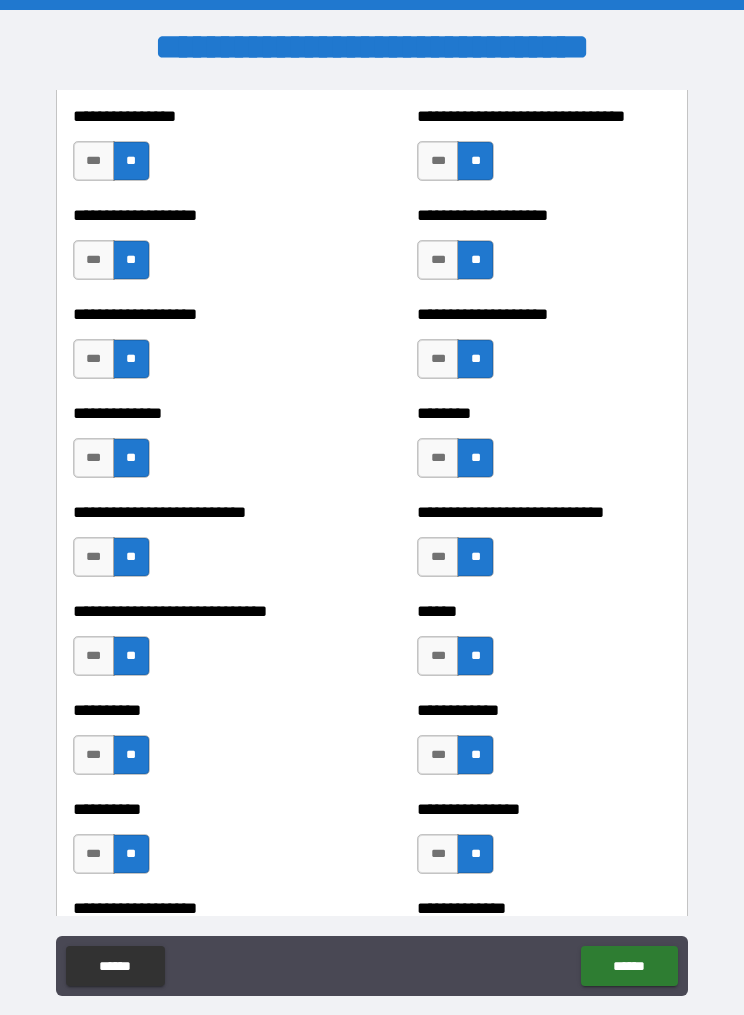 click on "***" at bounding box center (94, 458) 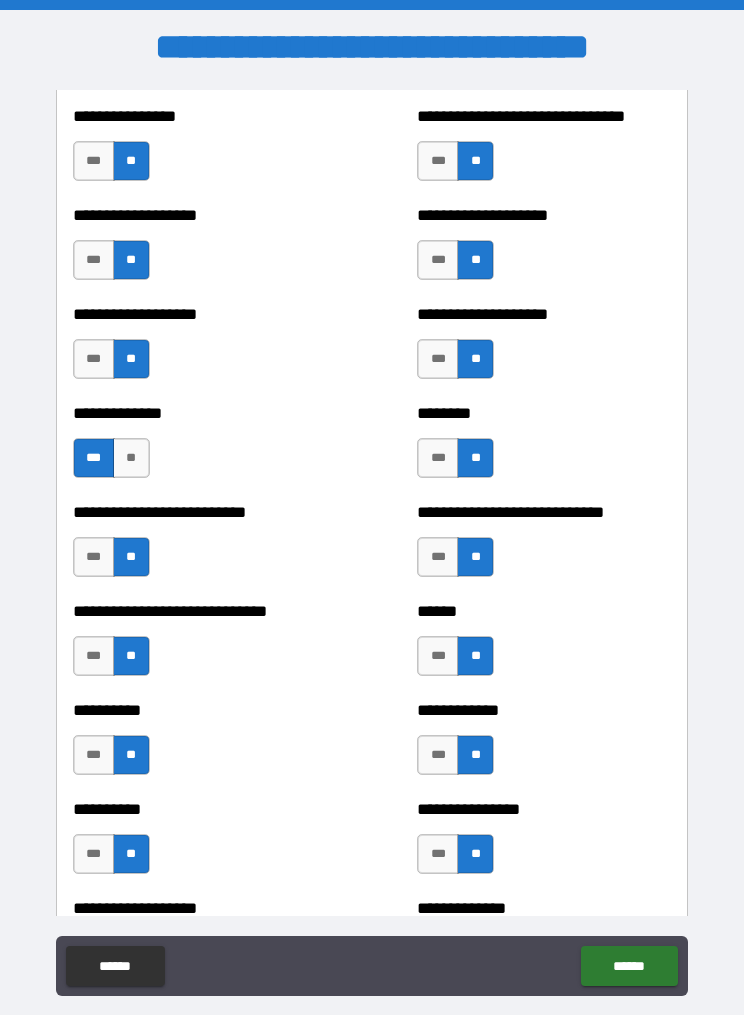 click on "**" at bounding box center [131, 458] 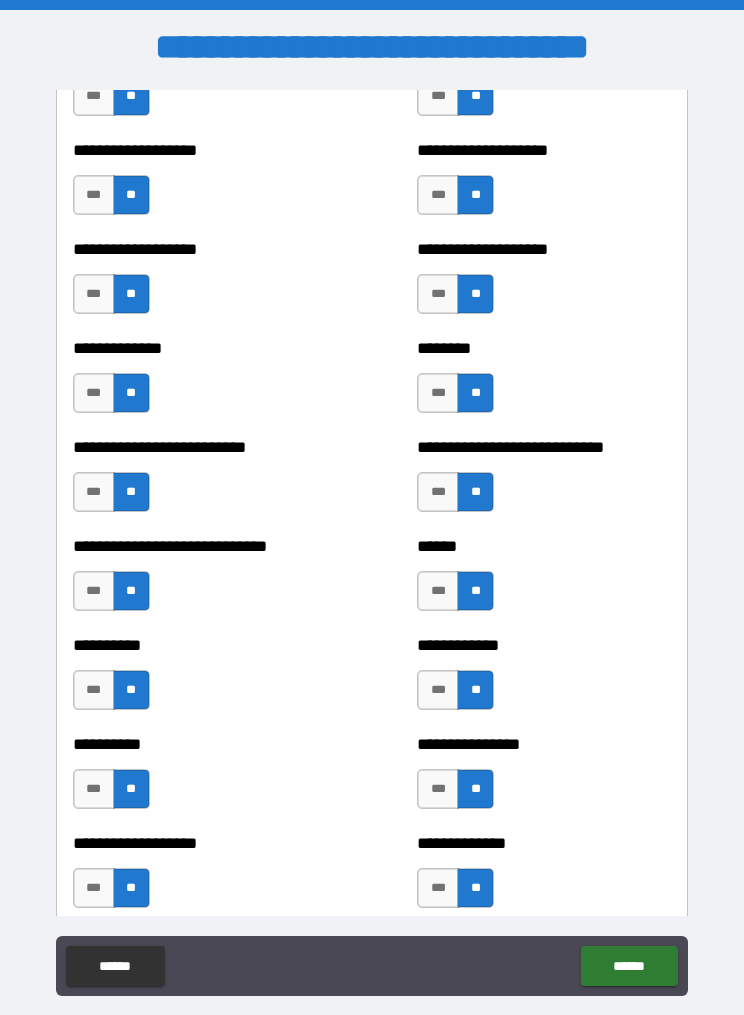 scroll, scrollTop: 3987, scrollLeft: 0, axis: vertical 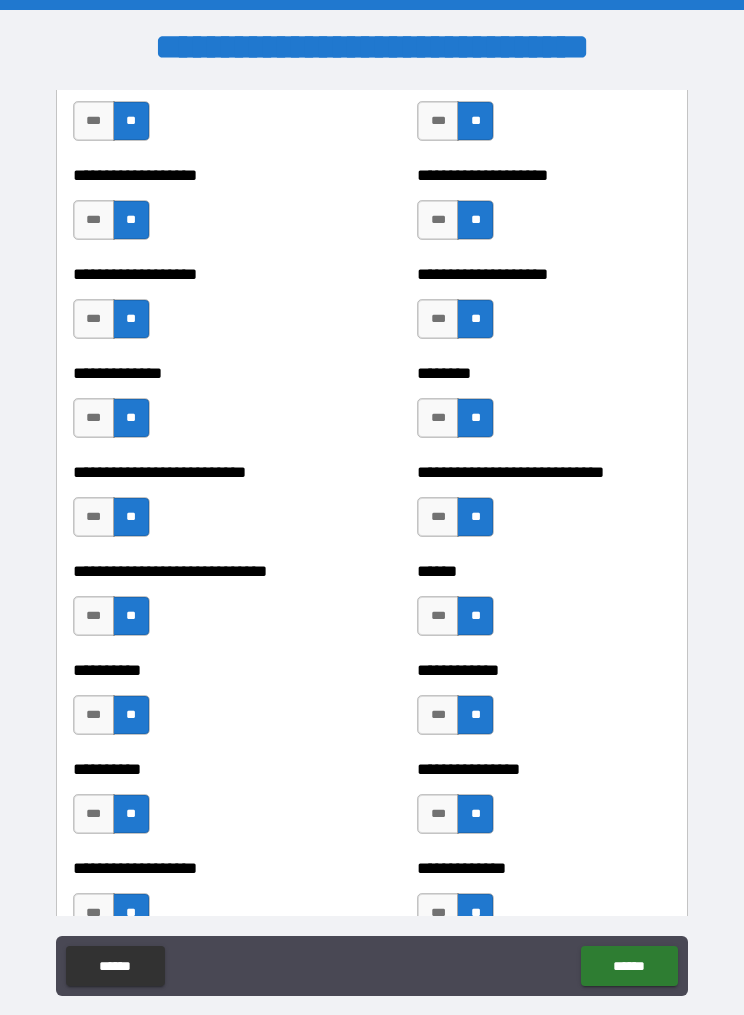 click on "***" at bounding box center [94, 418] 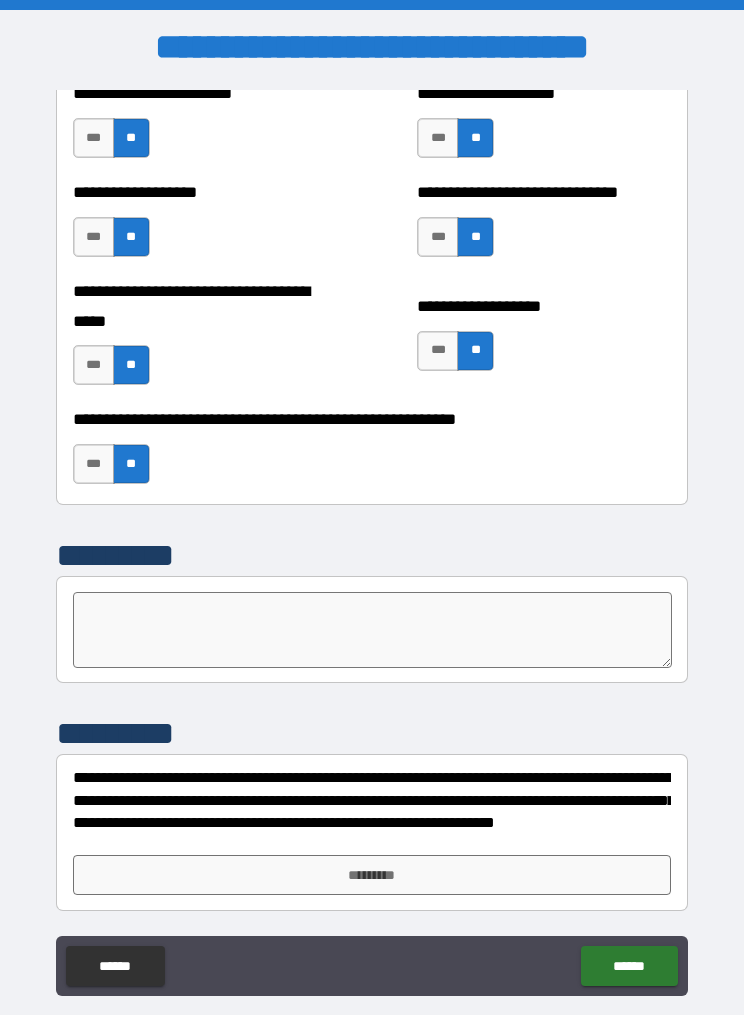 scroll, scrollTop: 5059, scrollLeft: 0, axis: vertical 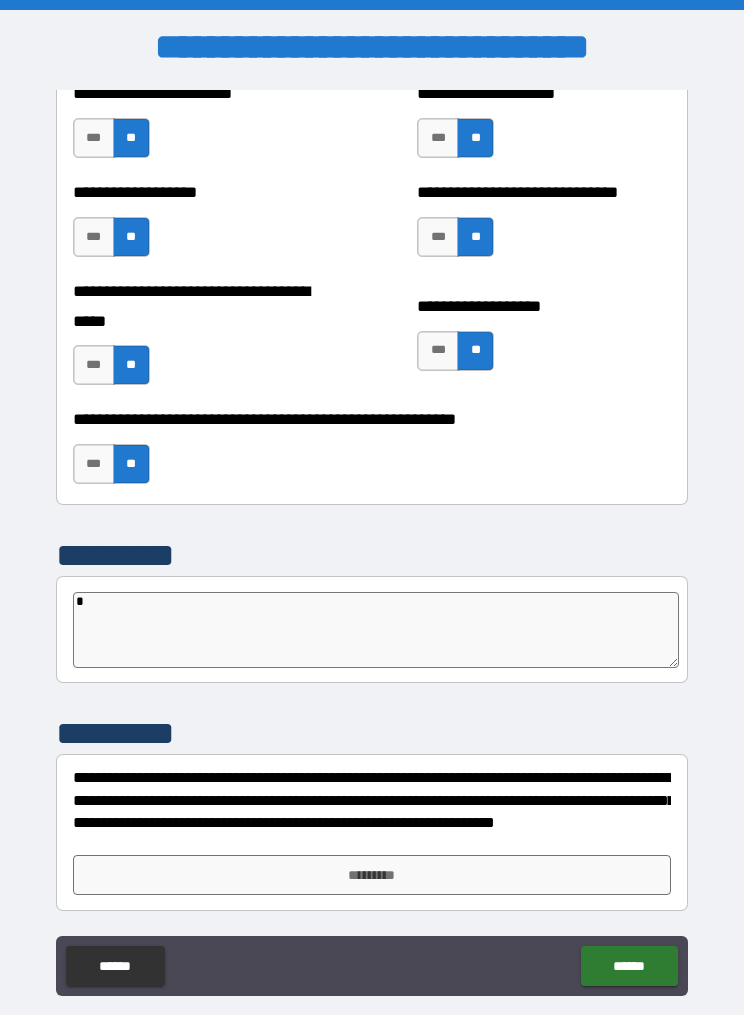 type on "*" 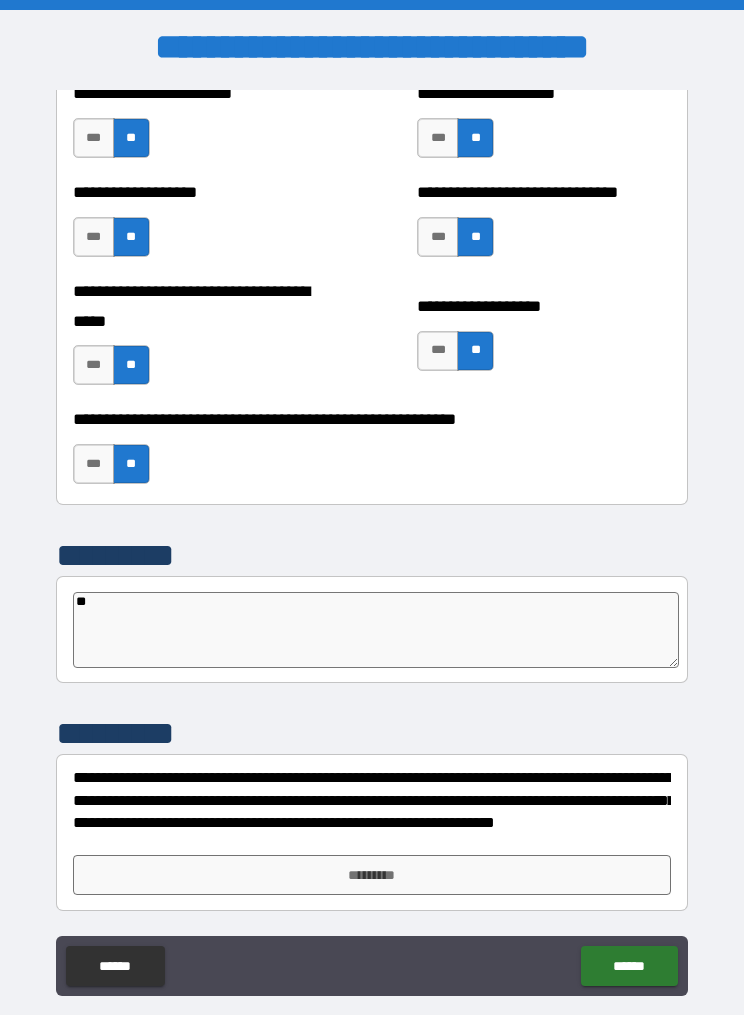 type on "*" 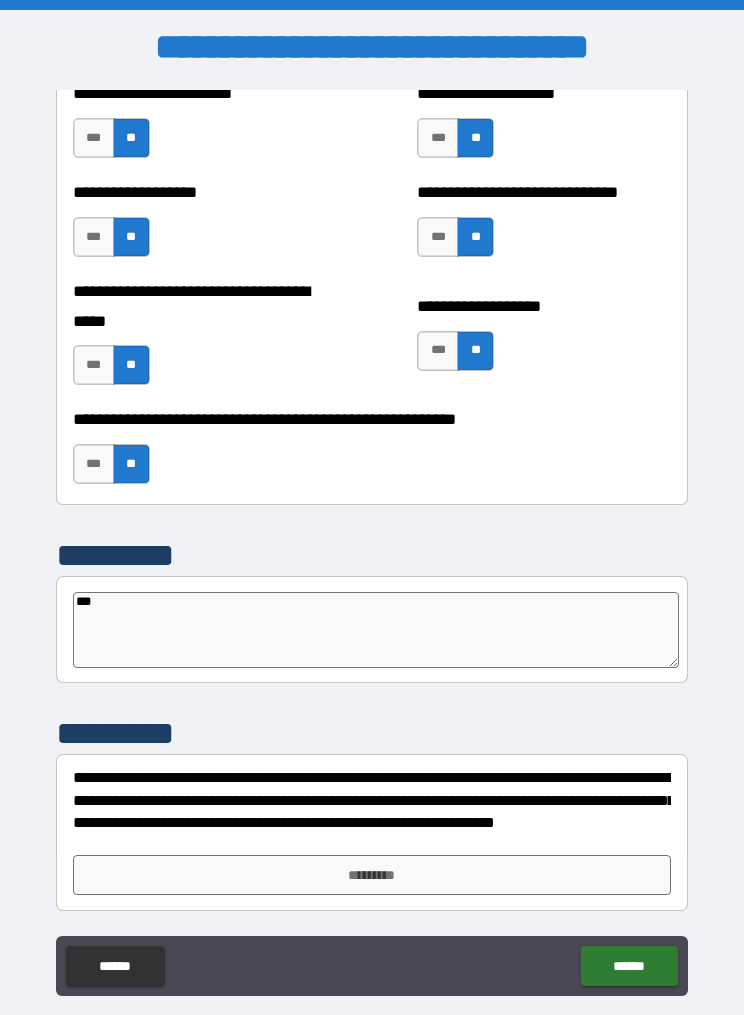 type on "*" 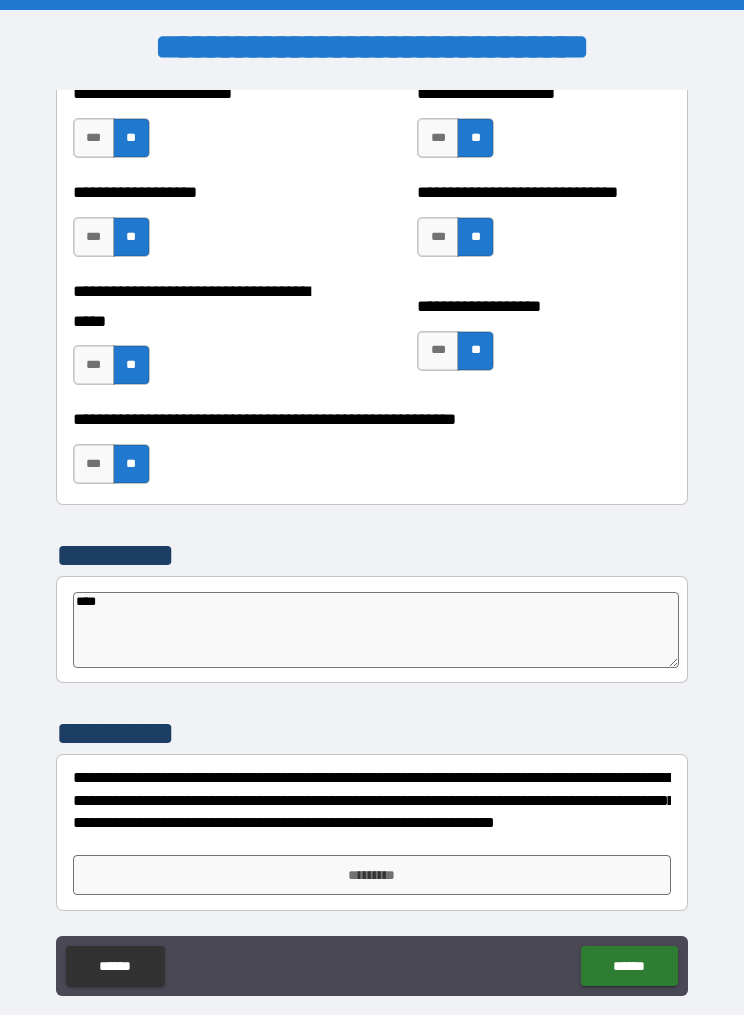 type on "*****" 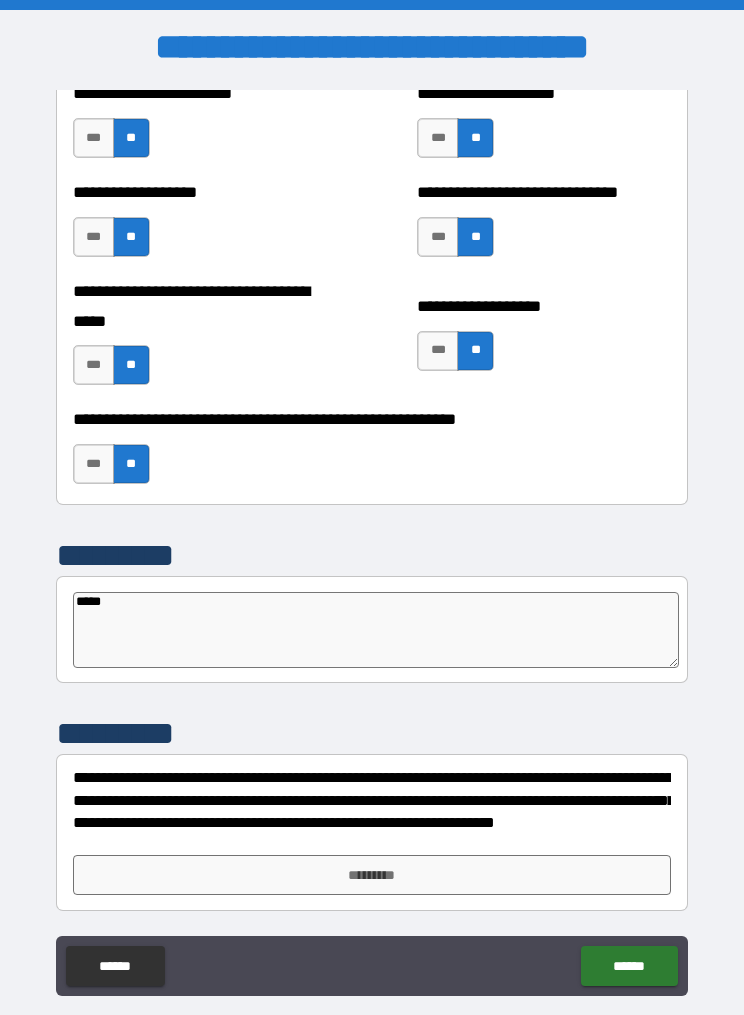 type on "*" 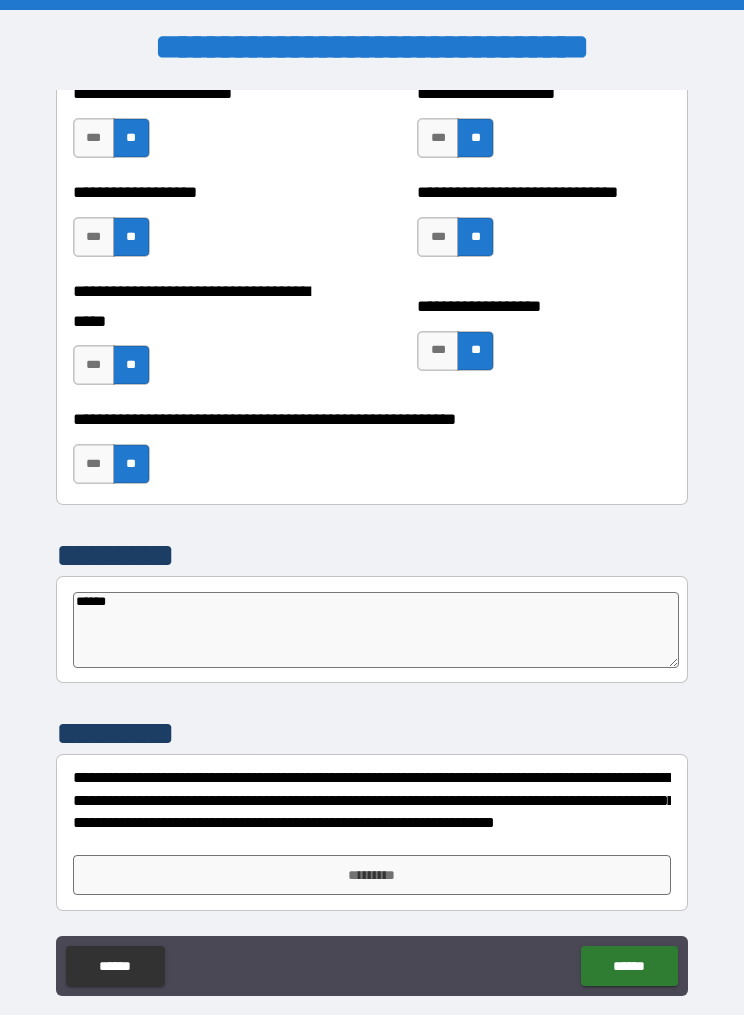 type on "*" 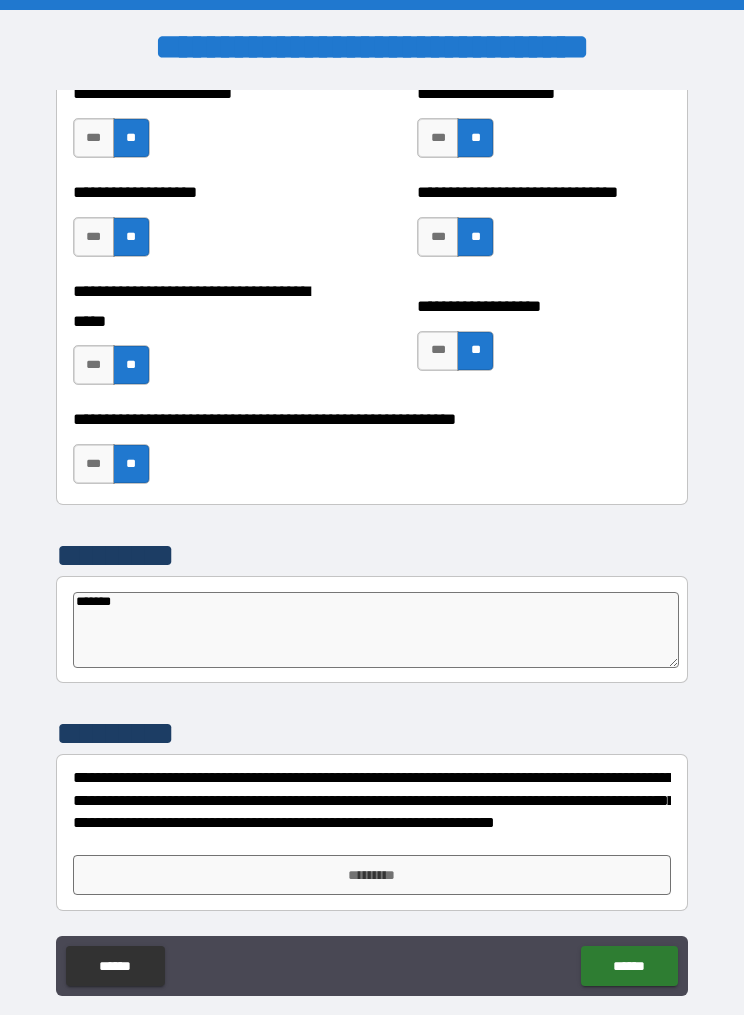 type on "*" 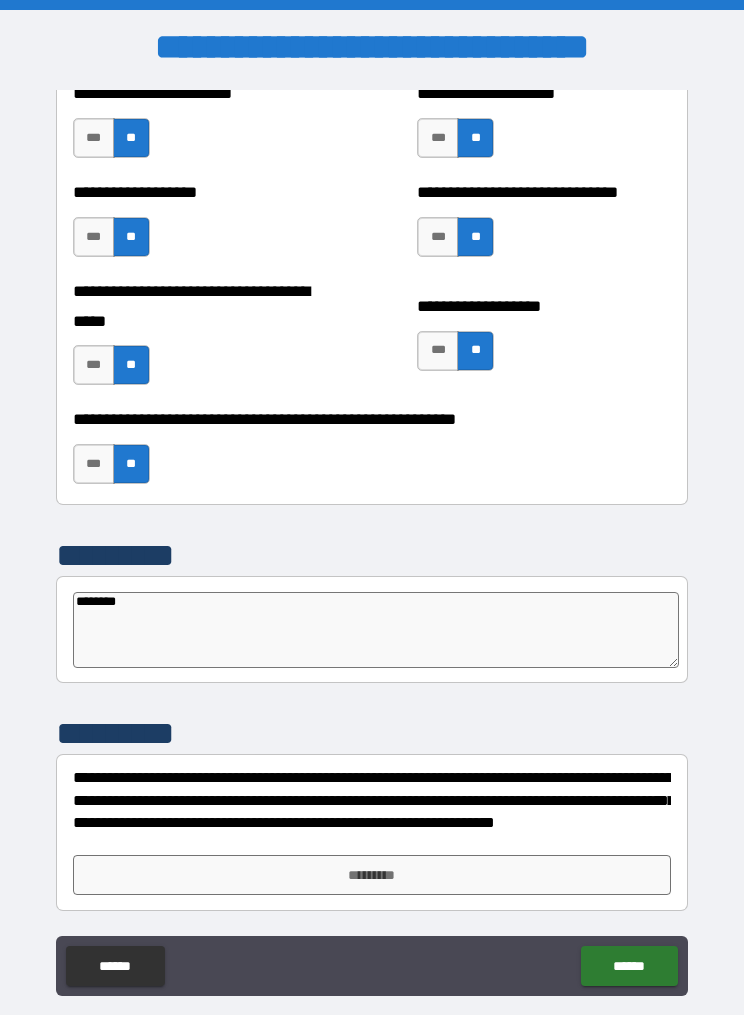 type on "*" 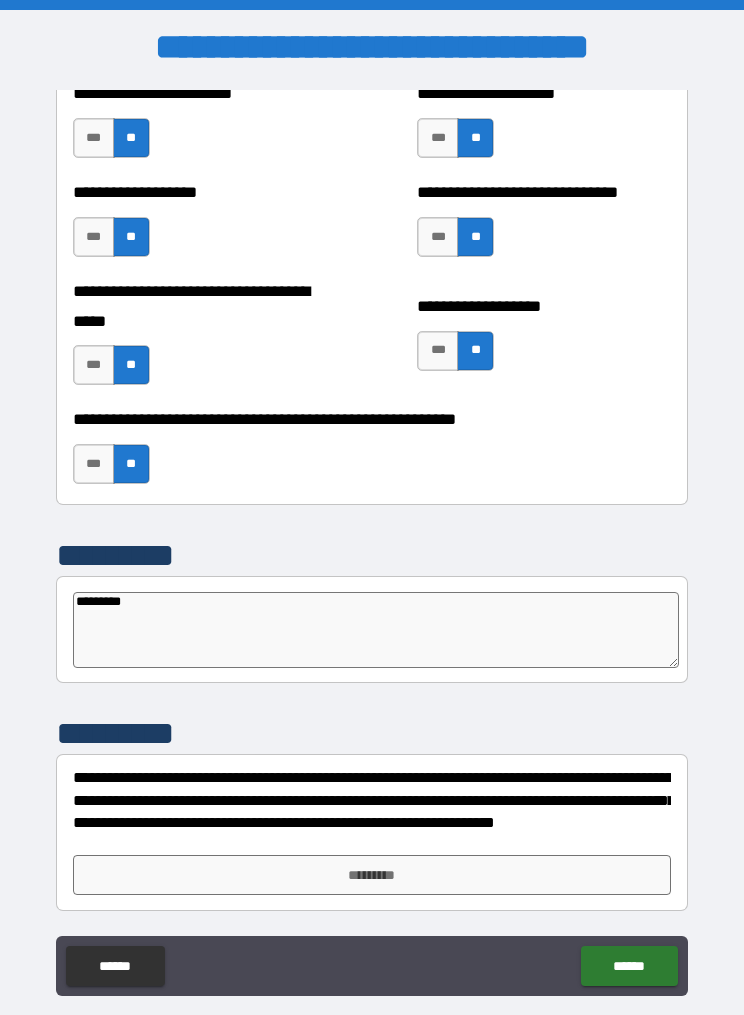 type on "**********" 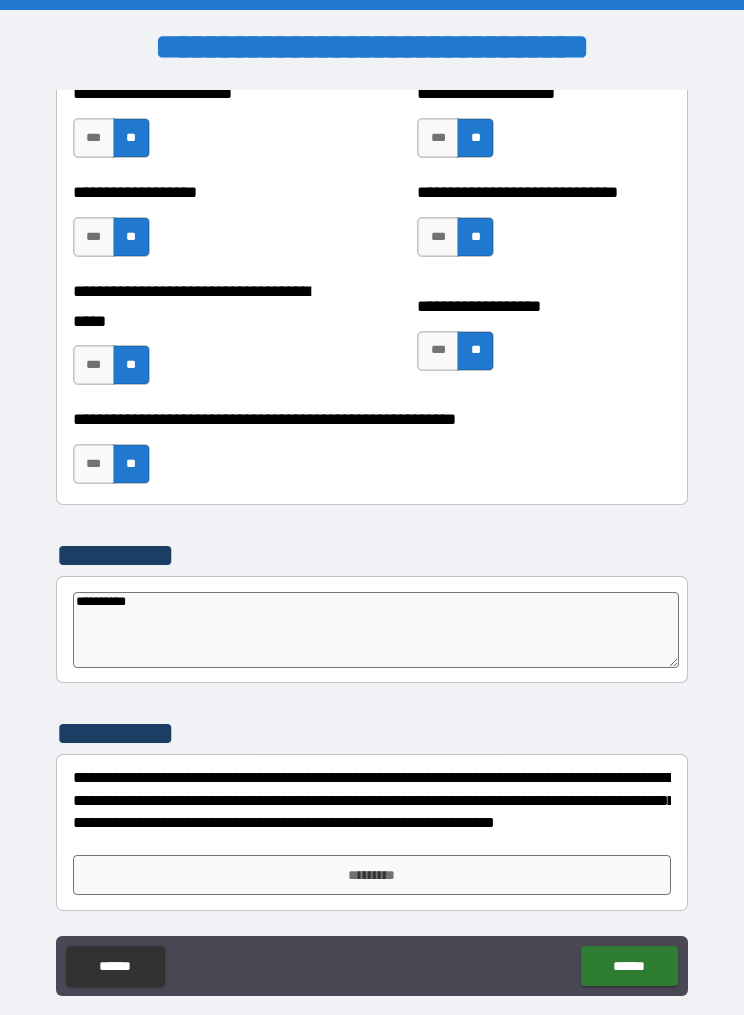 type on "*" 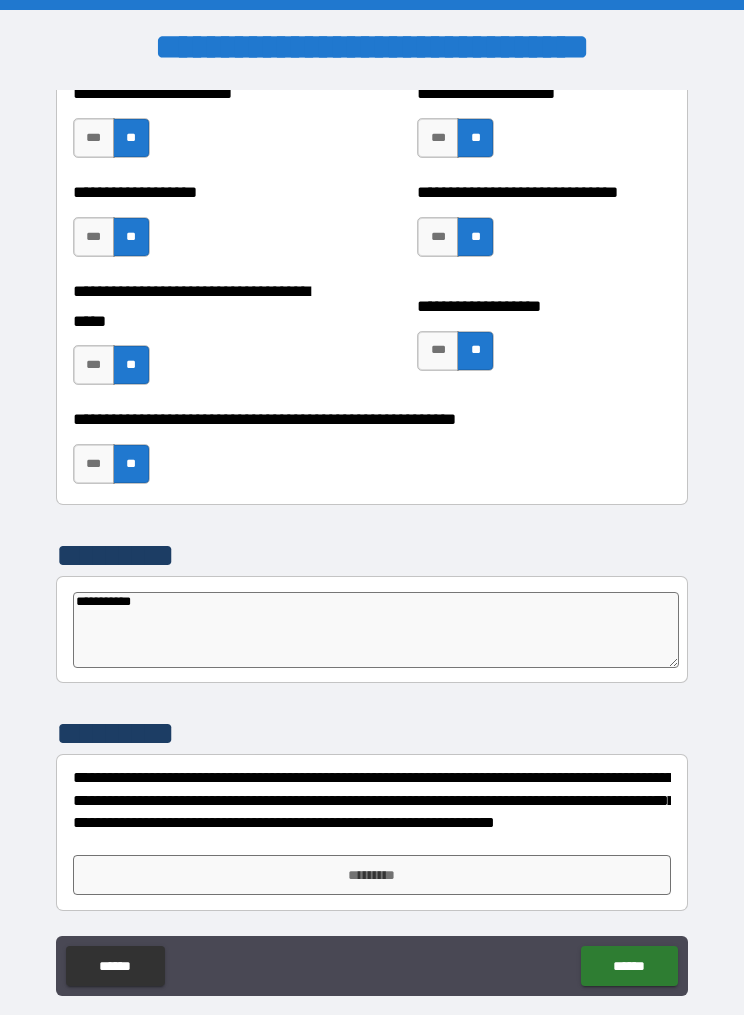 type on "*" 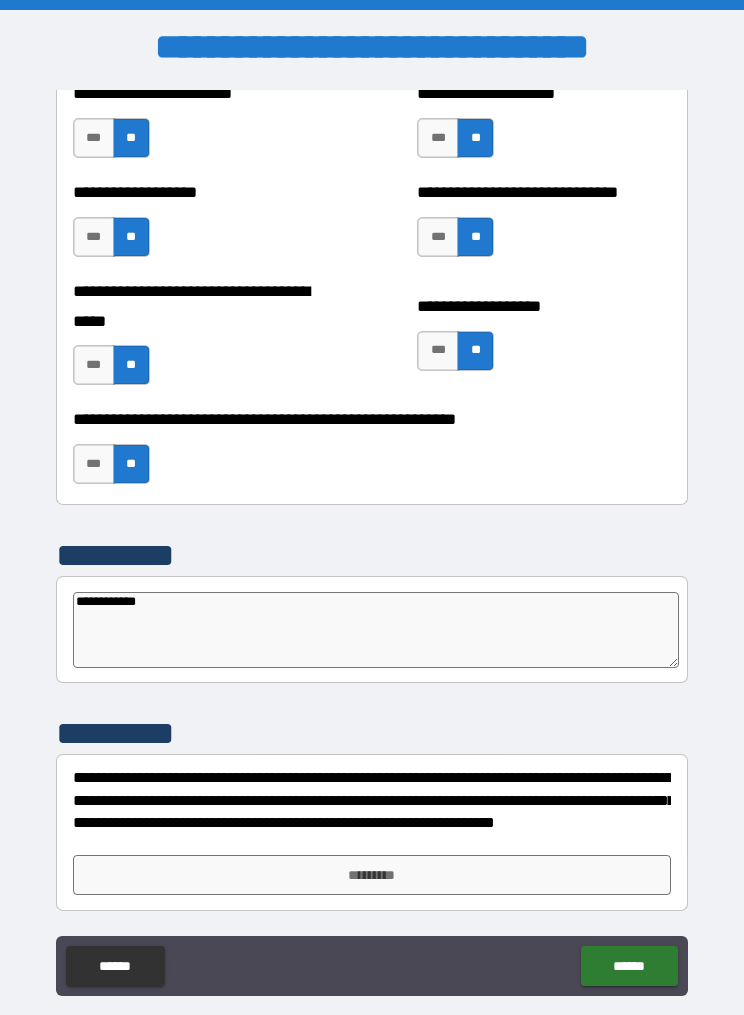 type on "*" 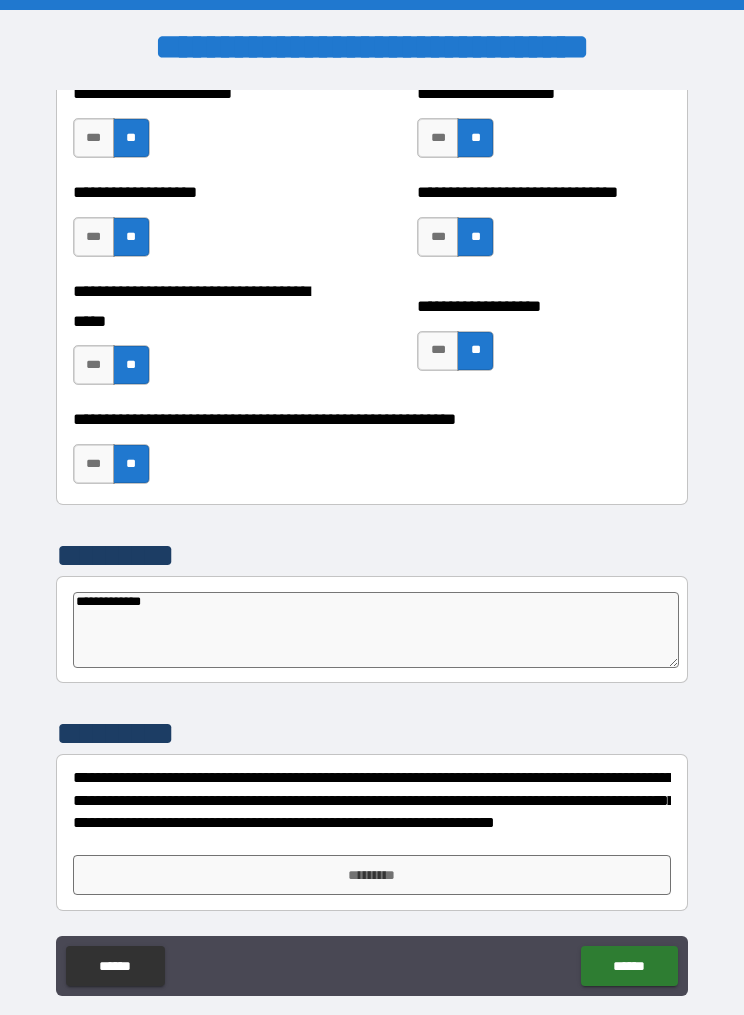 type on "**********" 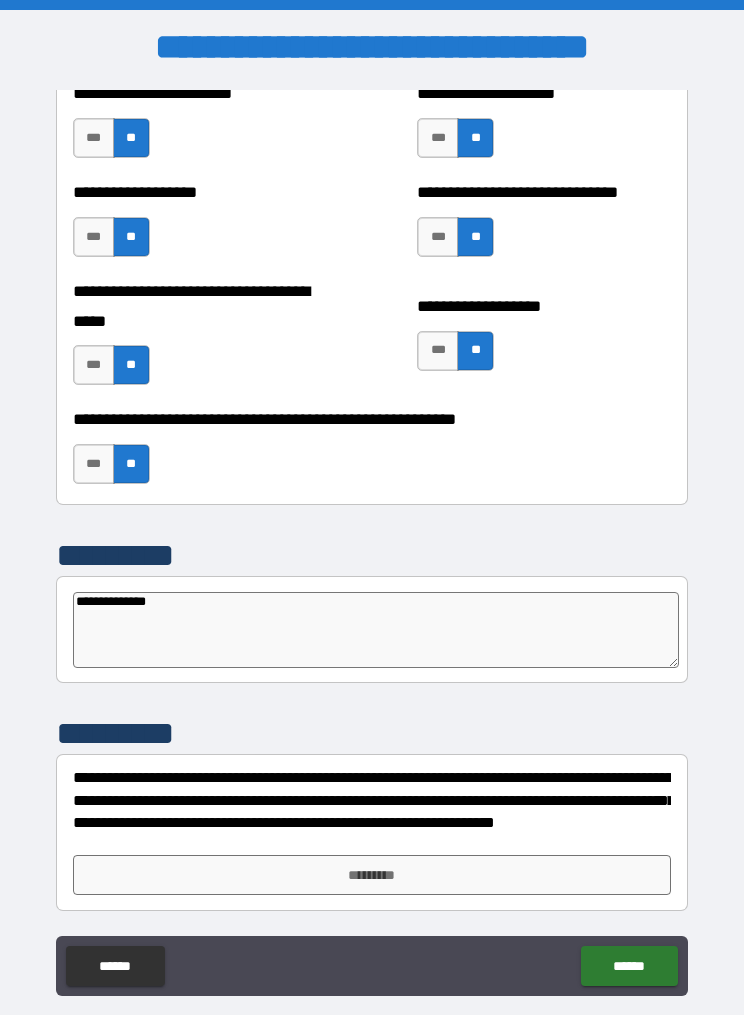 type on "*" 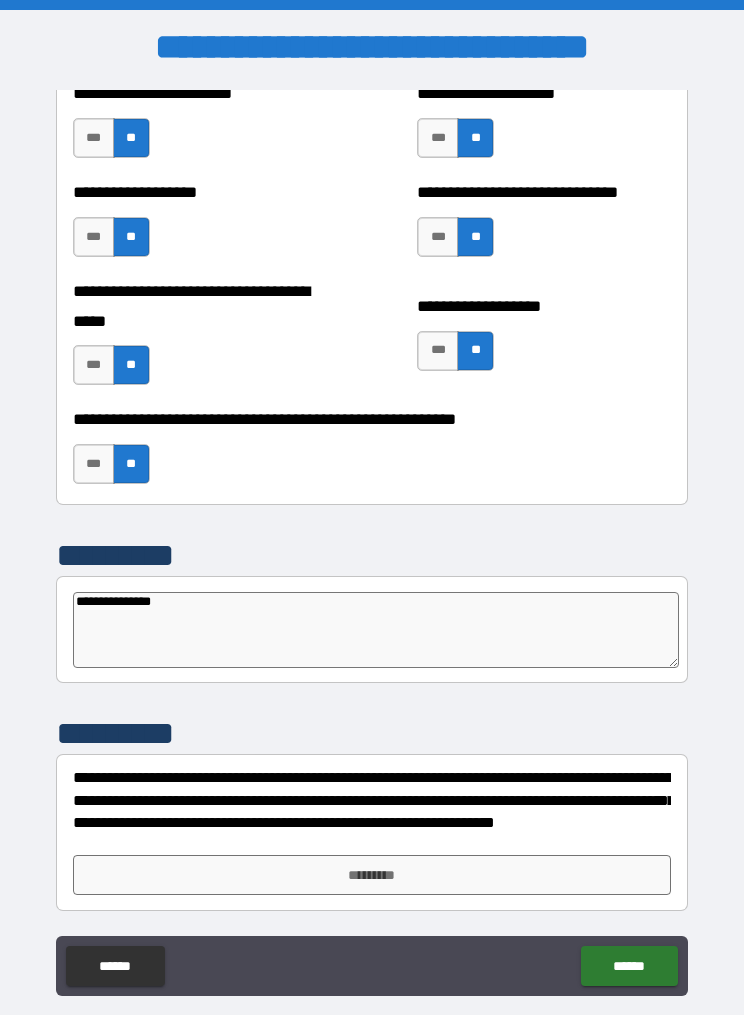 type on "**********" 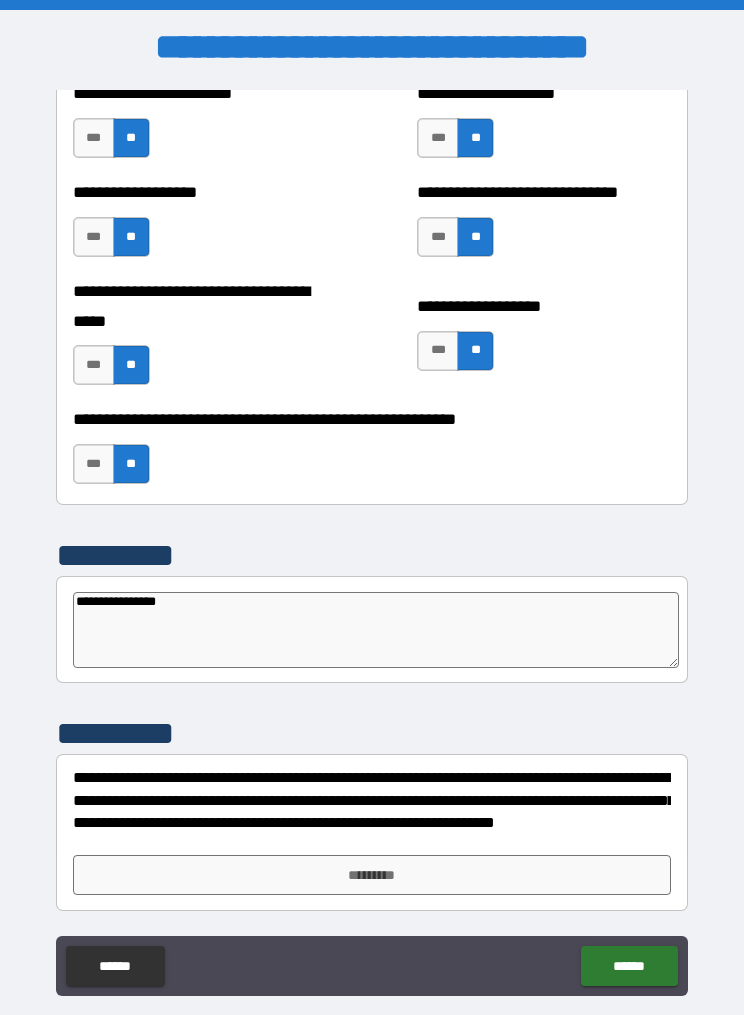 type on "*" 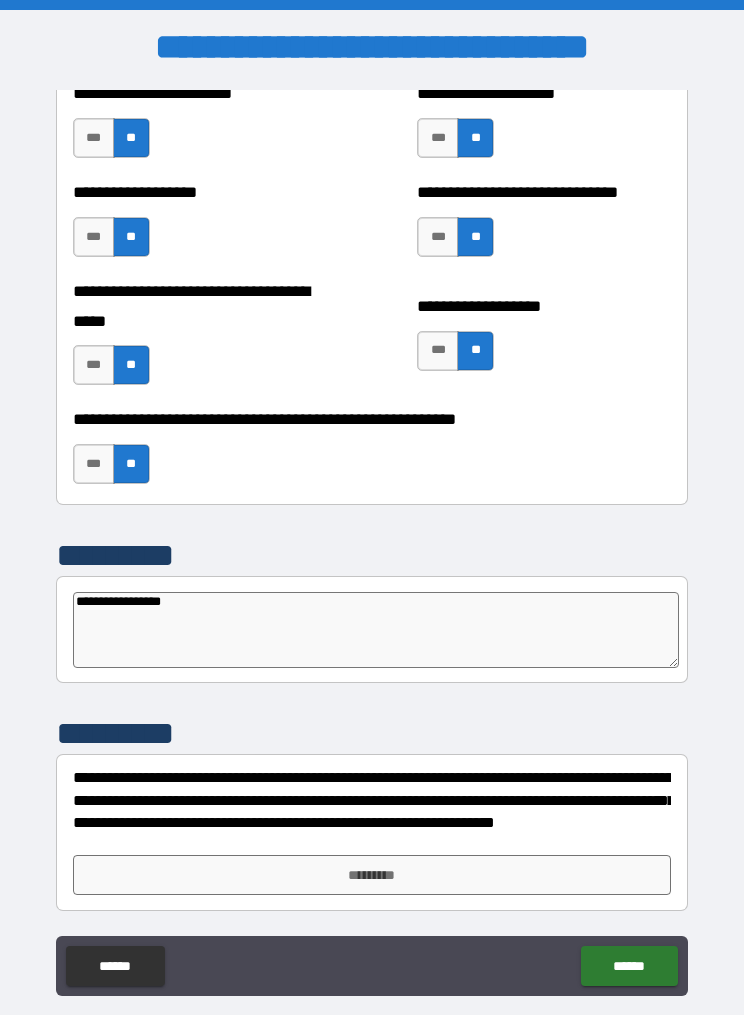 type on "*" 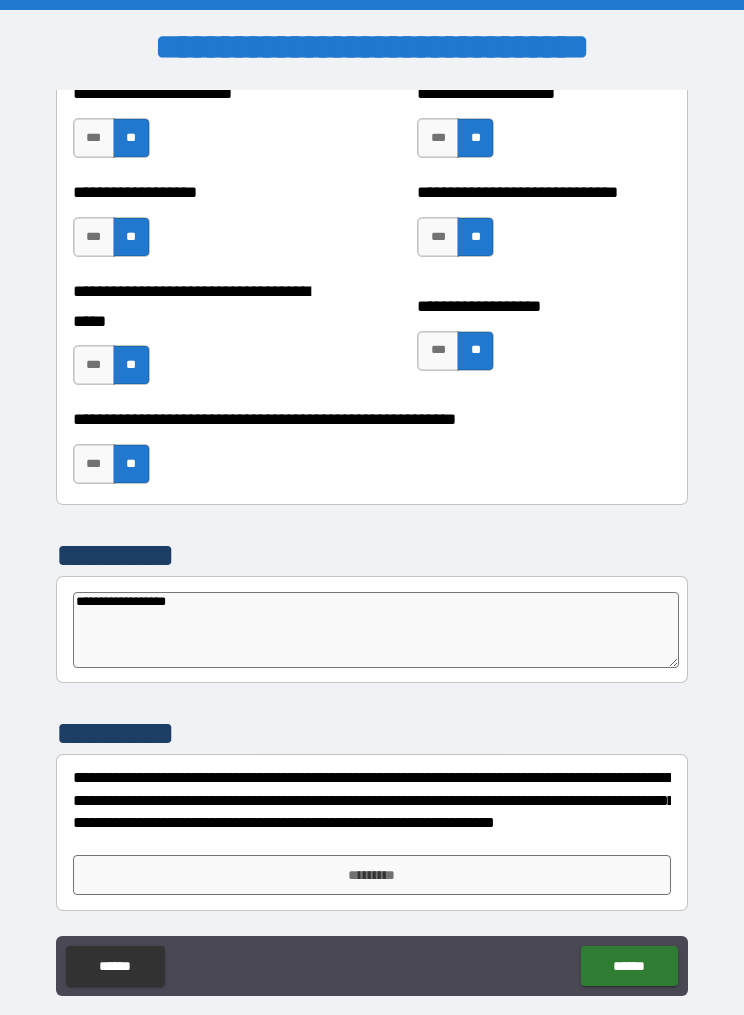 type on "**********" 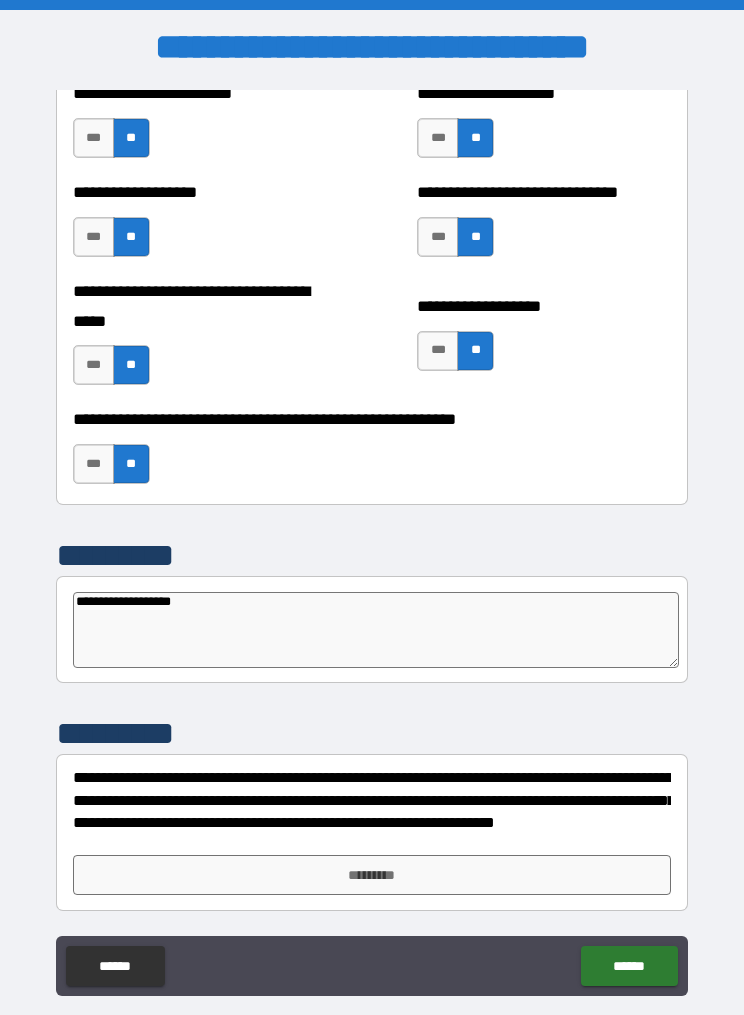 type on "*" 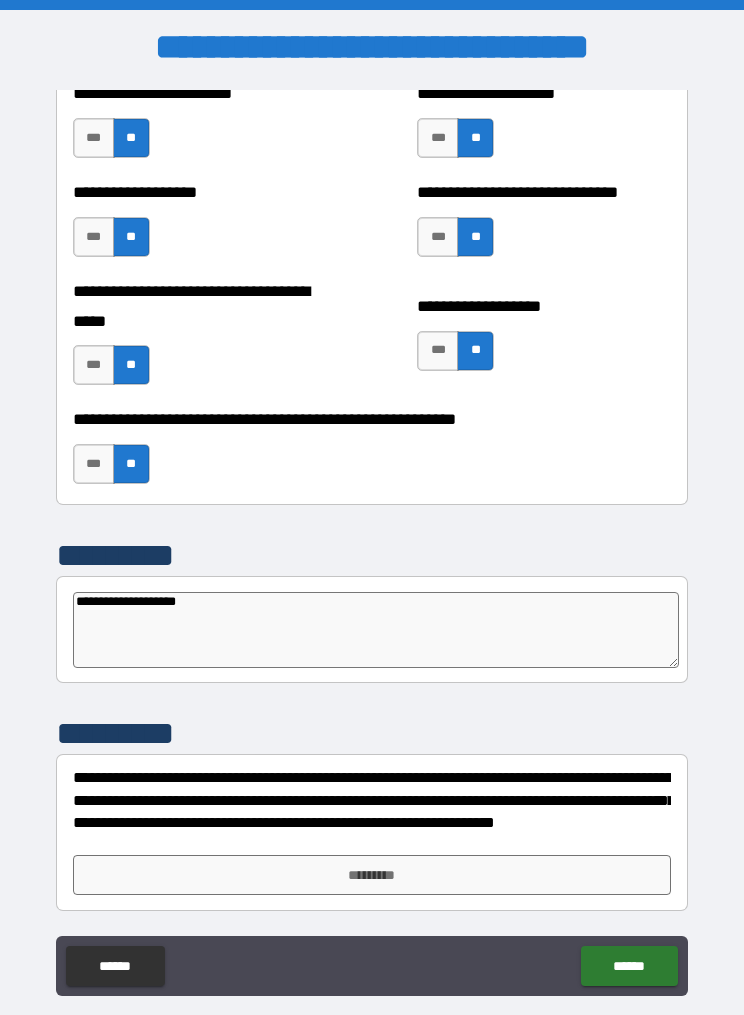 type on "*" 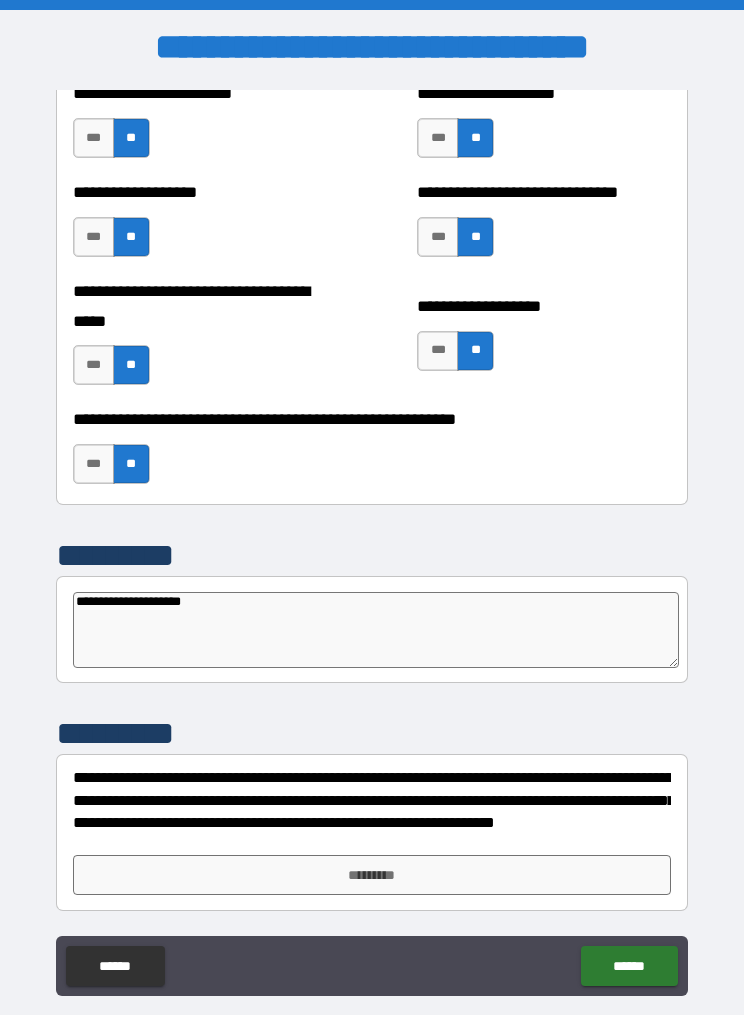 type on "**********" 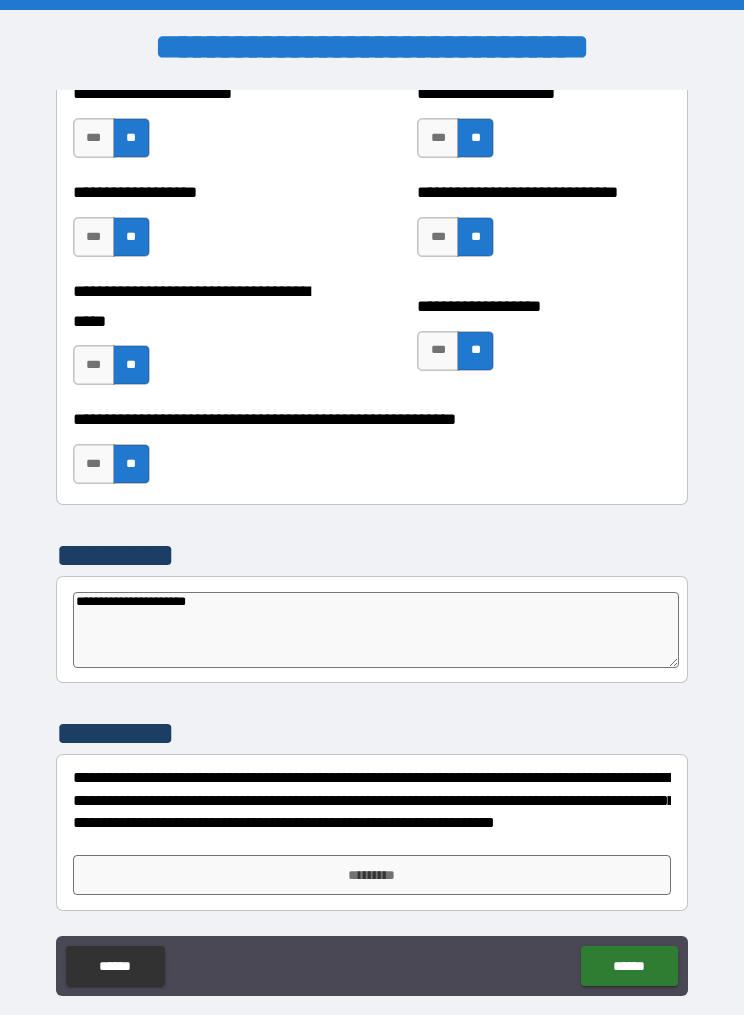 type on "*" 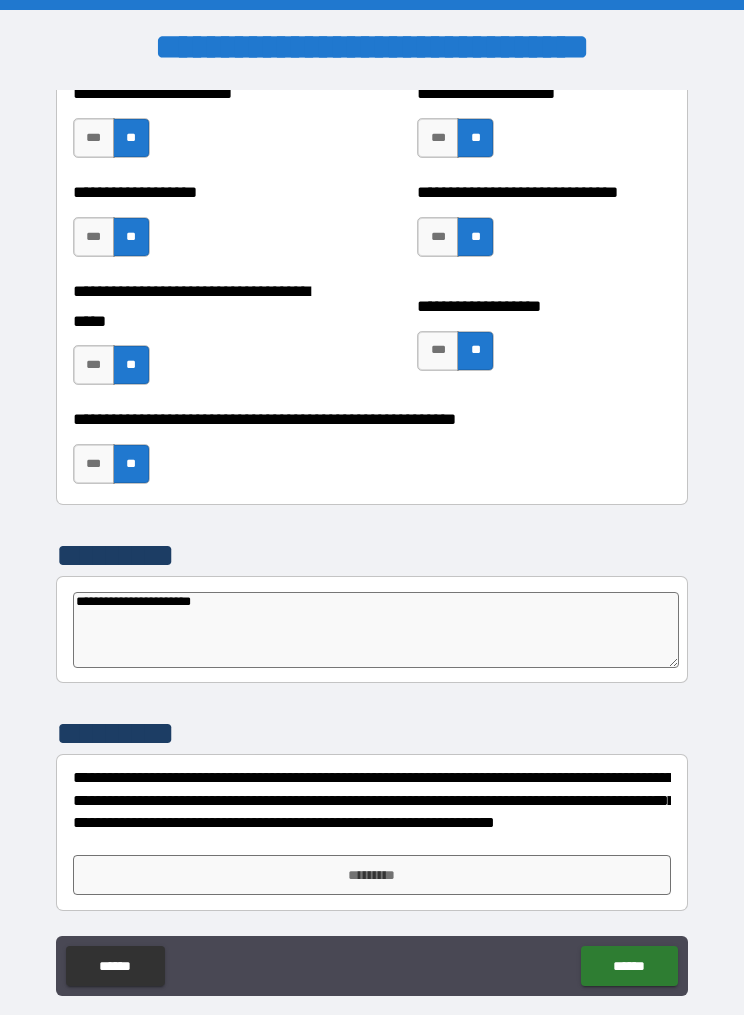 type on "**********" 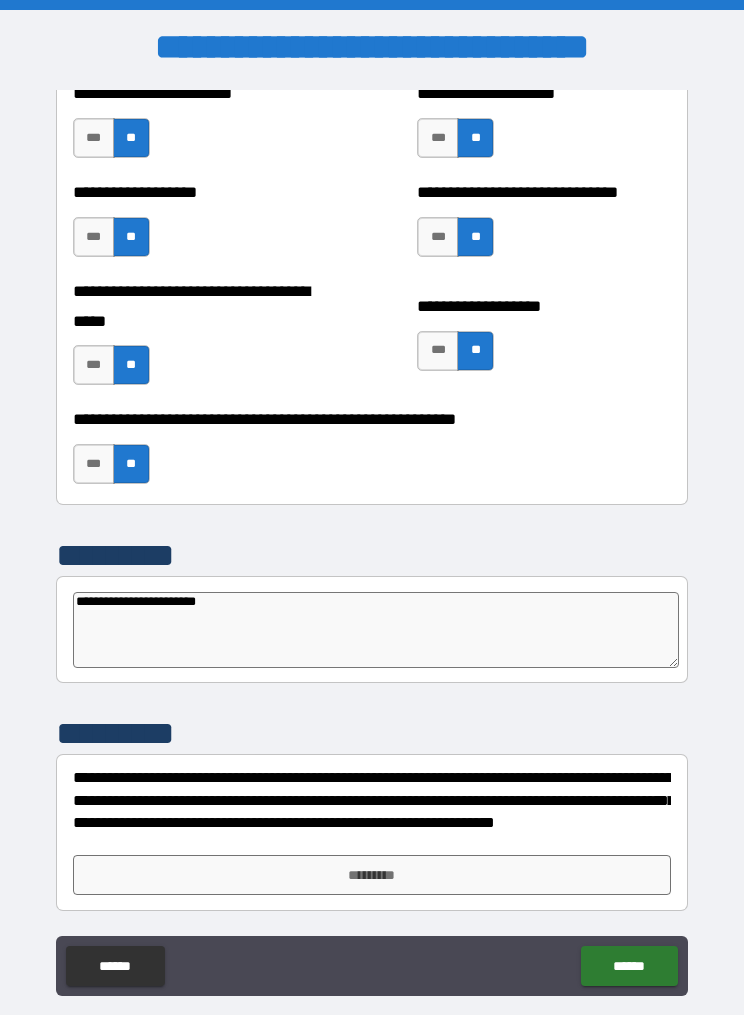 type on "*" 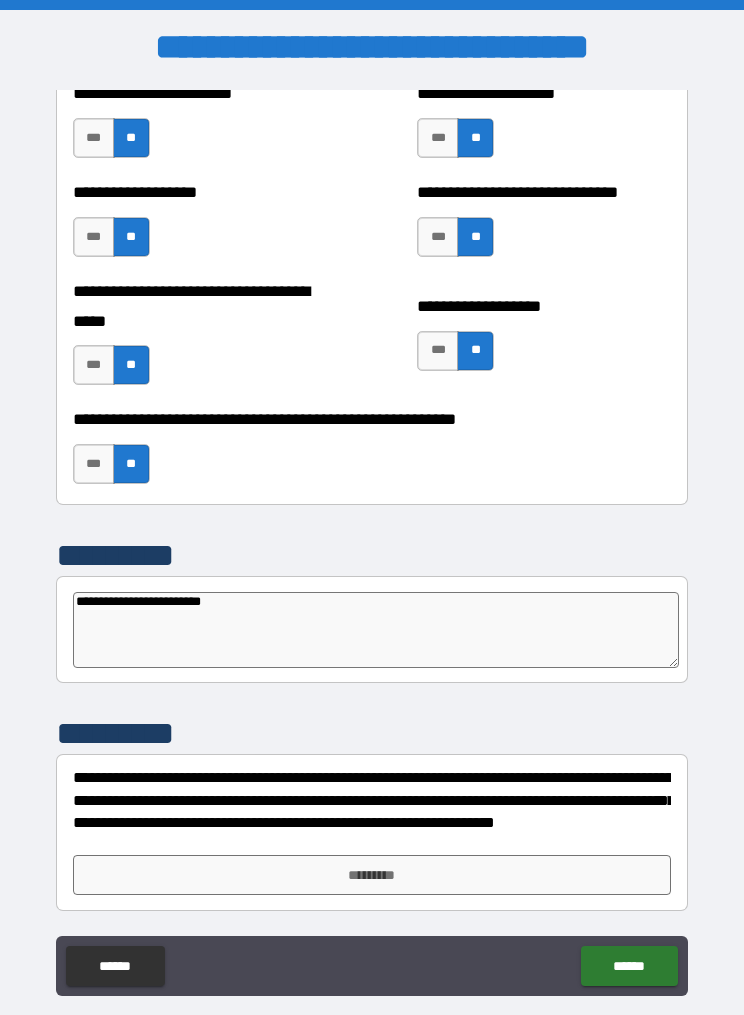 type on "*" 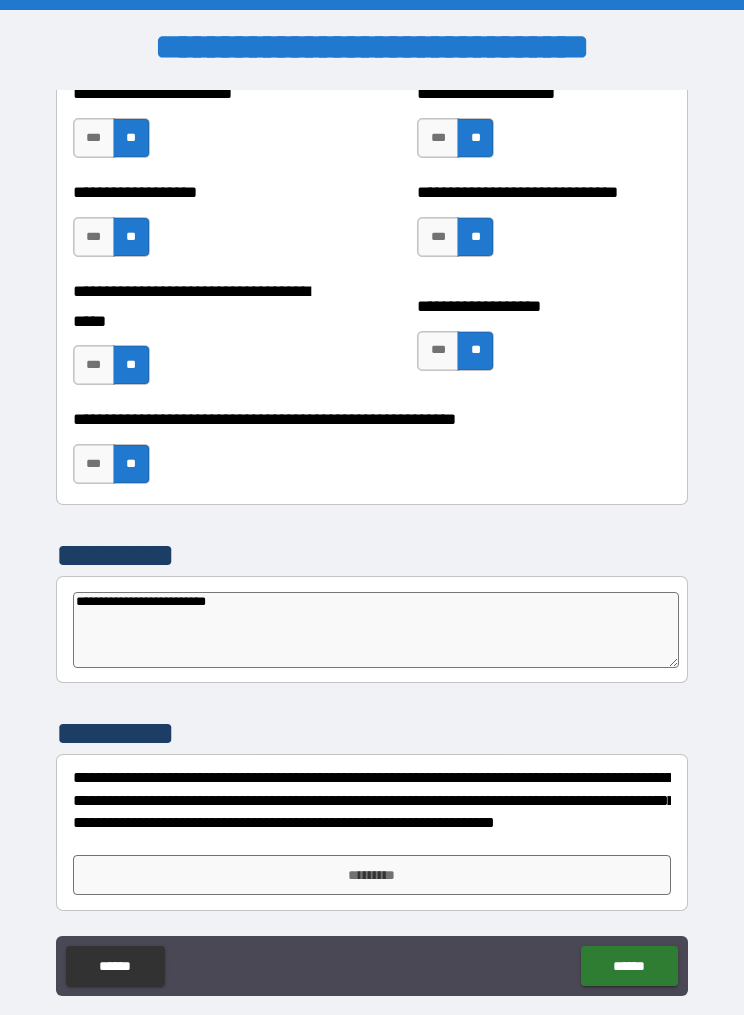 type on "*" 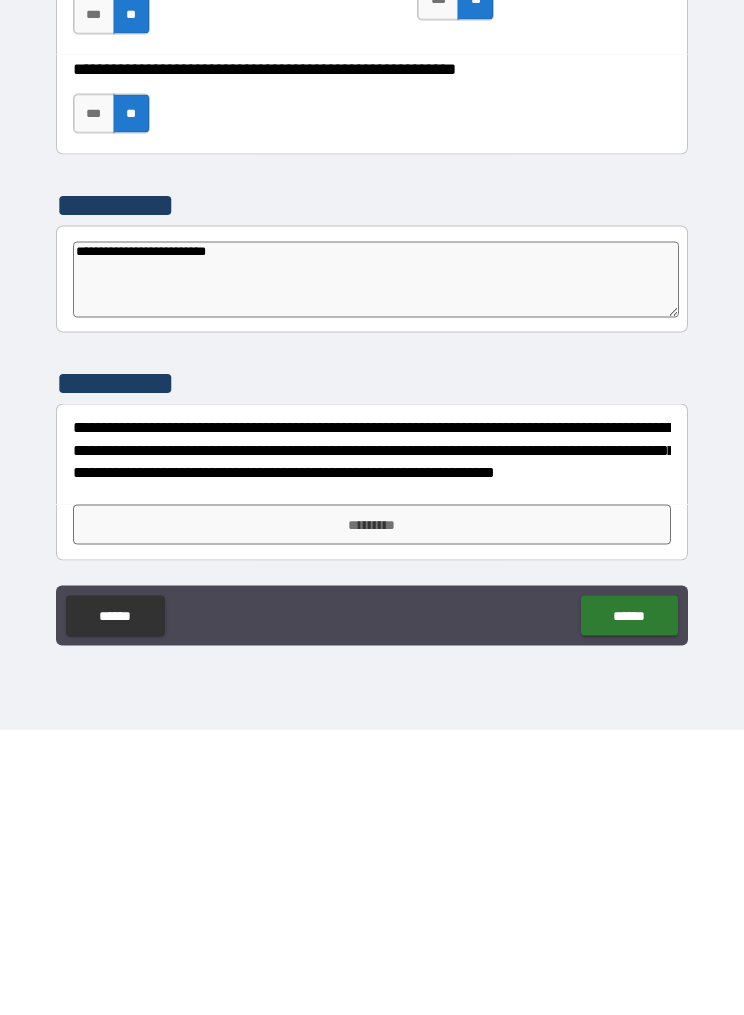 type on "**********" 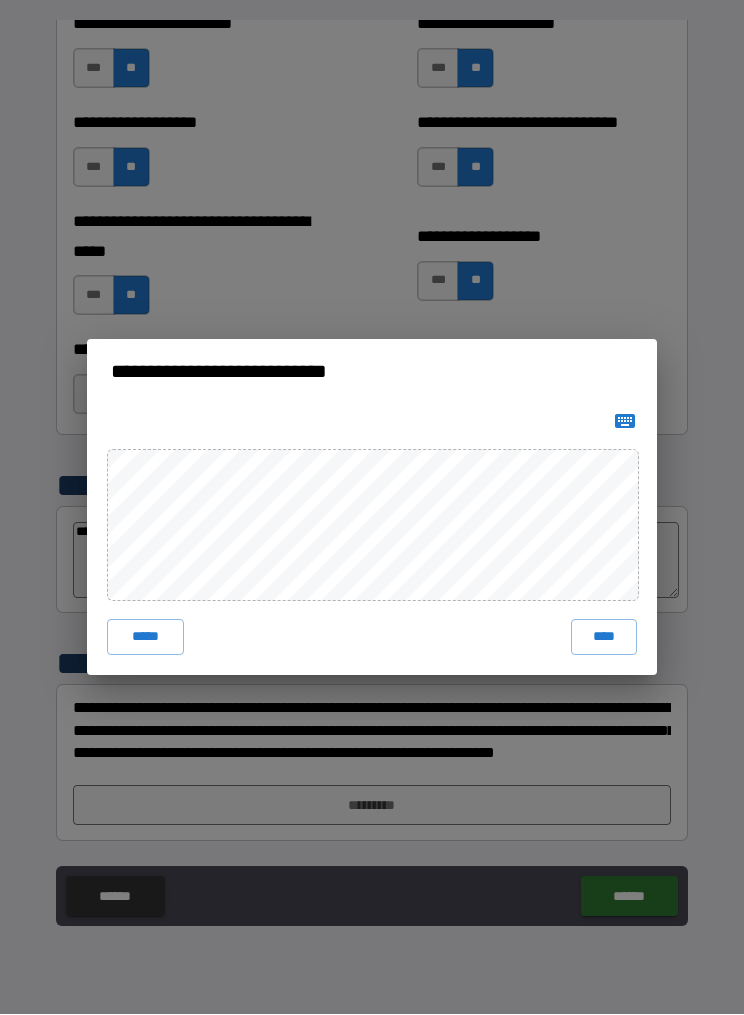 click on "****" at bounding box center [604, 638] 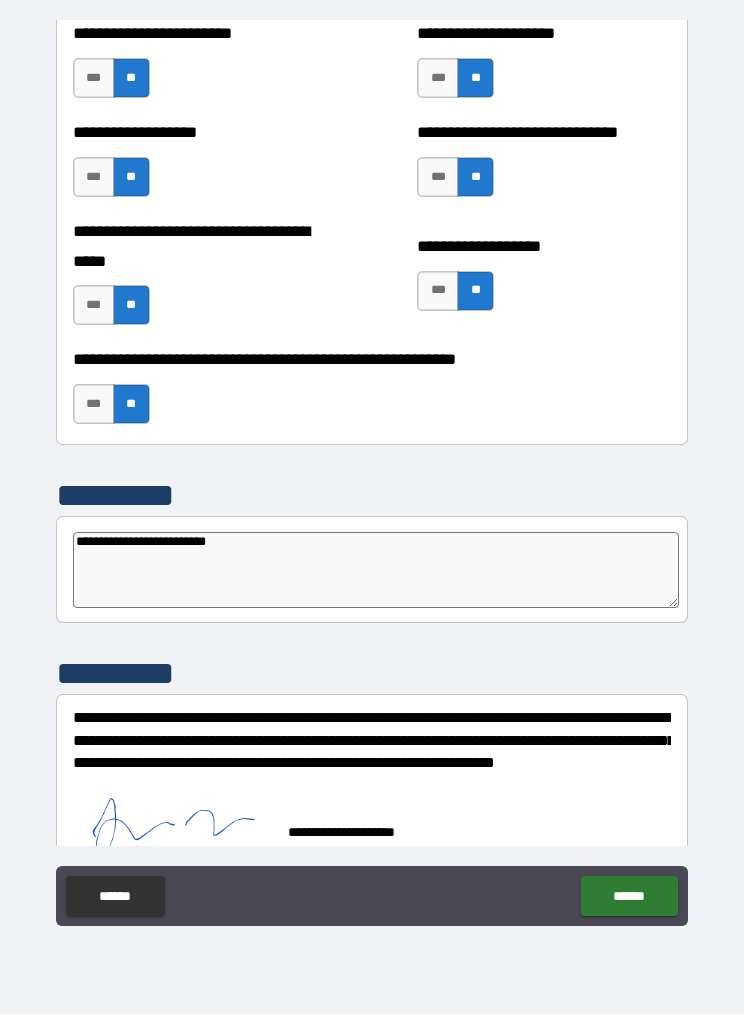 type on "*" 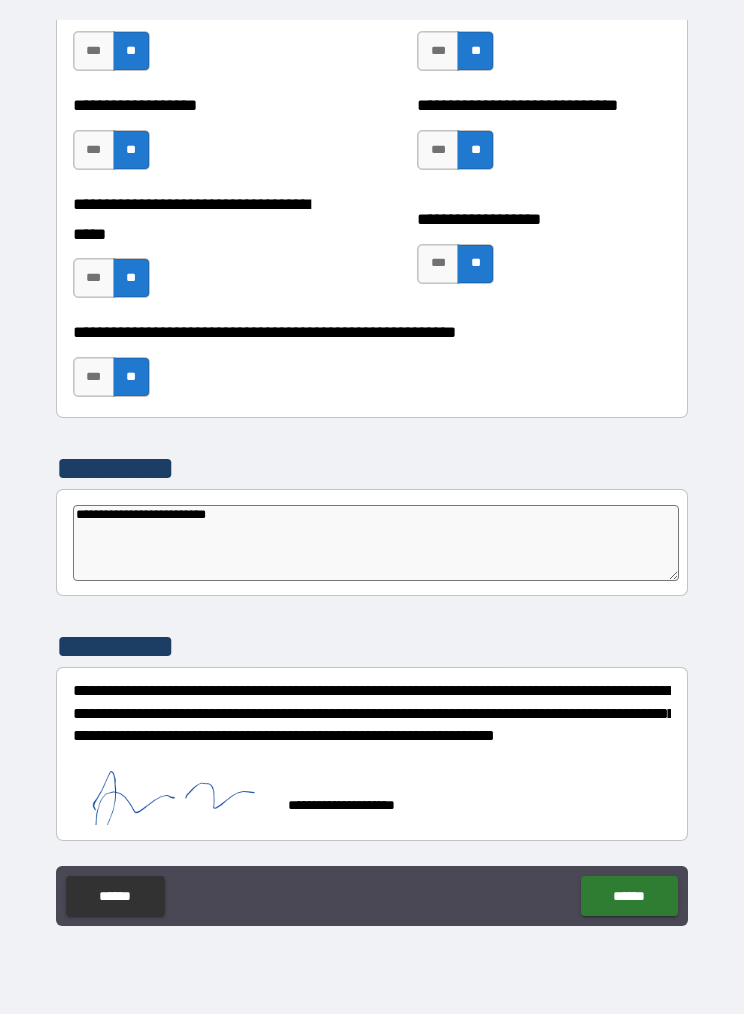 scroll, scrollTop: 5077, scrollLeft: 0, axis: vertical 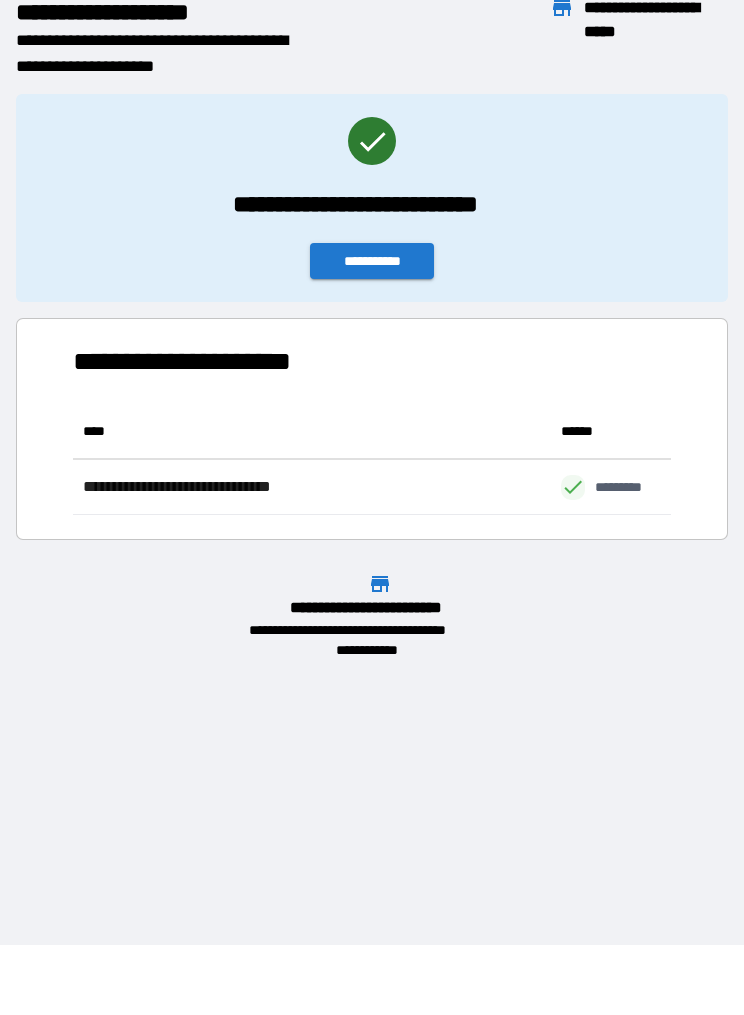 click on "**********" at bounding box center (372, 262) 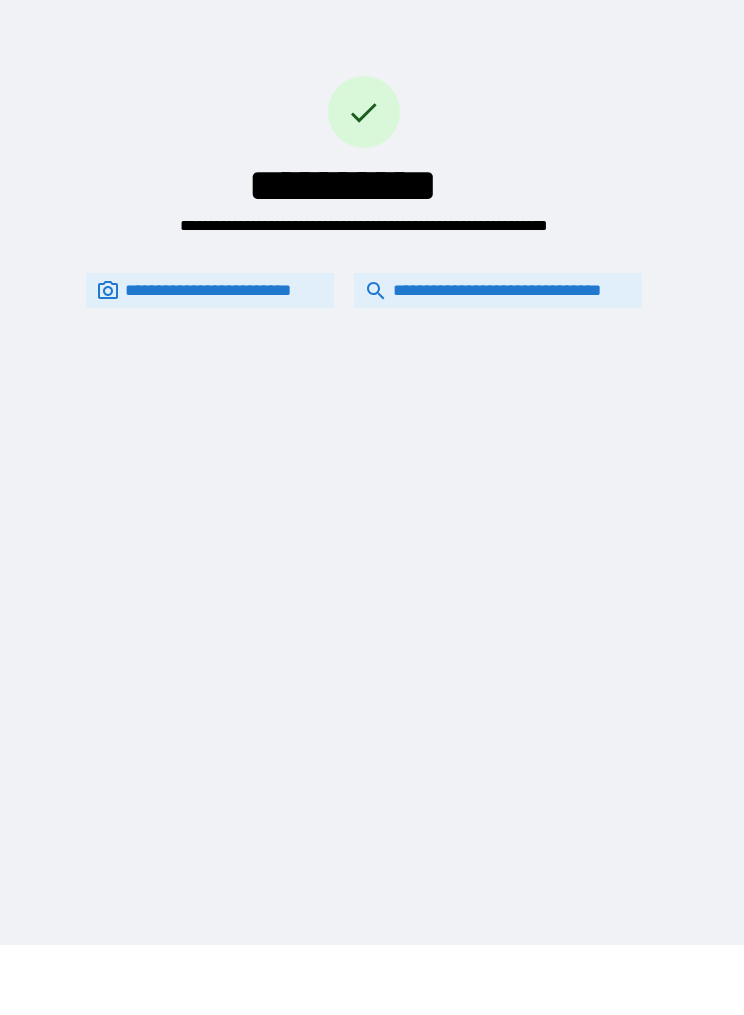 click on "**********" at bounding box center [498, 291] 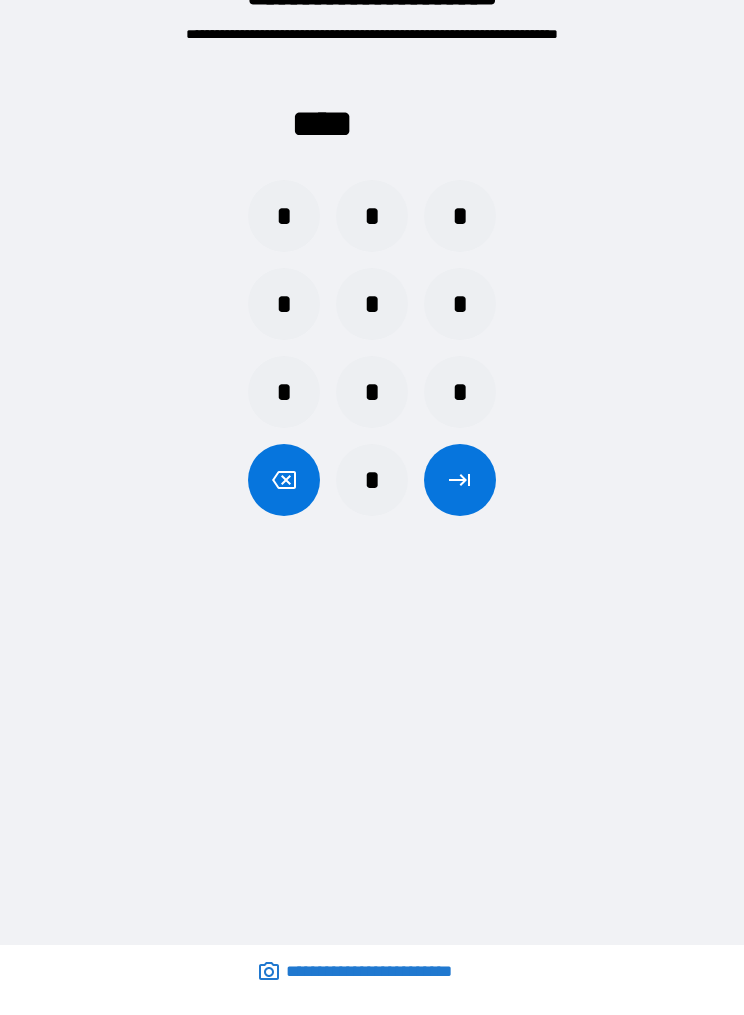 click on "*" at bounding box center (284, 217) 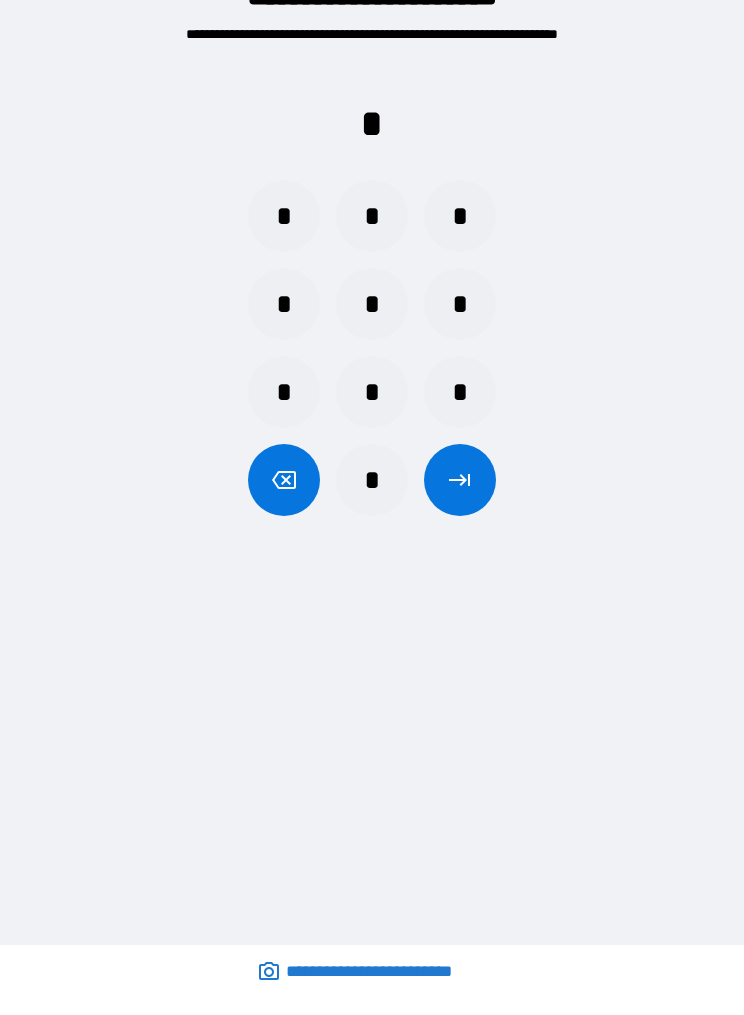 click on "*" at bounding box center [460, 305] 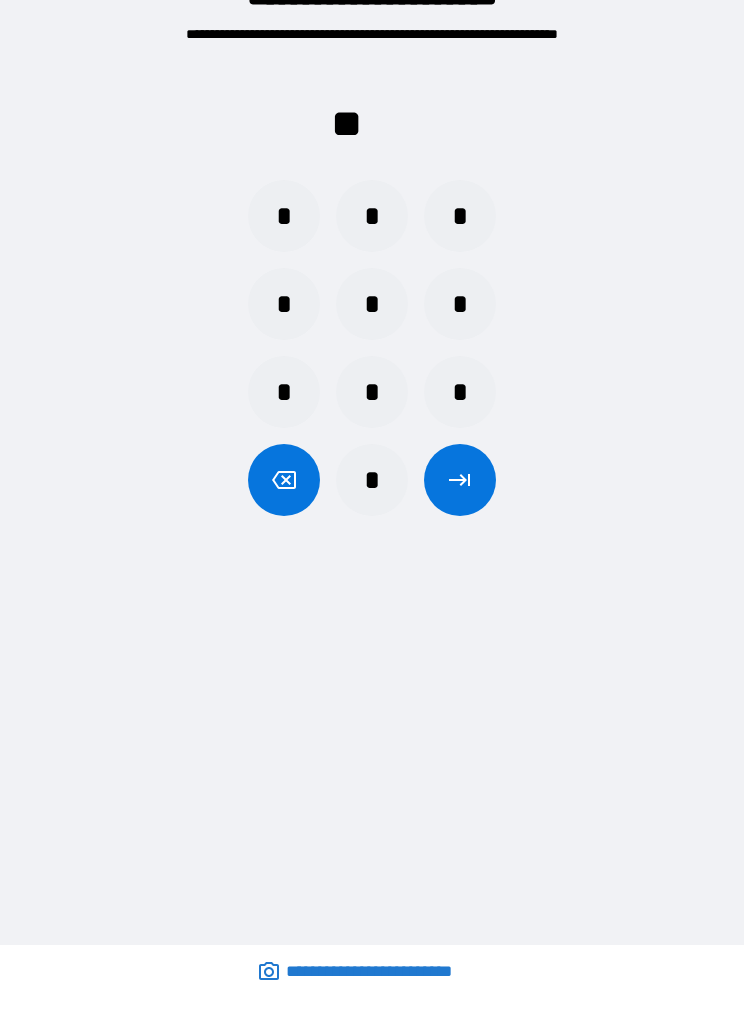 click on "*" at bounding box center [372, 481] 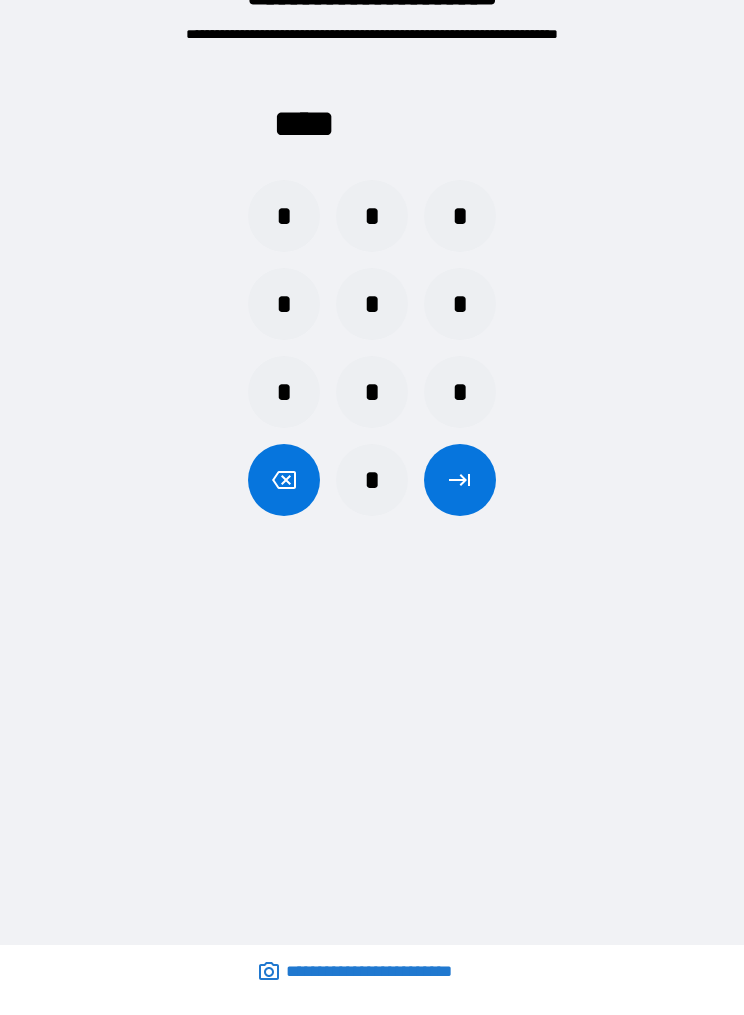 click at bounding box center (460, 481) 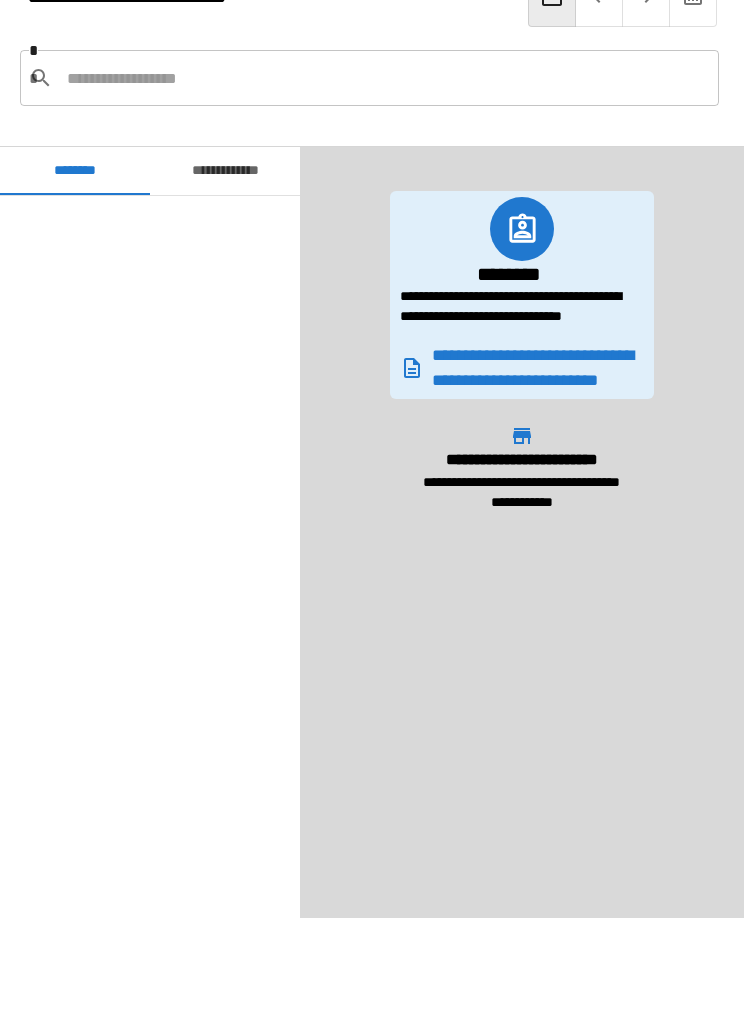 scroll, scrollTop: 1920, scrollLeft: 0, axis: vertical 